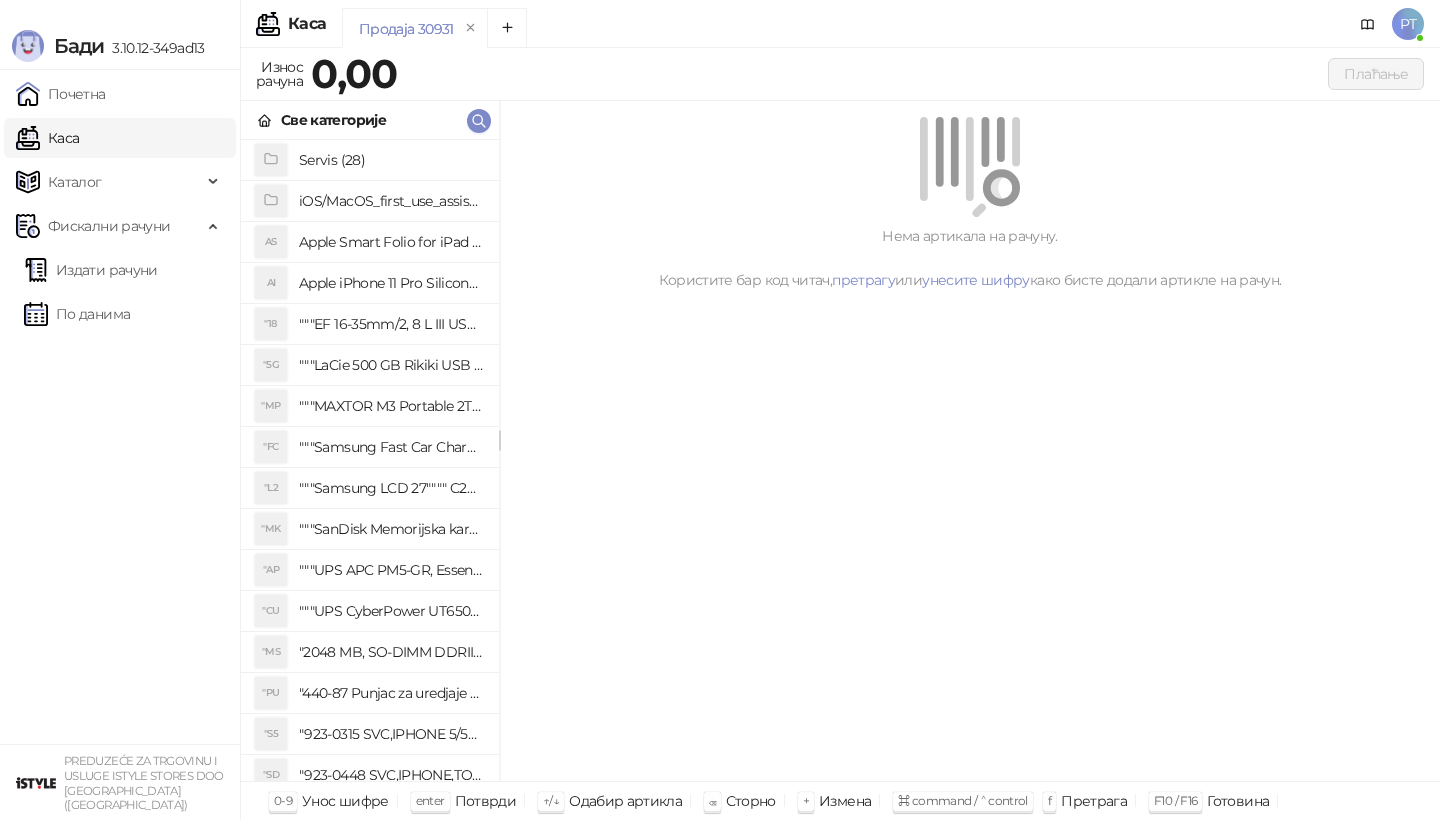 click 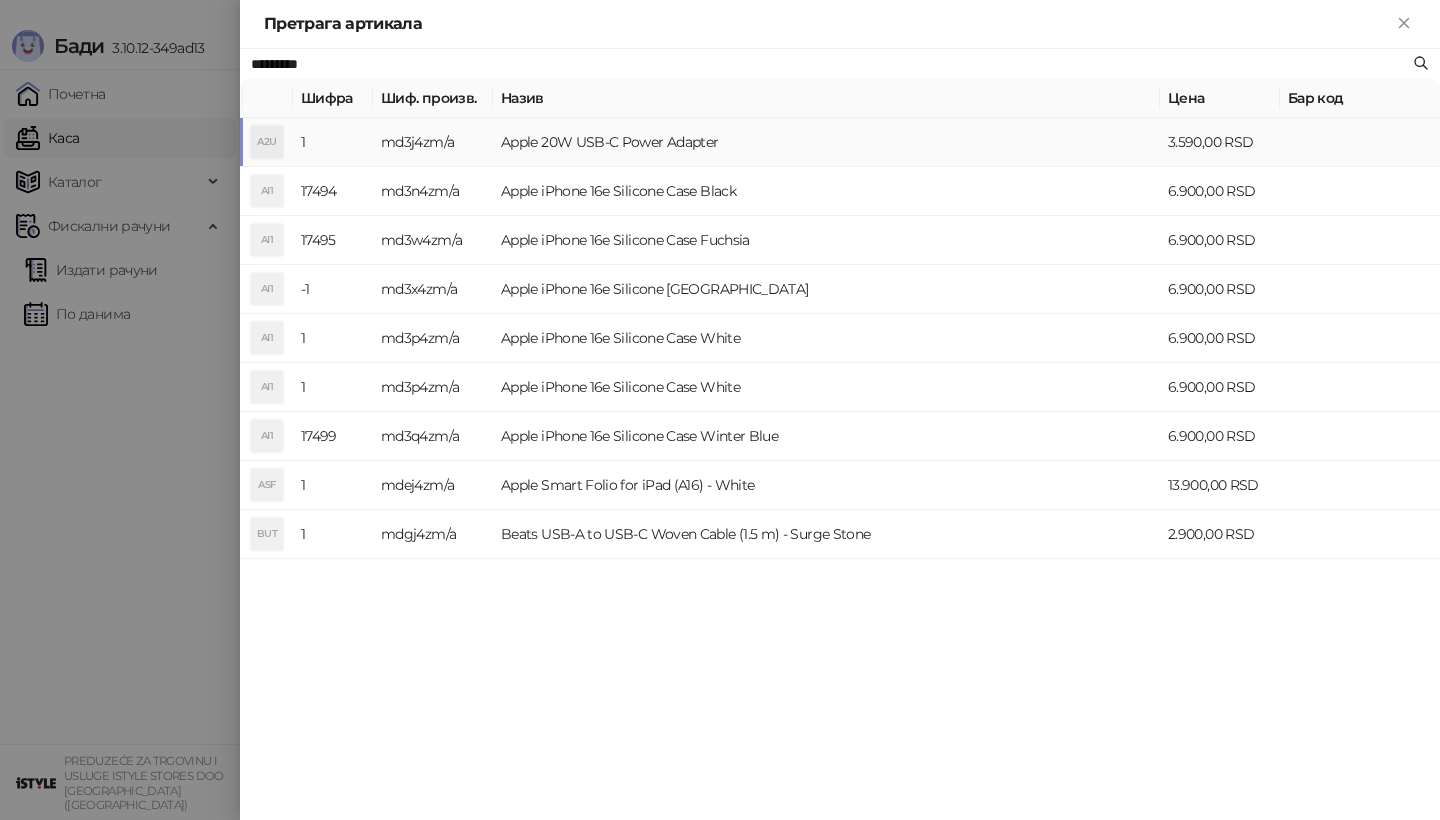 click on "A2U" at bounding box center [267, 142] 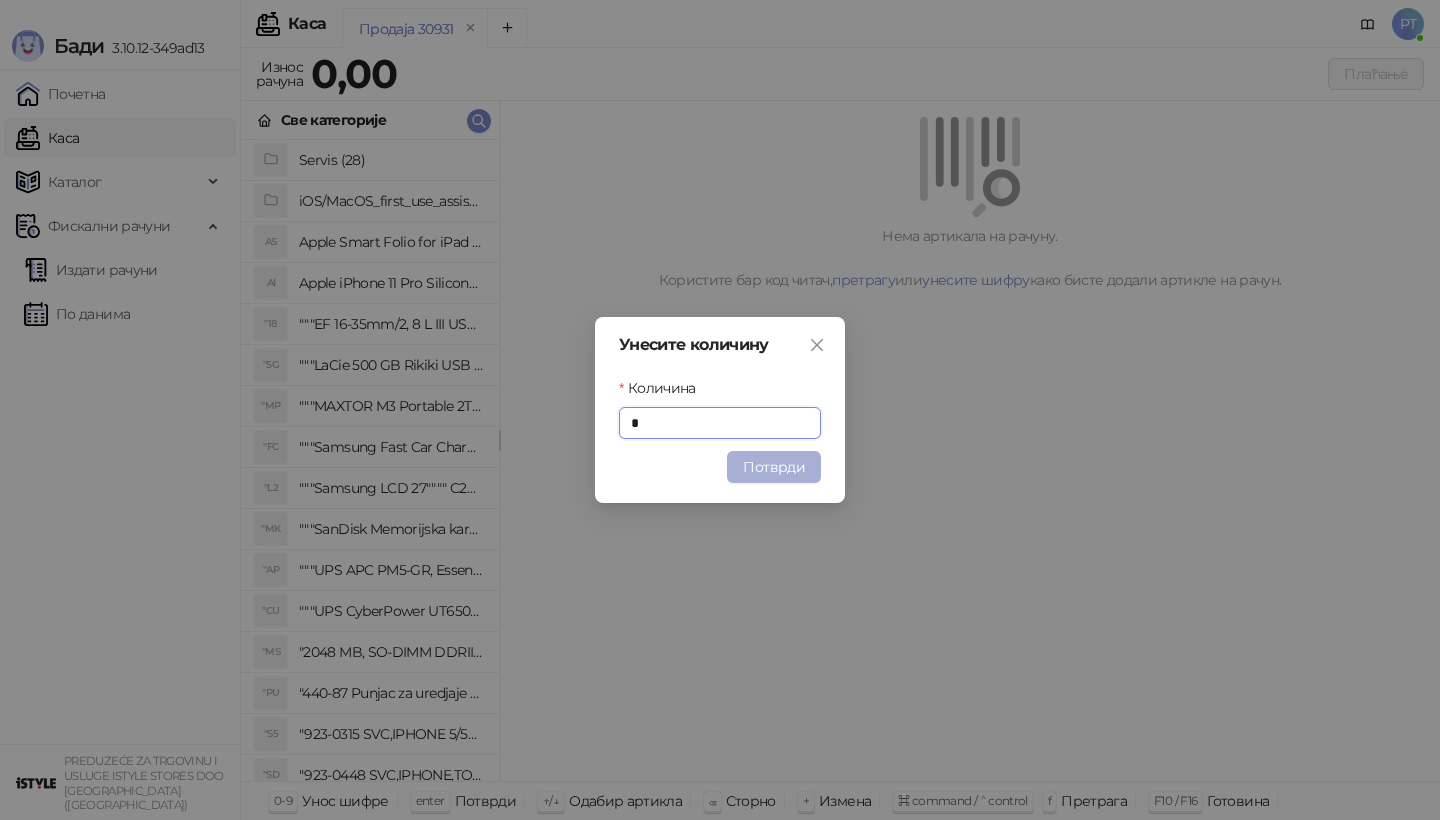 click on "Потврди" at bounding box center (774, 467) 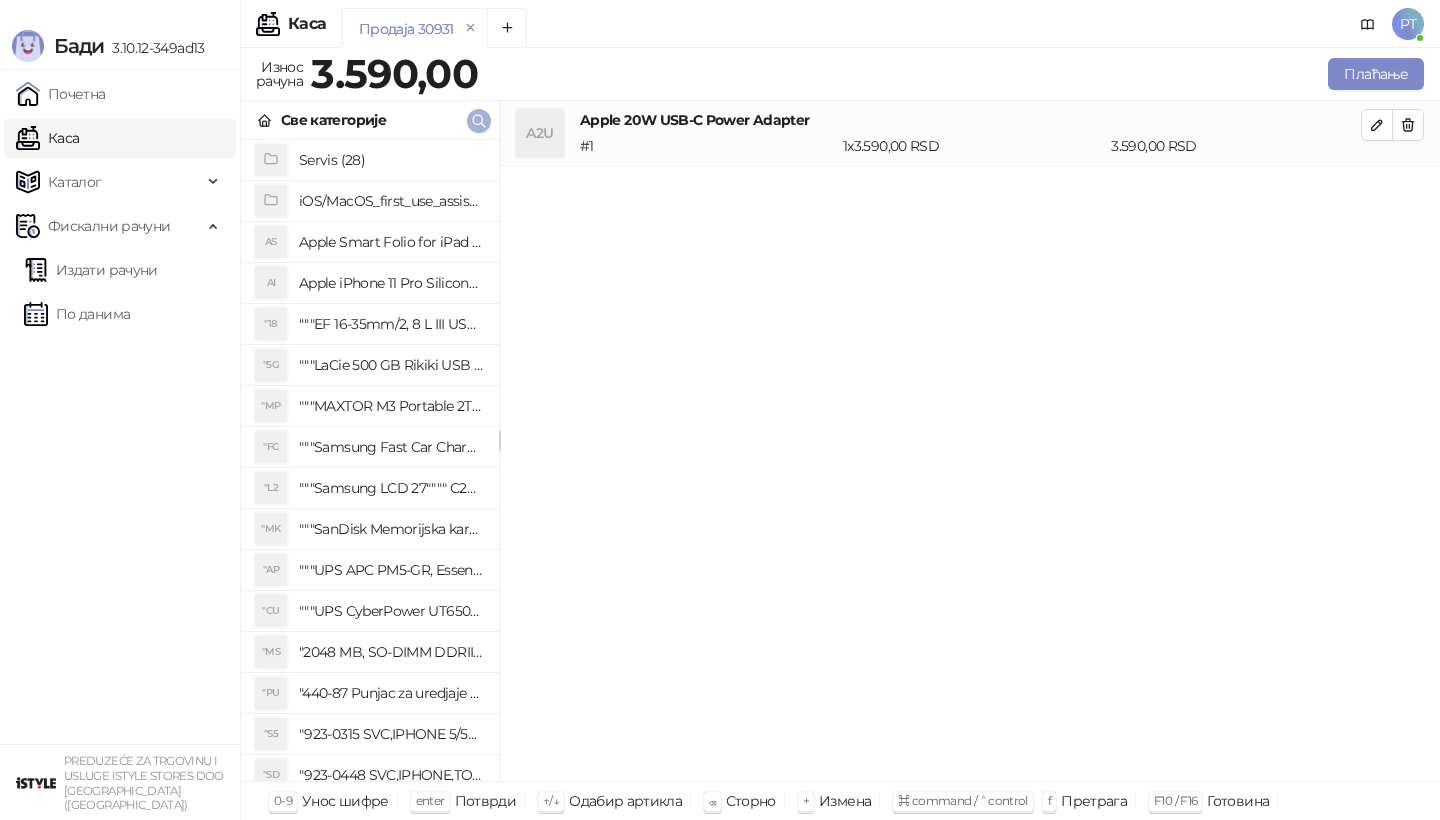click 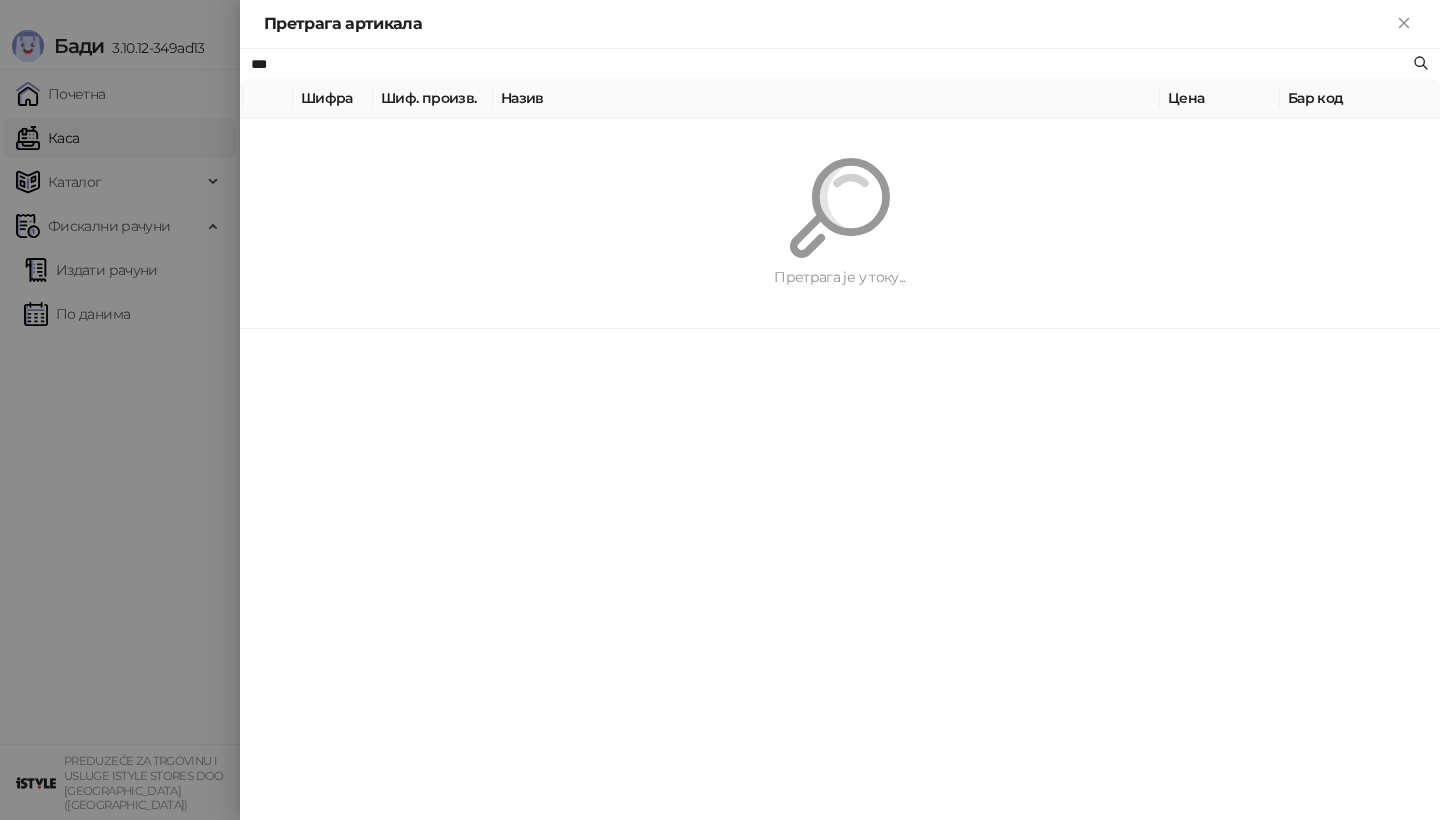 type on "***" 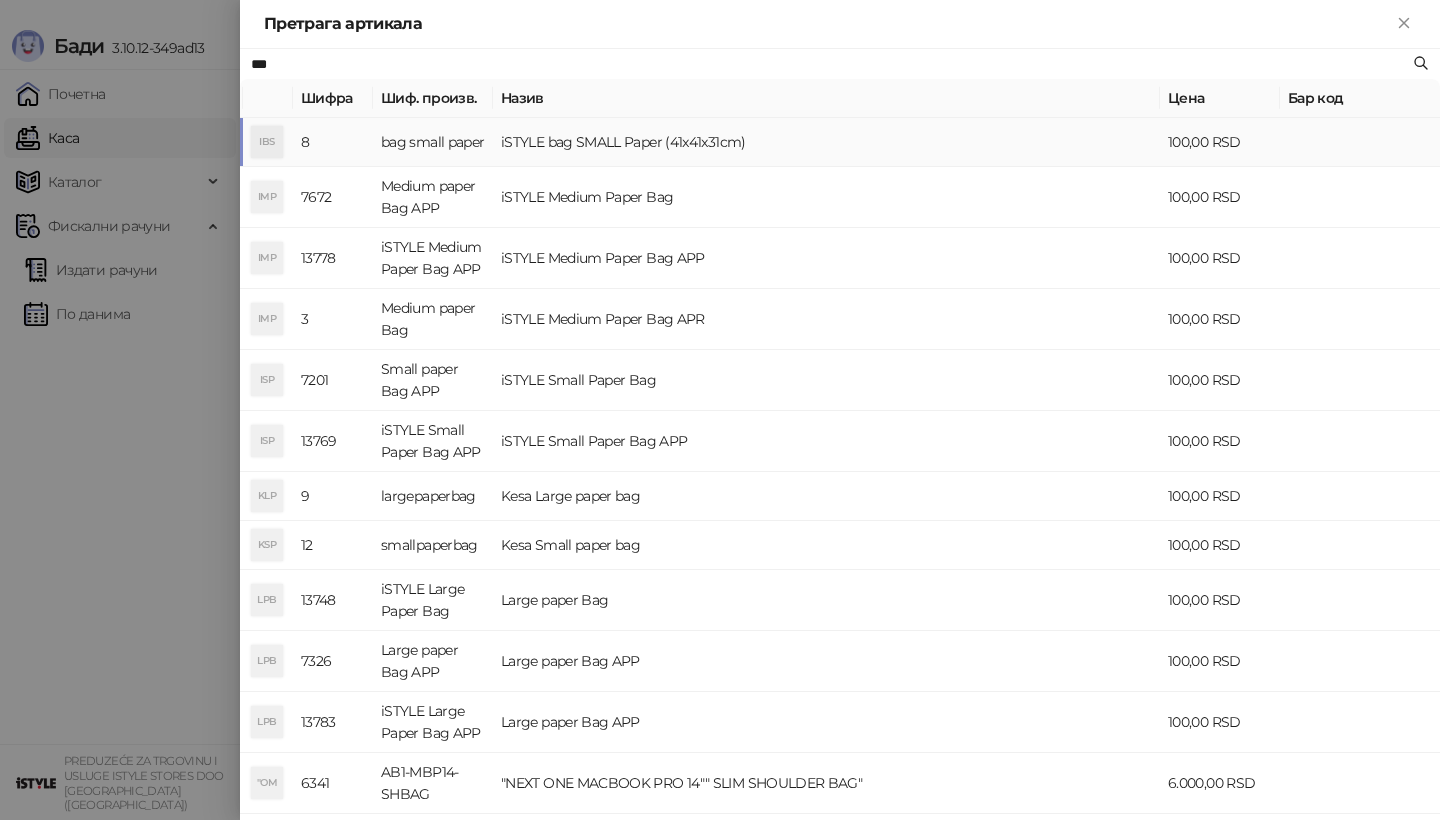 click on "IBS" at bounding box center [267, 142] 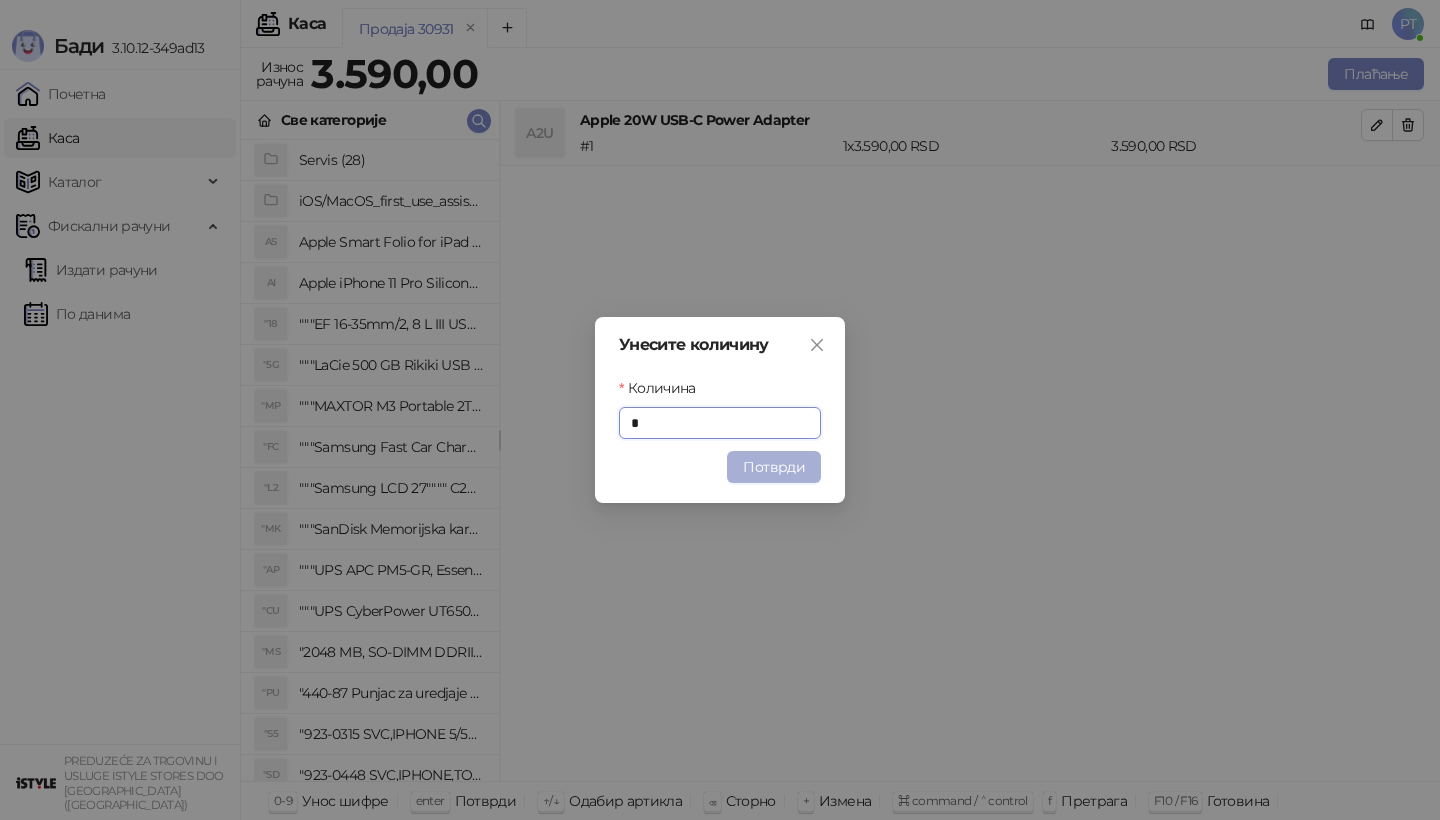 click on "Потврди" at bounding box center (774, 467) 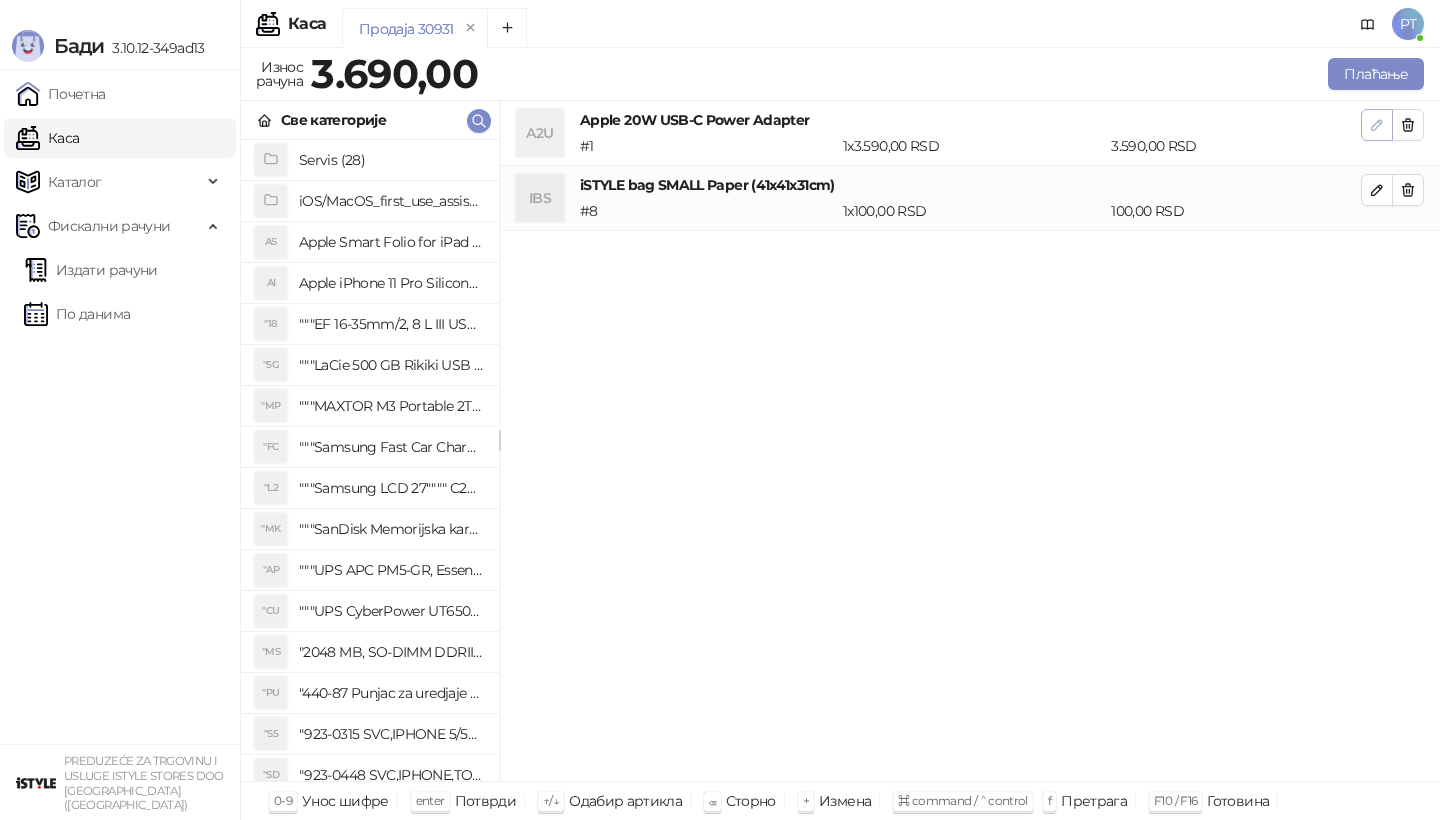 click 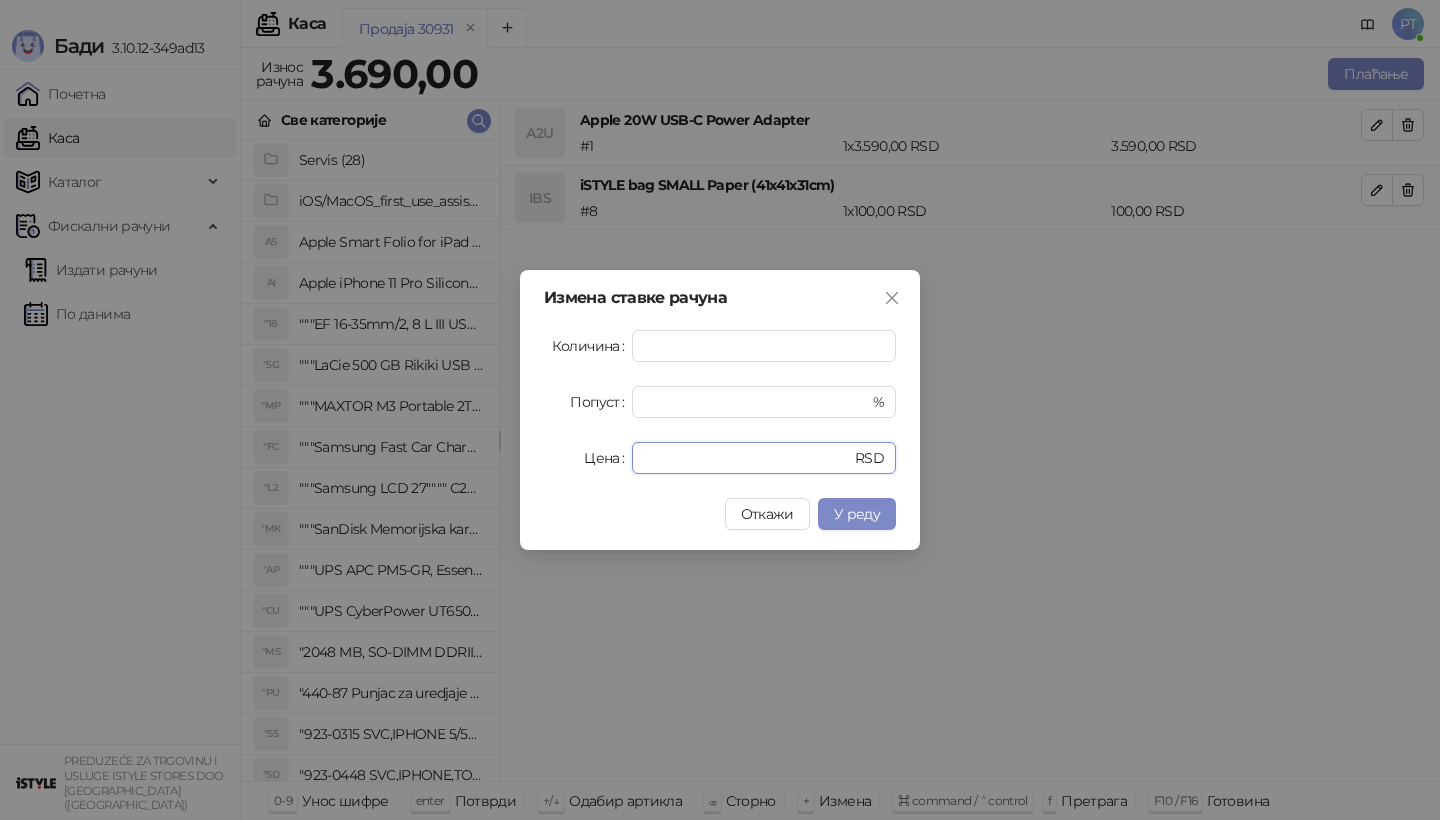drag, startPoint x: 691, startPoint y: 456, endPoint x: 562, endPoint y: 455, distance: 129.00388 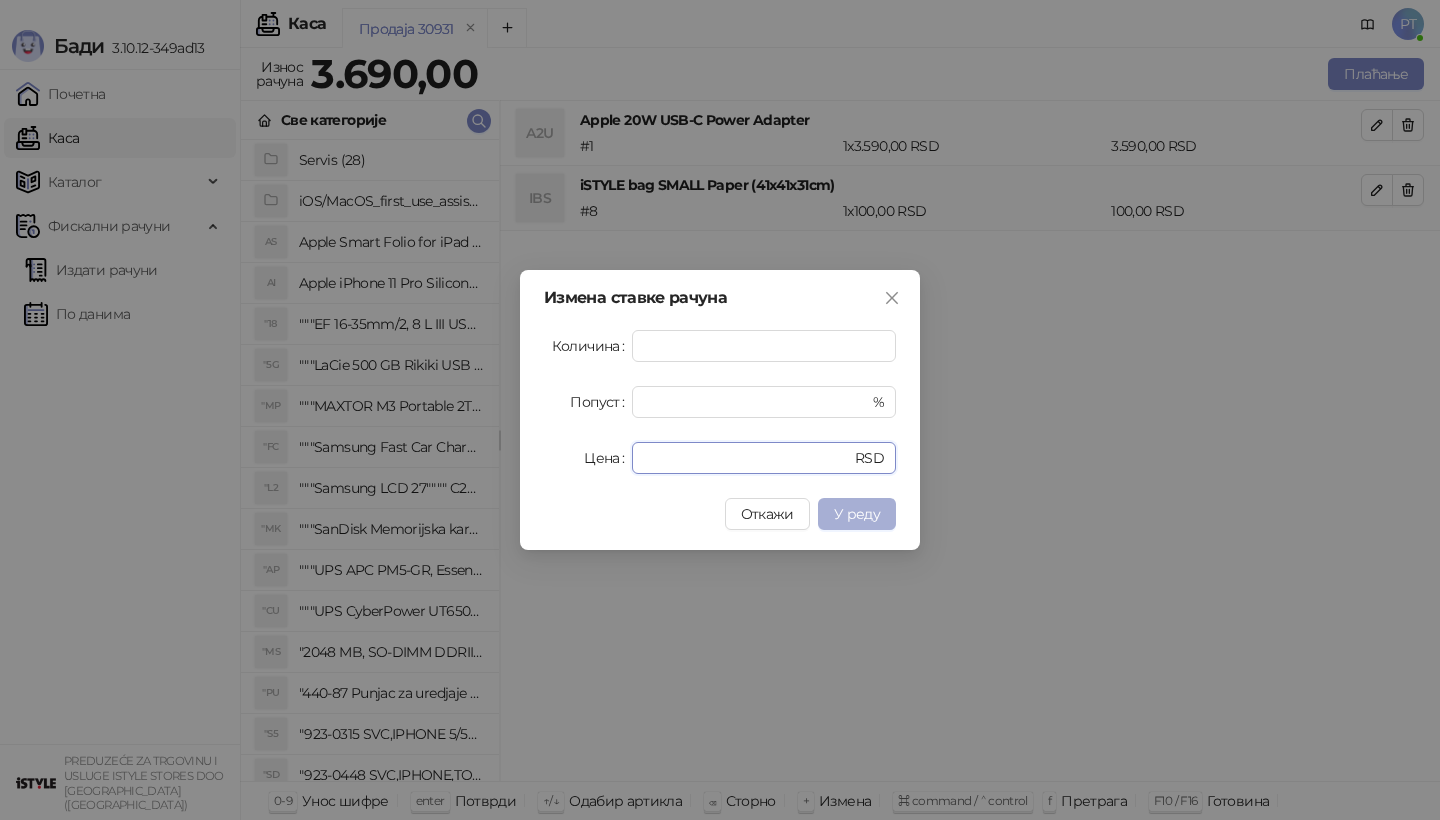 type on "****" 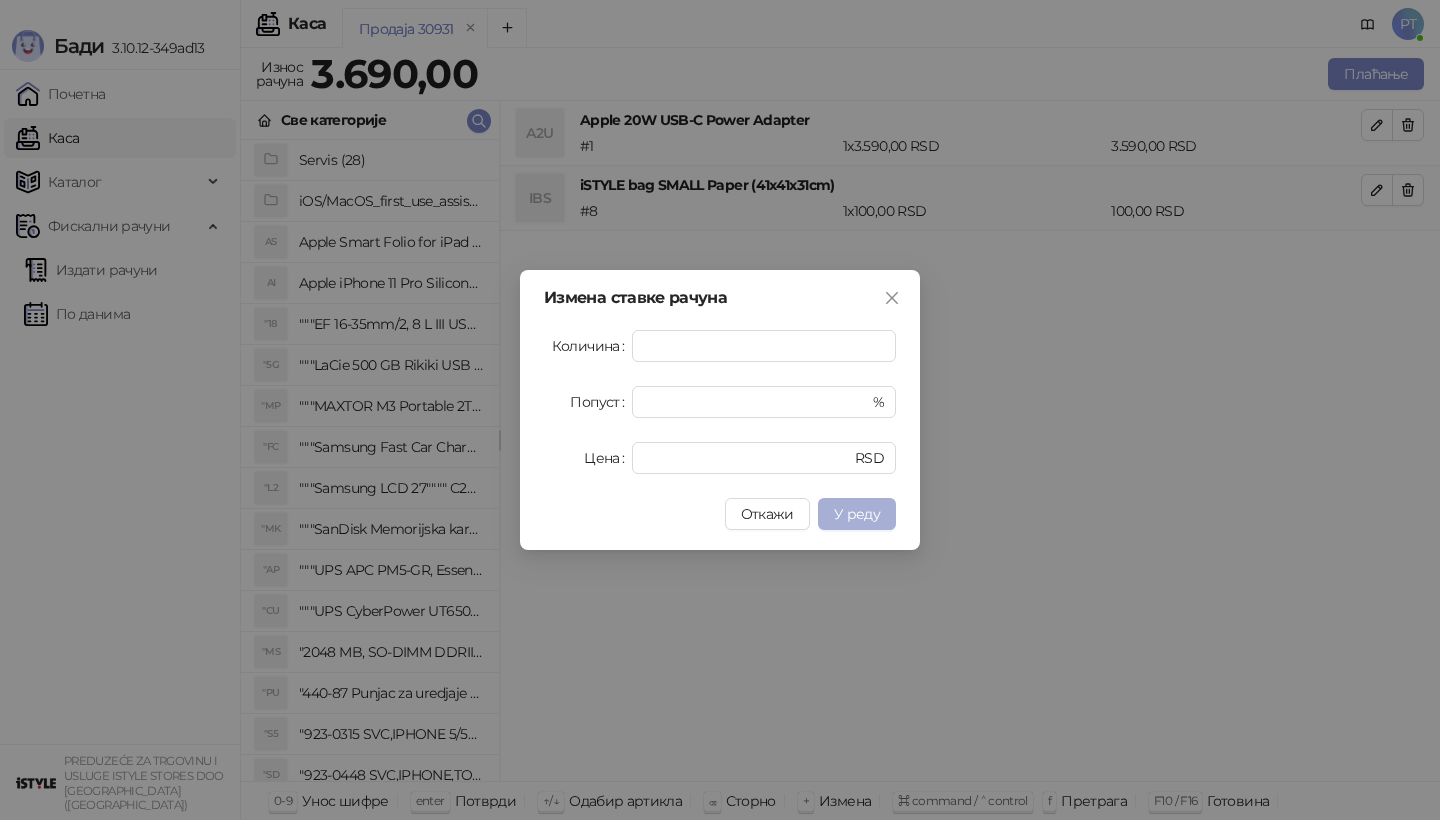 click on "У реду" at bounding box center [857, 514] 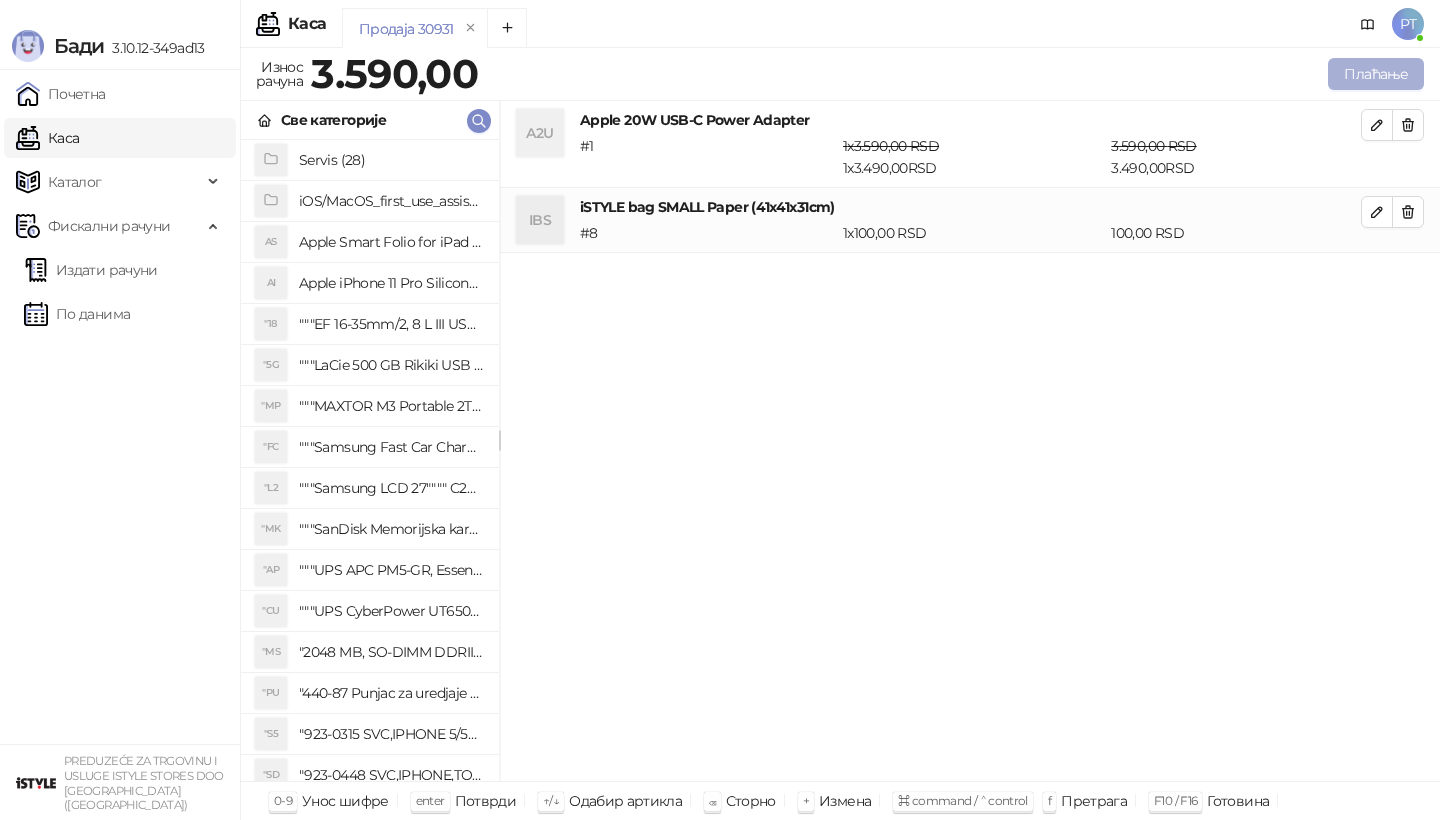click on "Плаћање" at bounding box center (1376, 74) 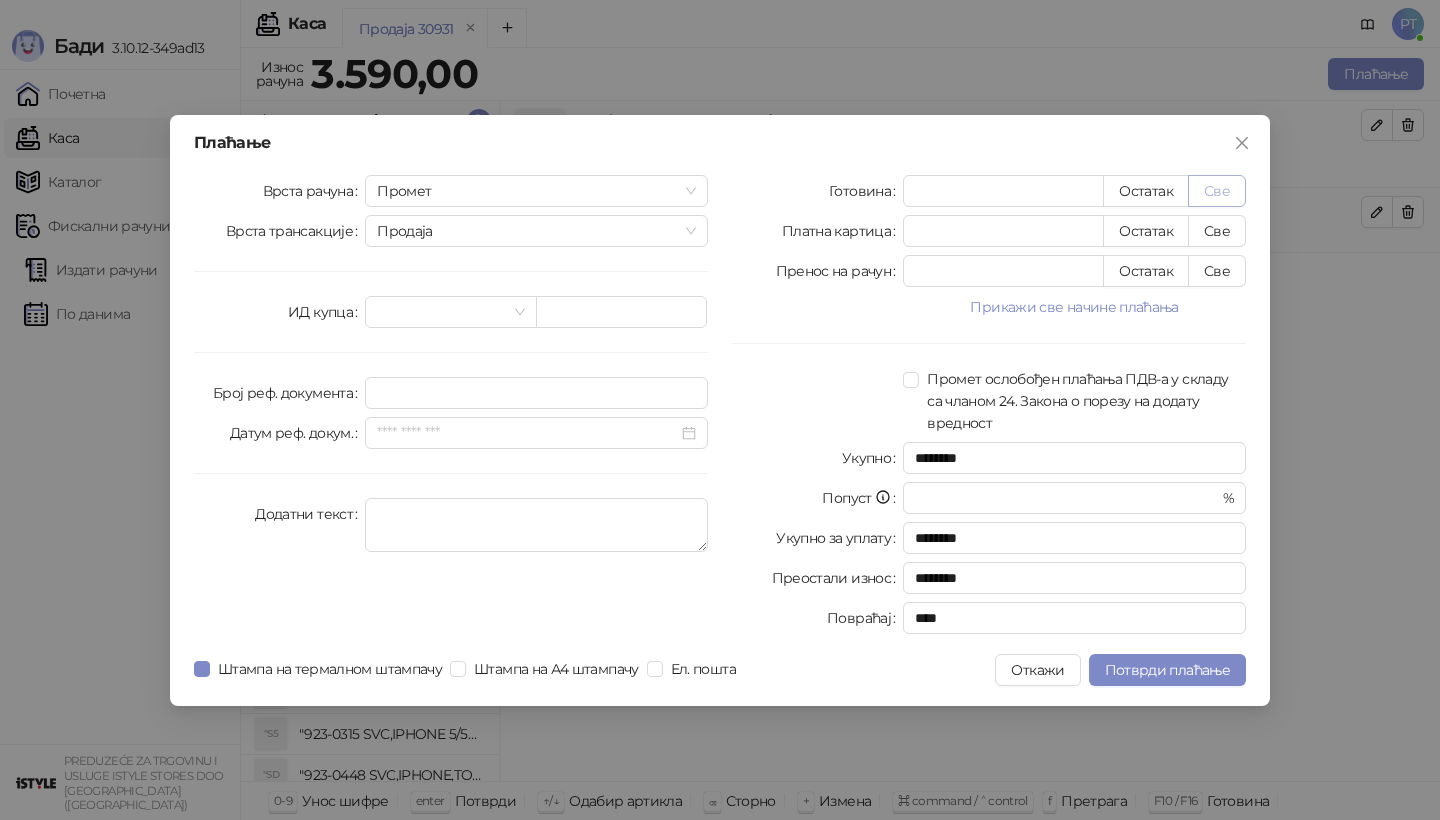 click on "Све" at bounding box center (1217, 191) 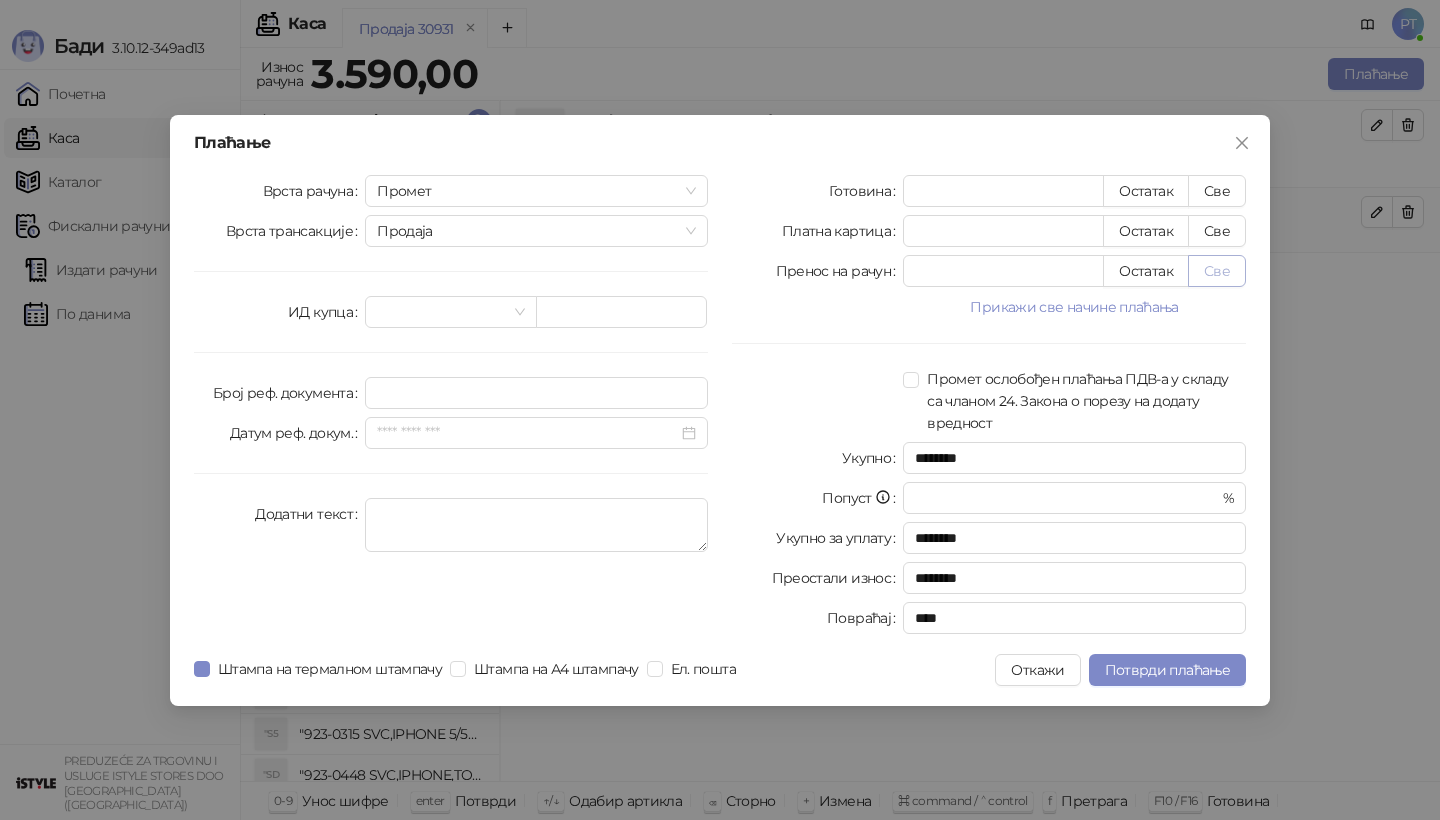 type on "****" 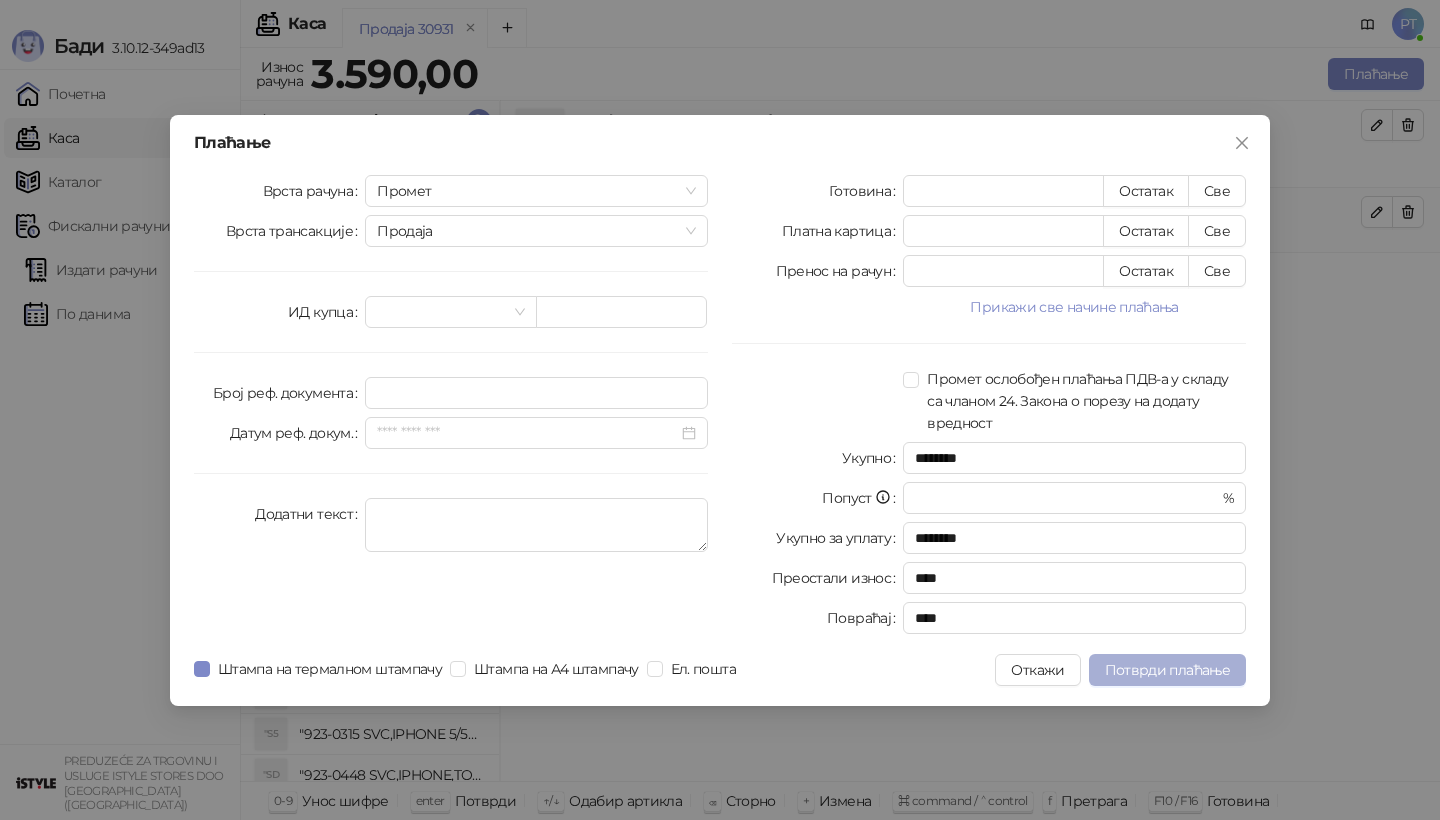 click on "Потврди плаћање" at bounding box center (1167, 670) 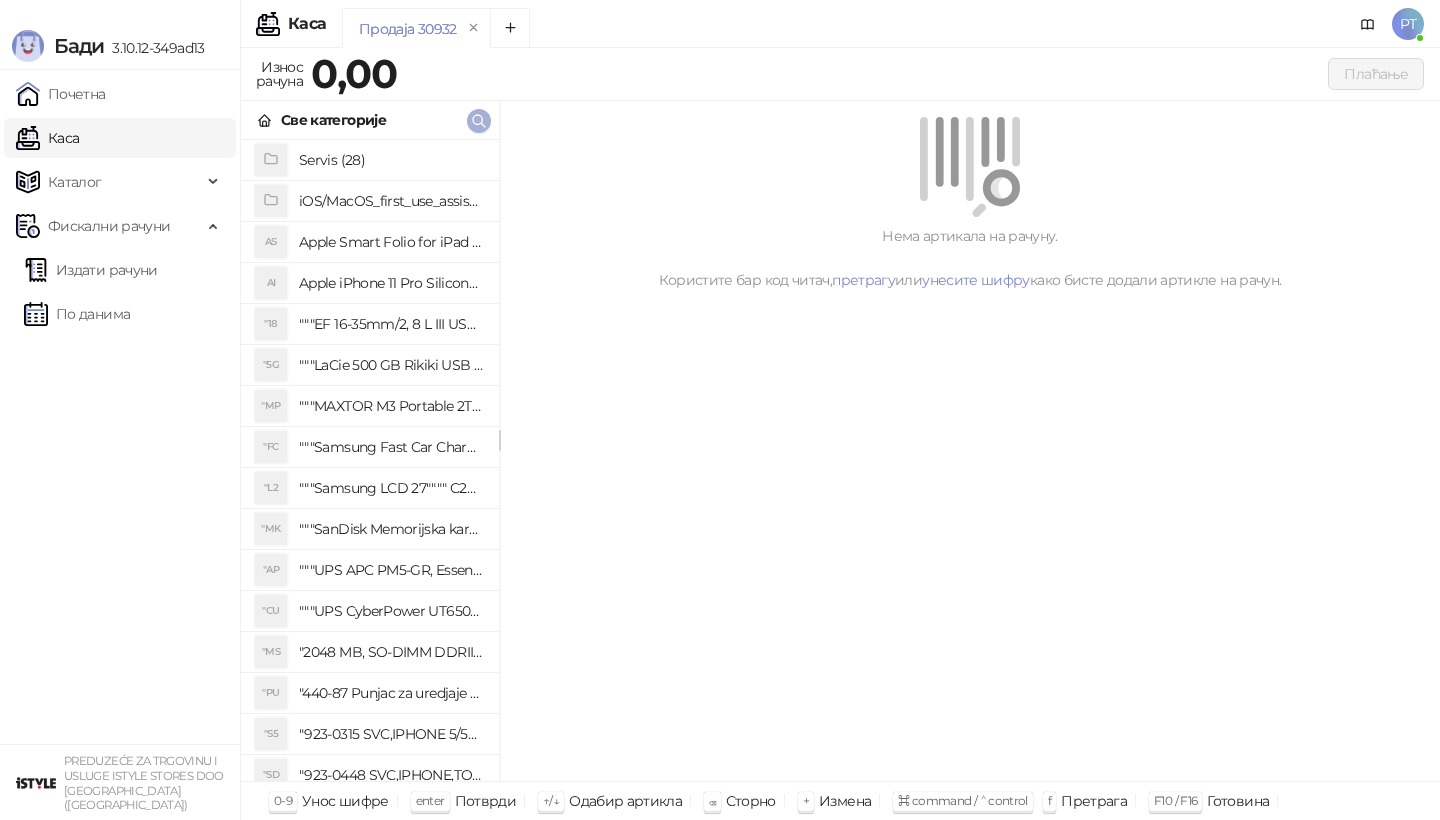 click 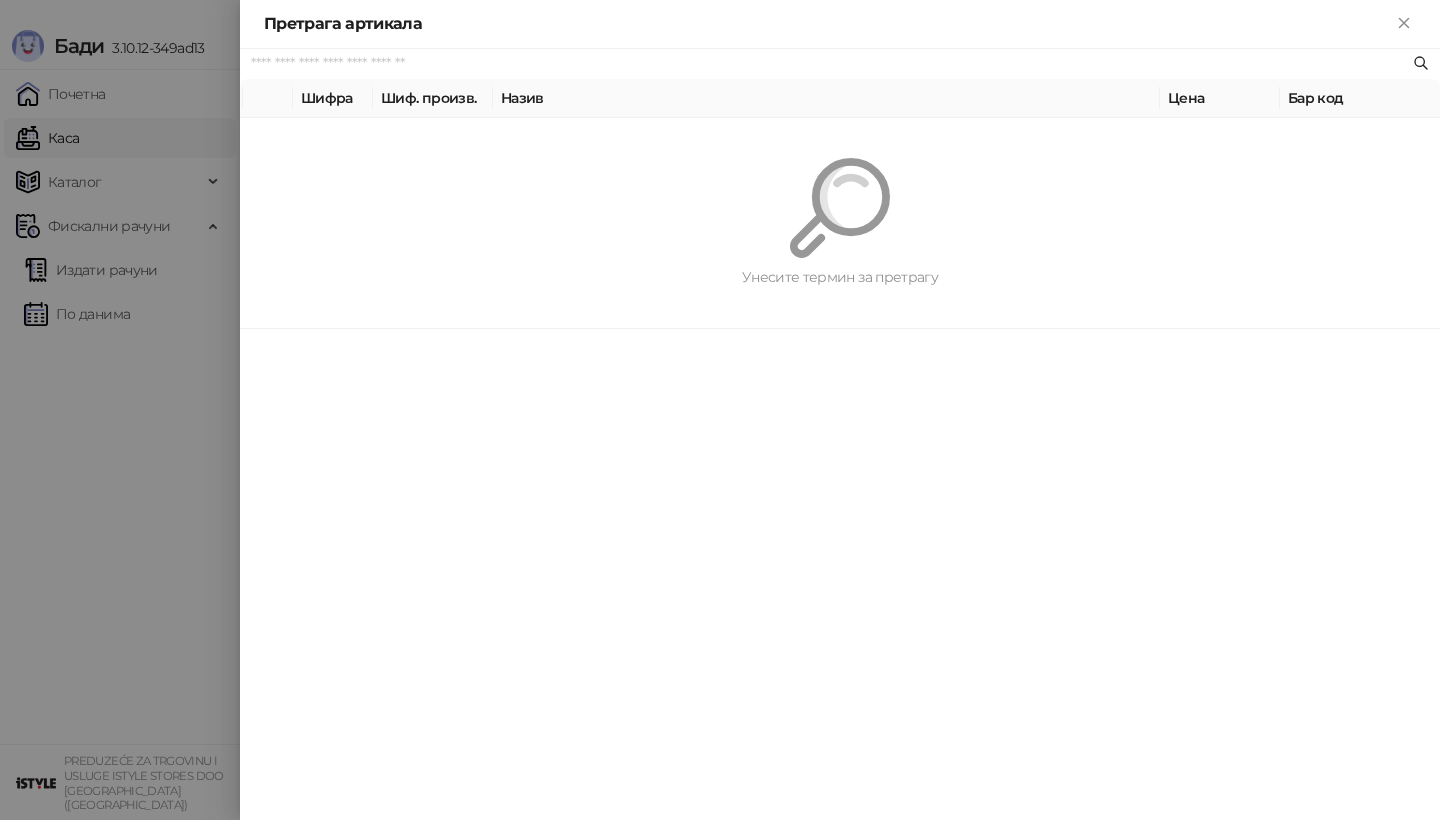 paste on "*********" 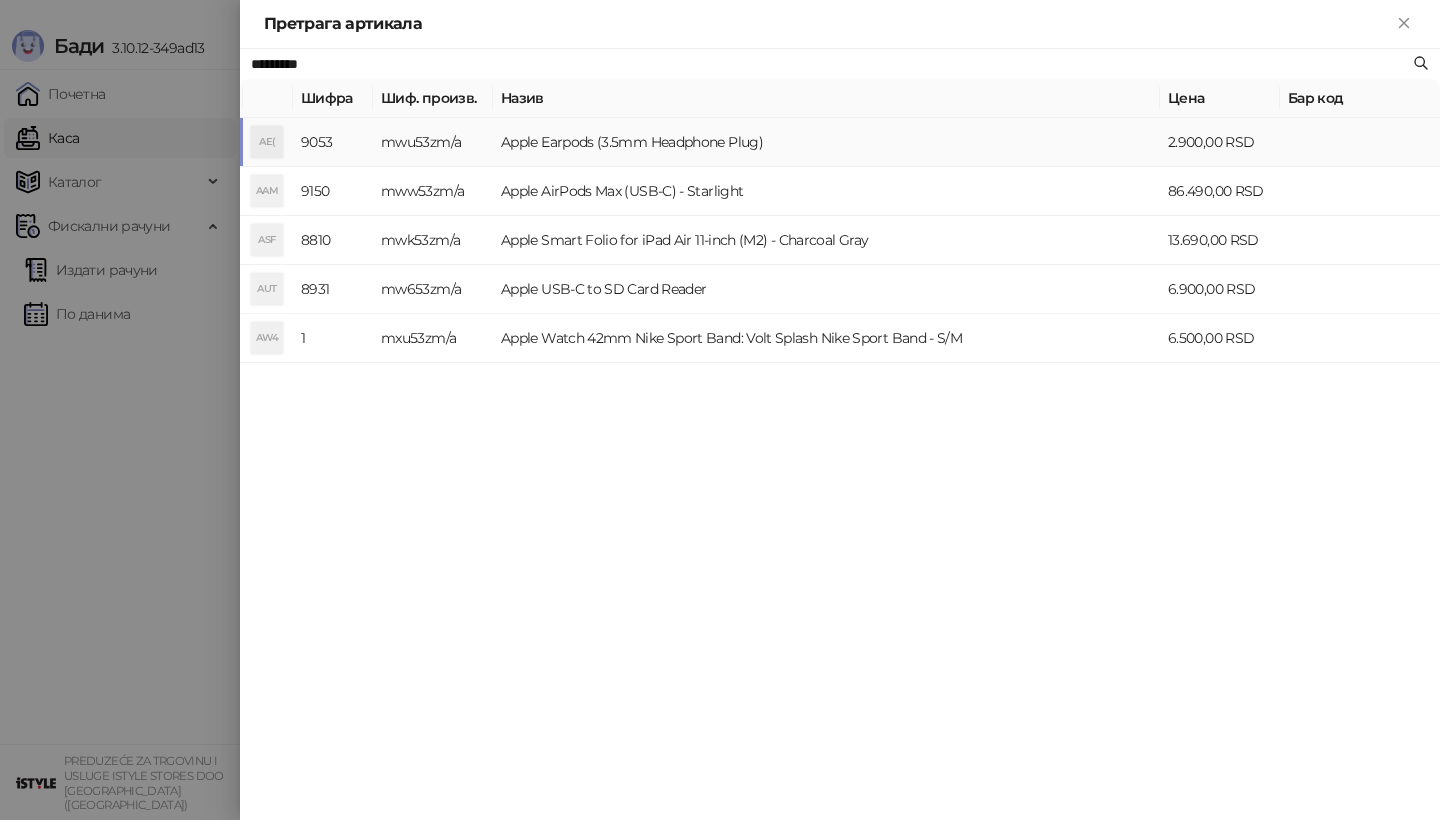 click on "AE(" at bounding box center [267, 142] 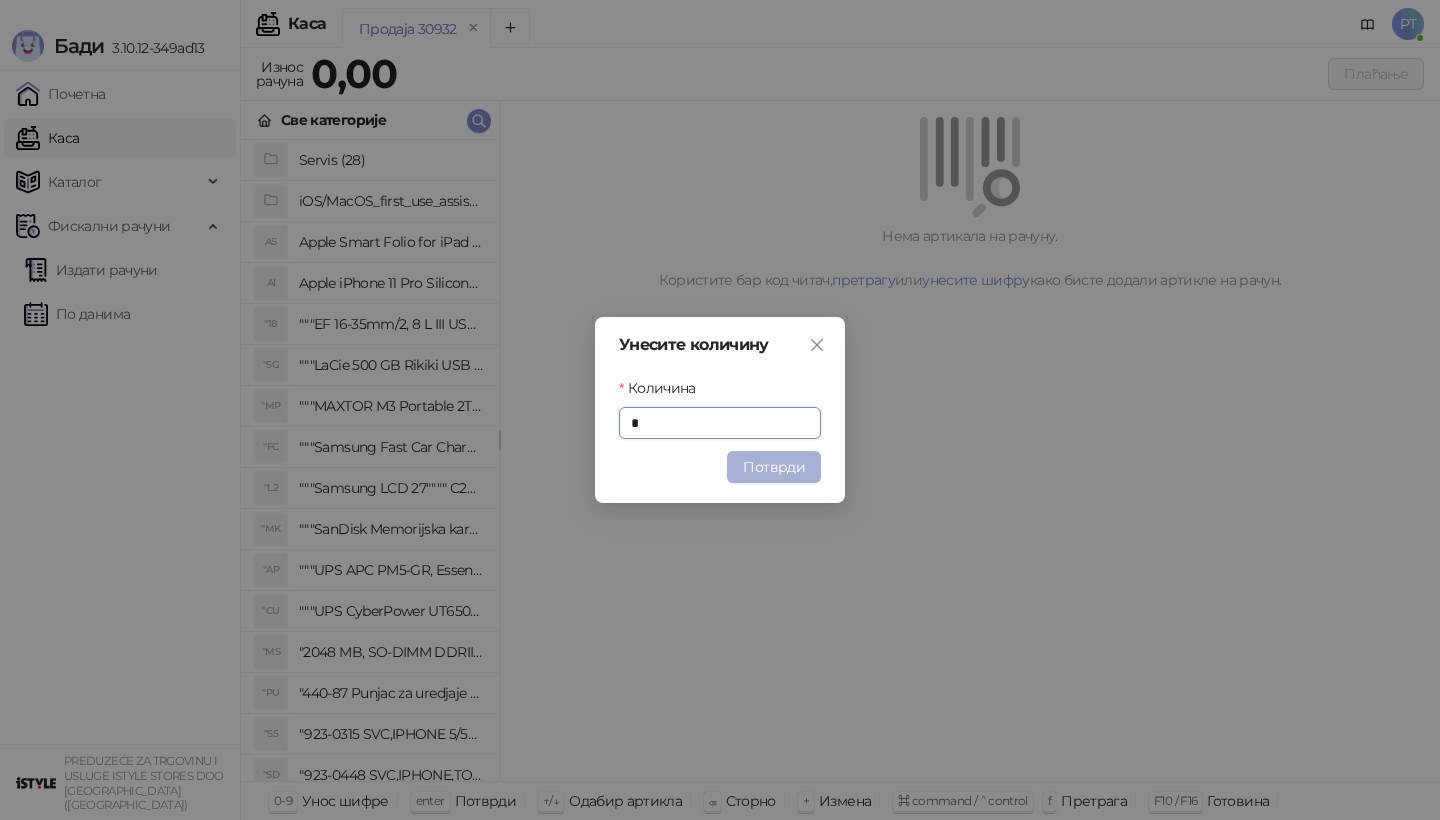 click on "Потврди" at bounding box center [774, 467] 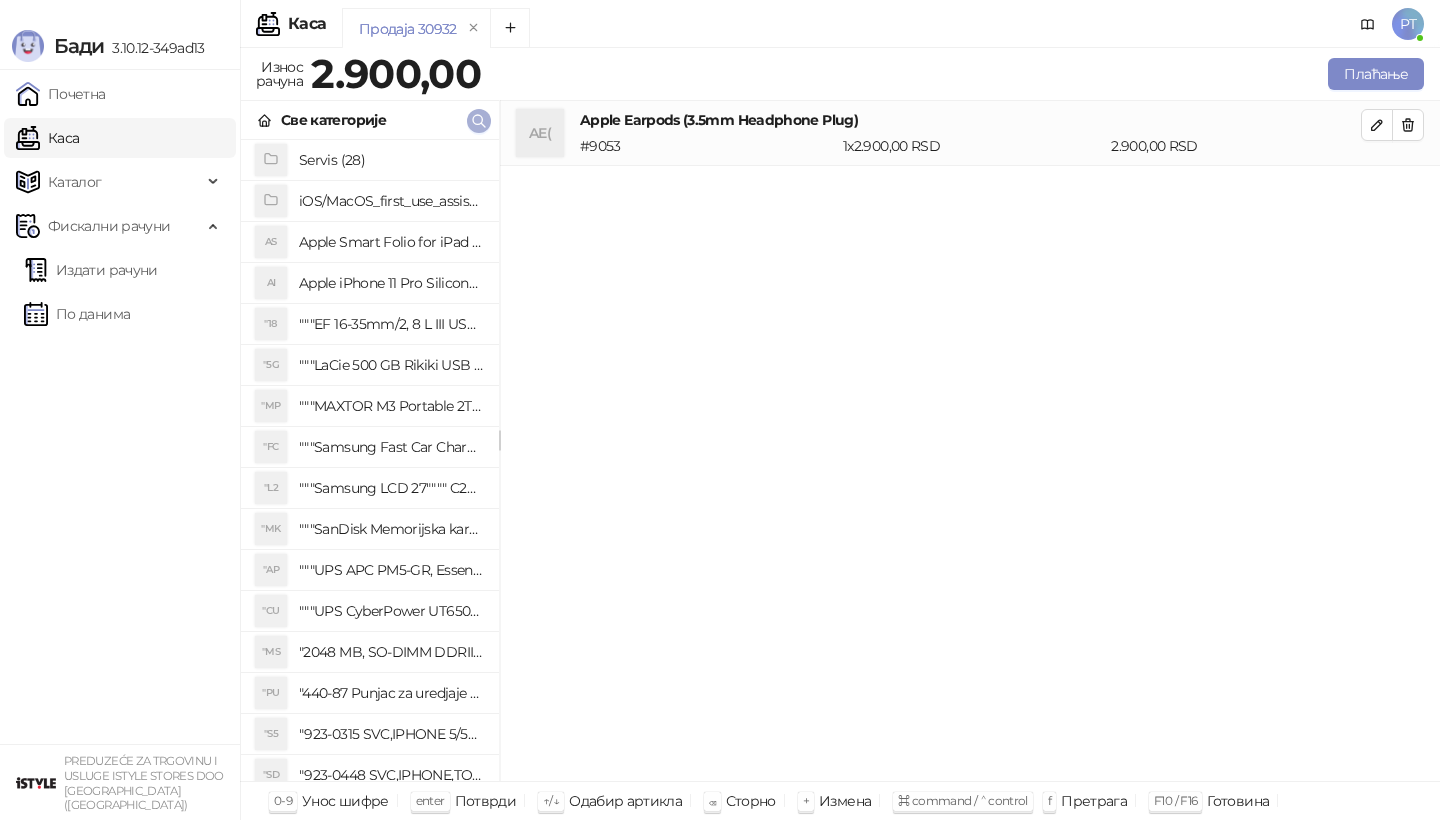 click 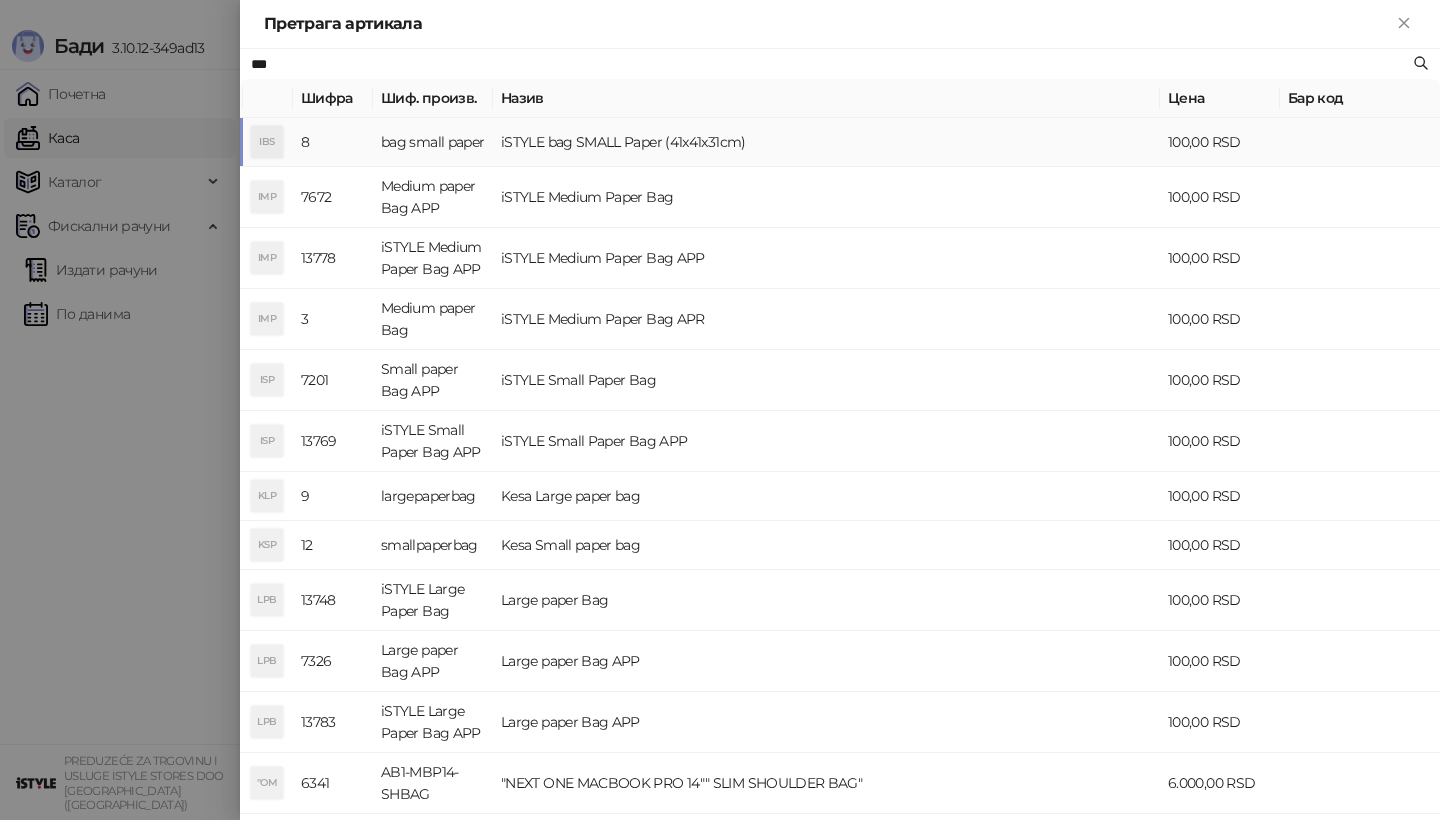type on "***" 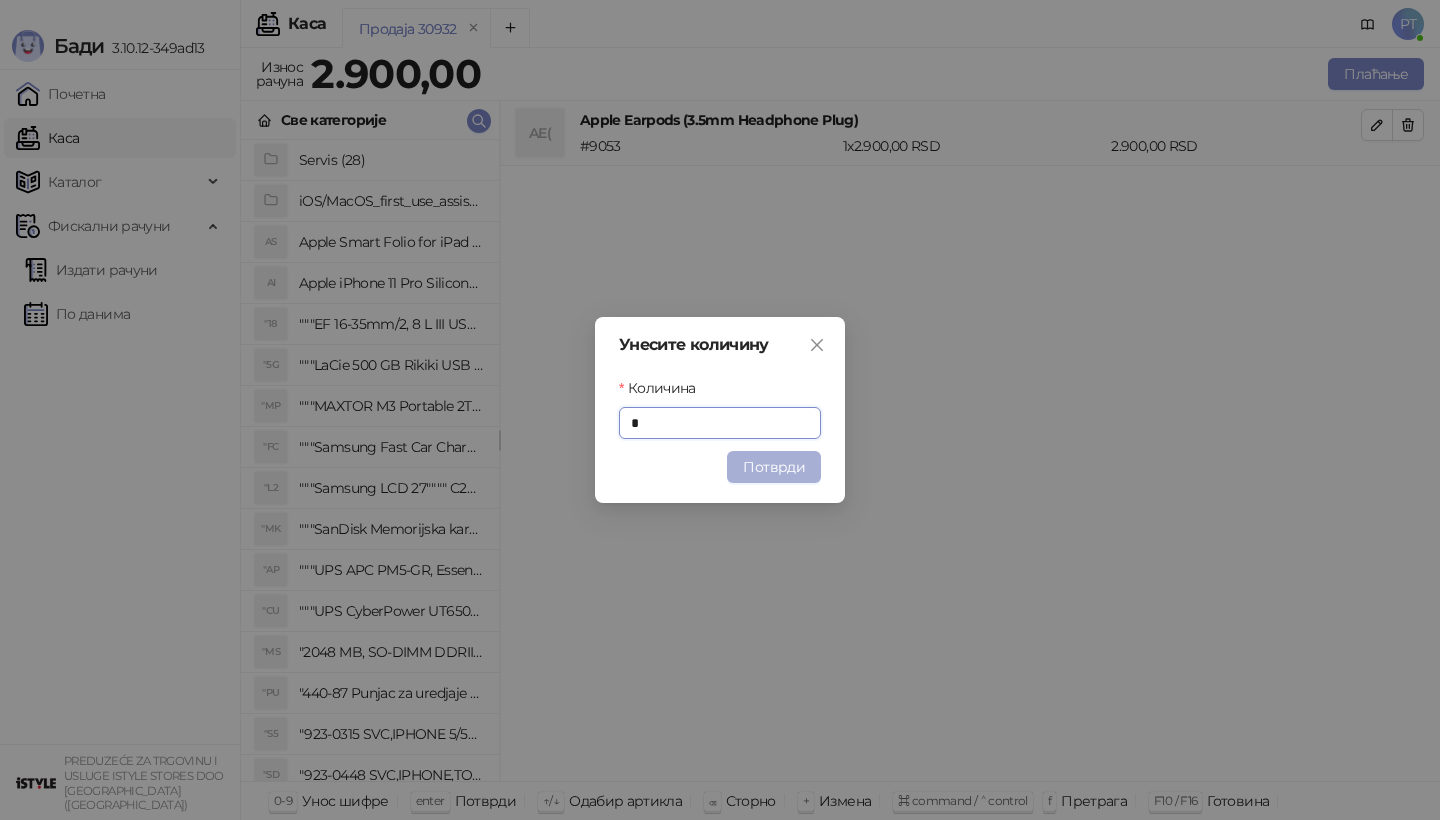 click on "Потврди" at bounding box center [774, 467] 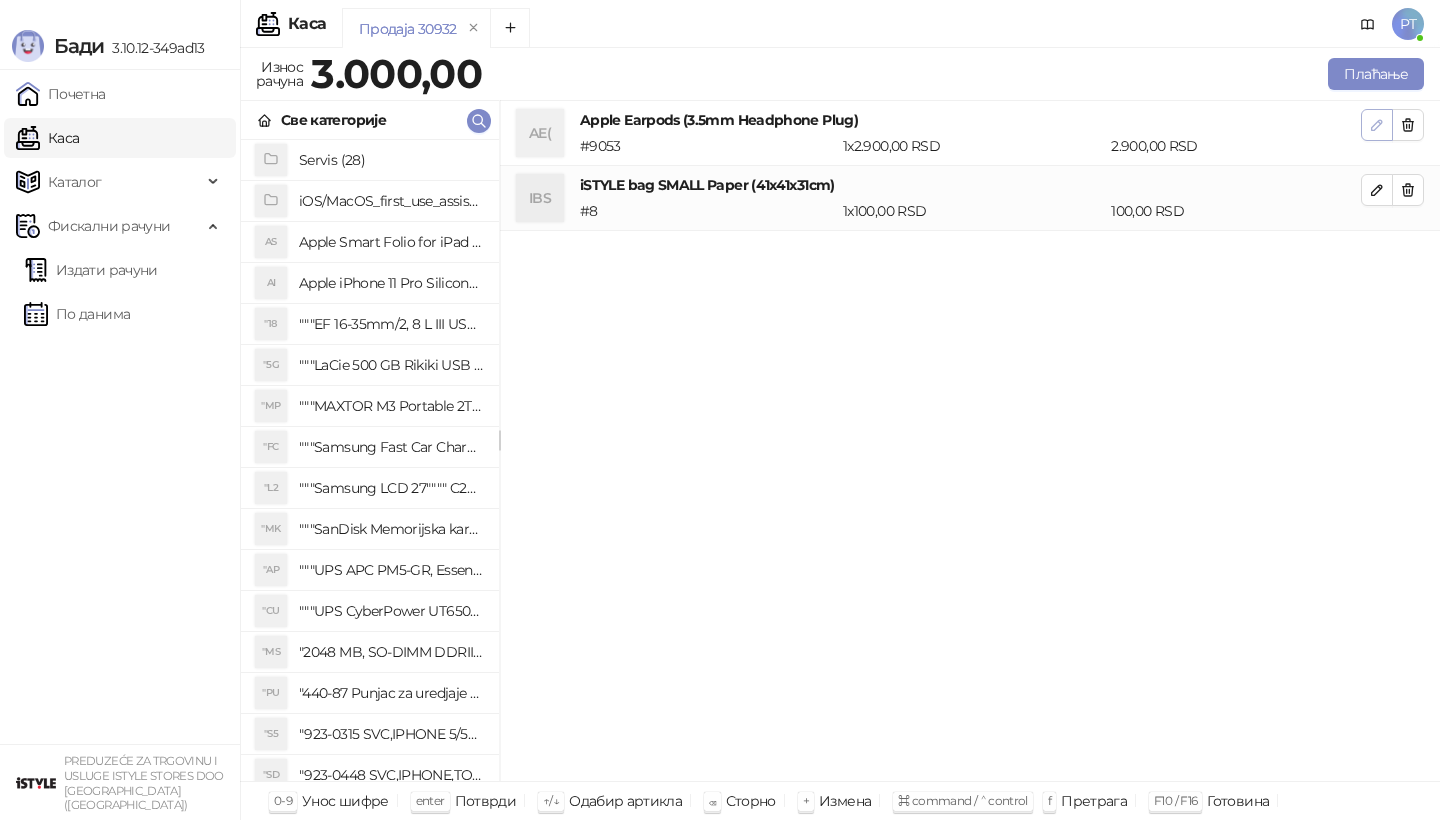 click 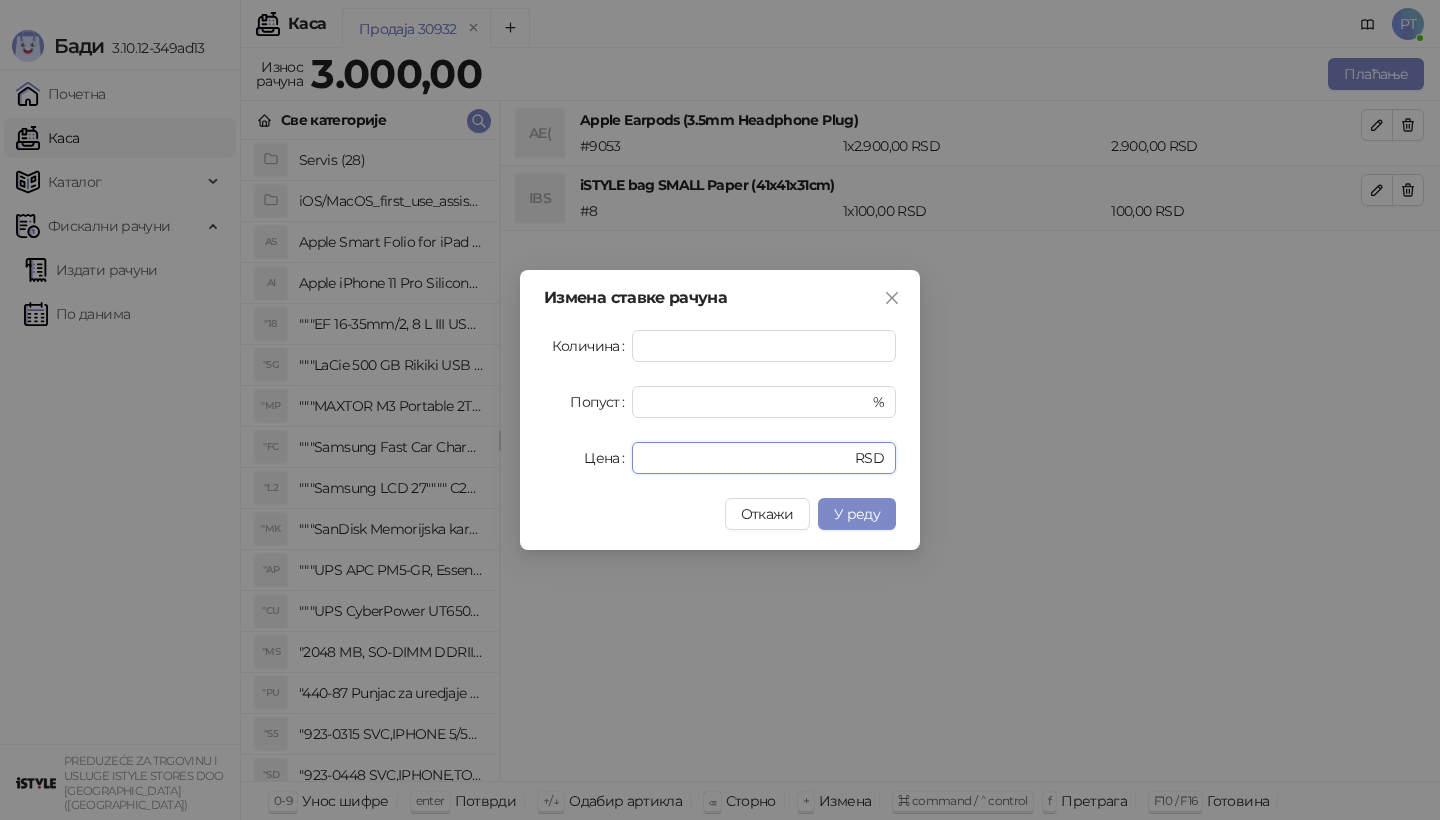 drag, startPoint x: 692, startPoint y: 463, endPoint x: 473, endPoint y: 463, distance: 219 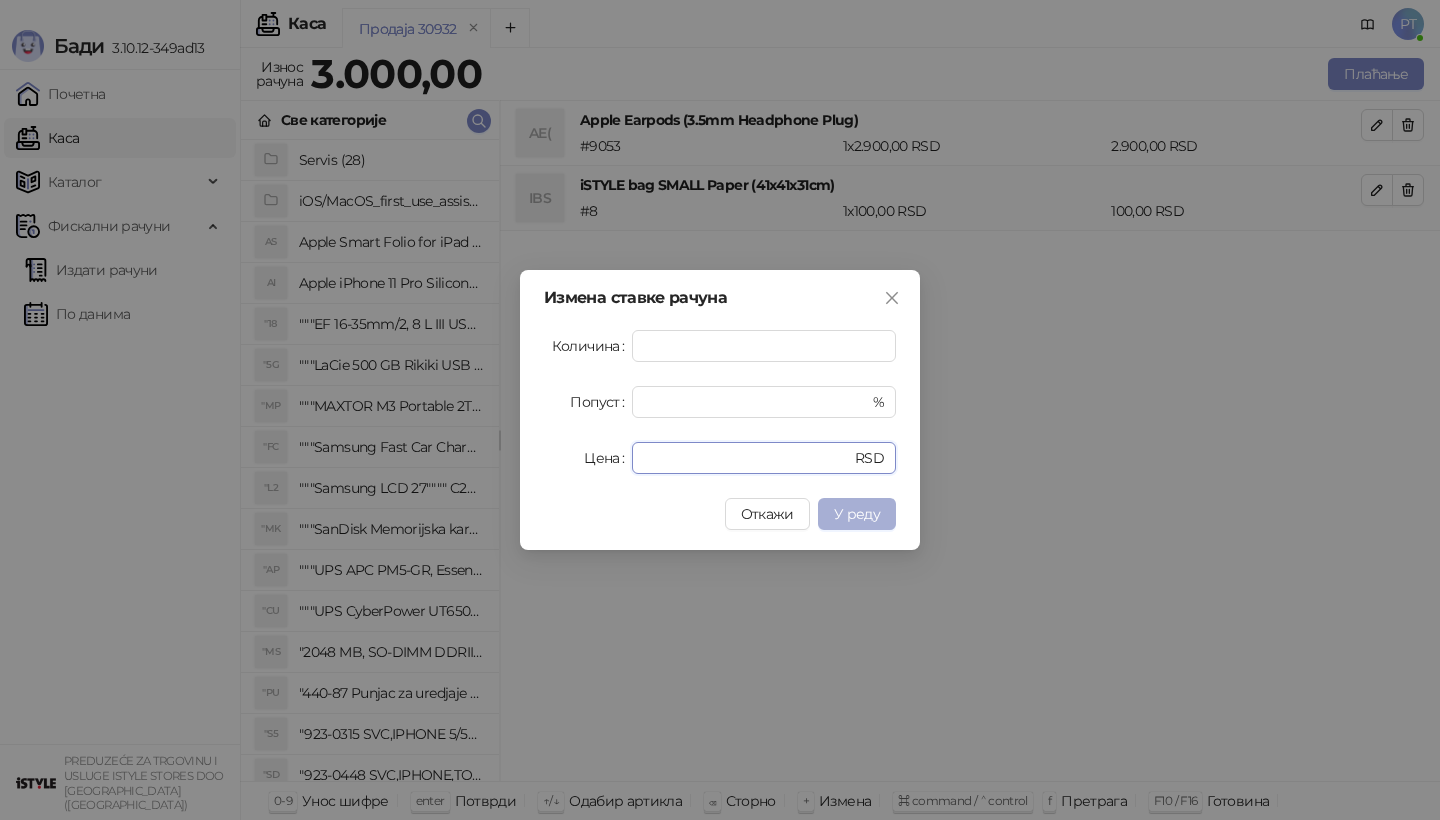 type on "****" 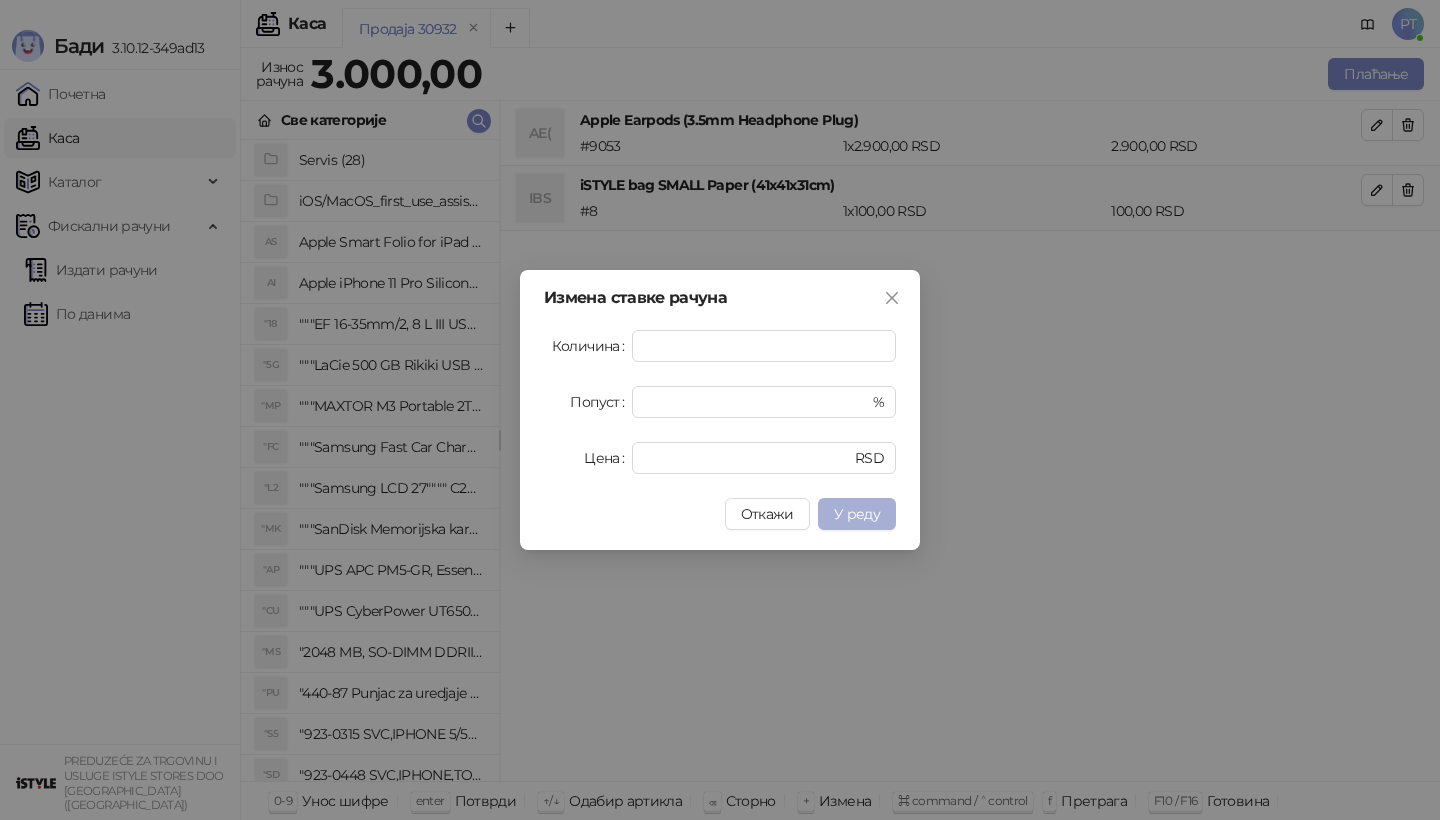 click on "У реду" at bounding box center (857, 514) 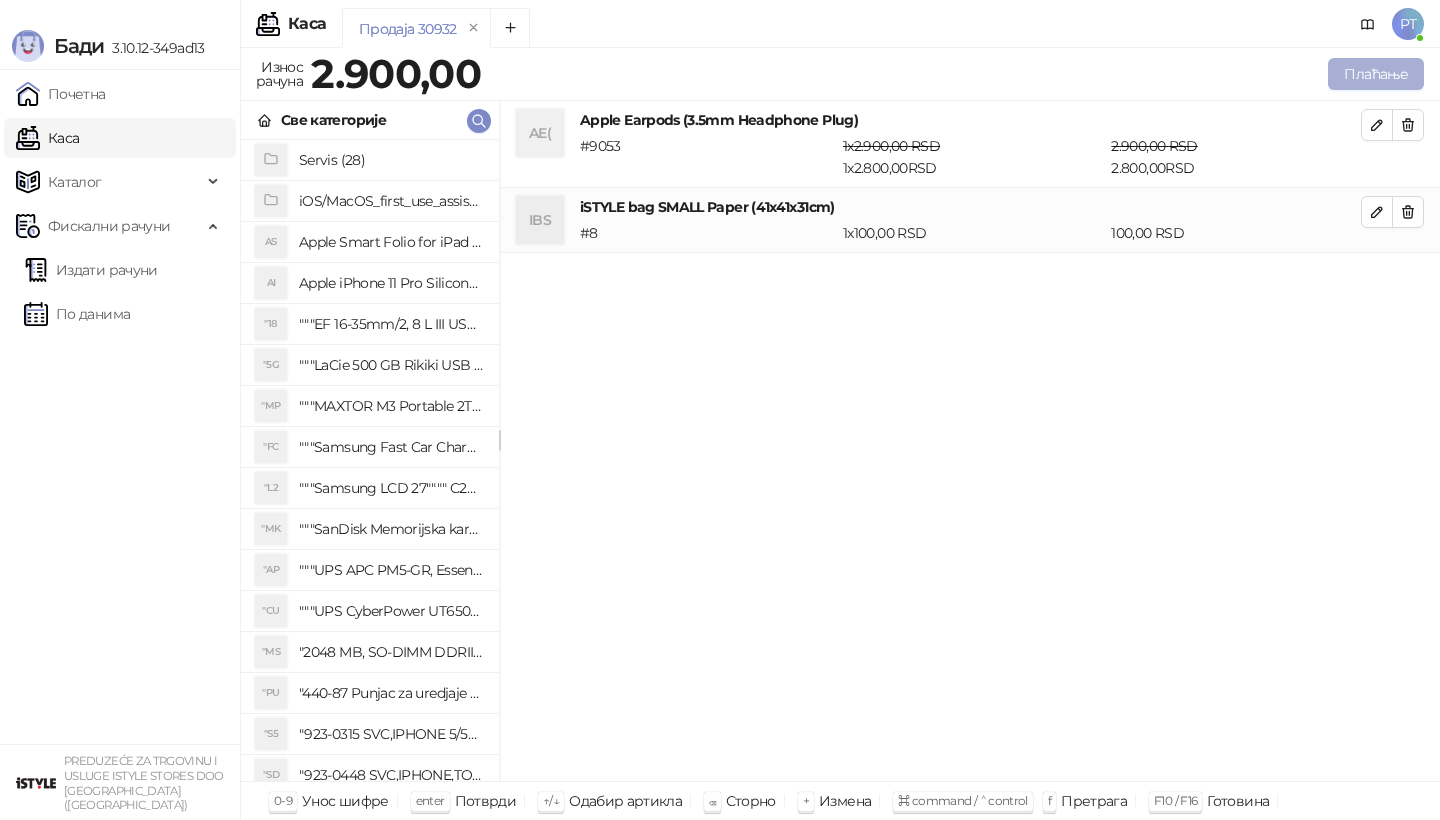 click on "Плаћање" at bounding box center [1376, 74] 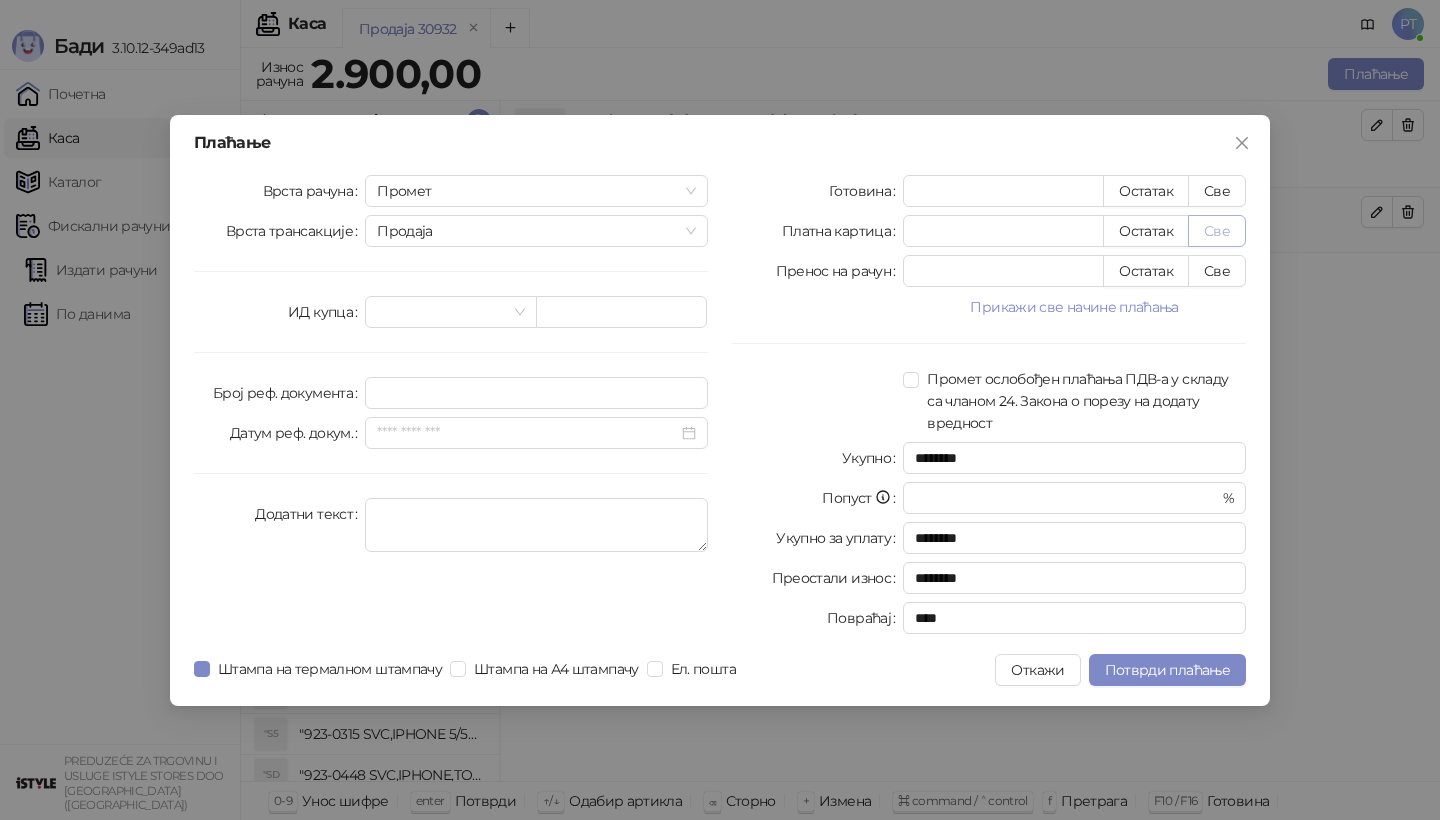 click on "Све" at bounding box center (1217, 231) 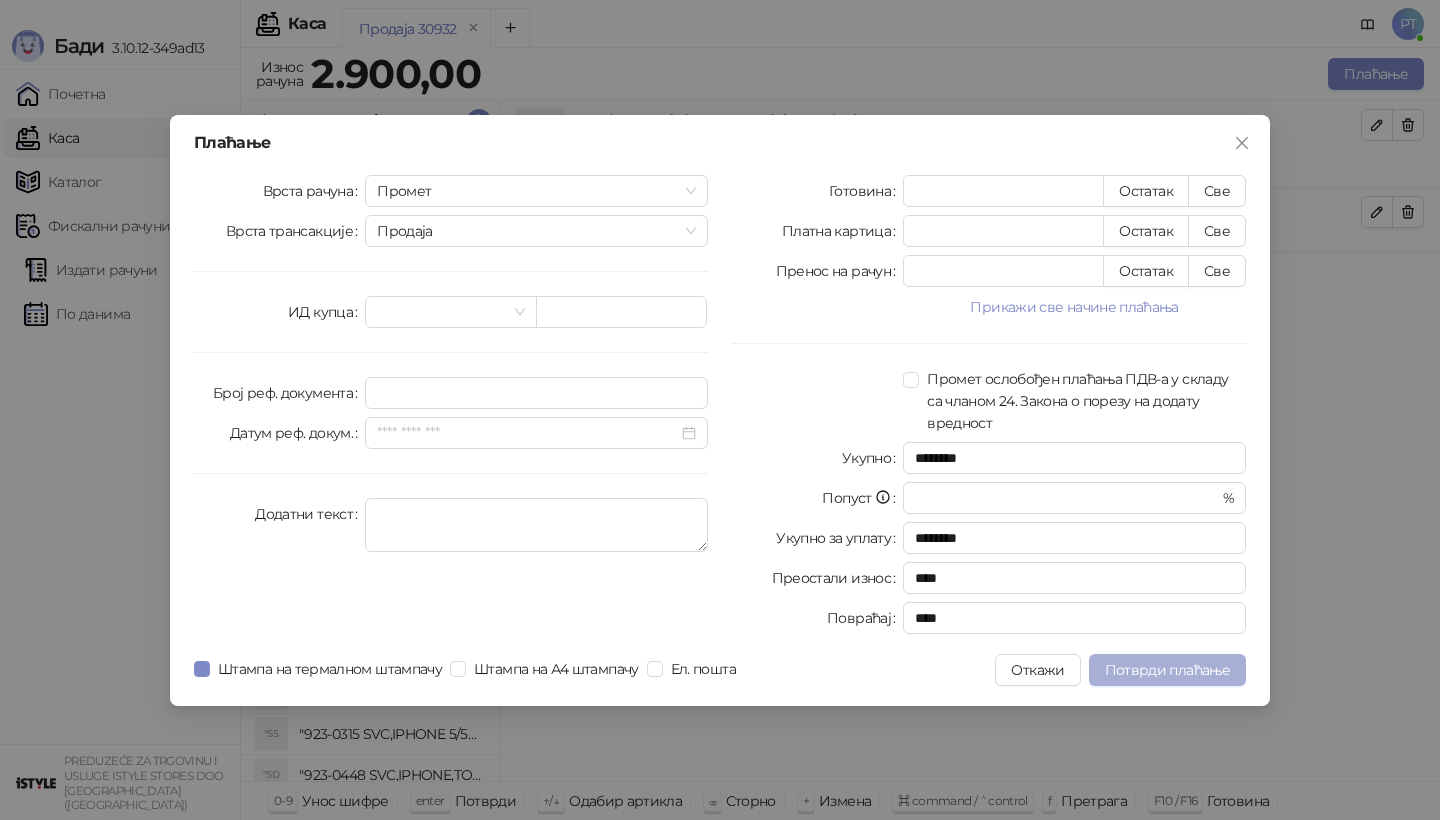 click on "Потврди плаћање" at bounding box center [1167, 670] 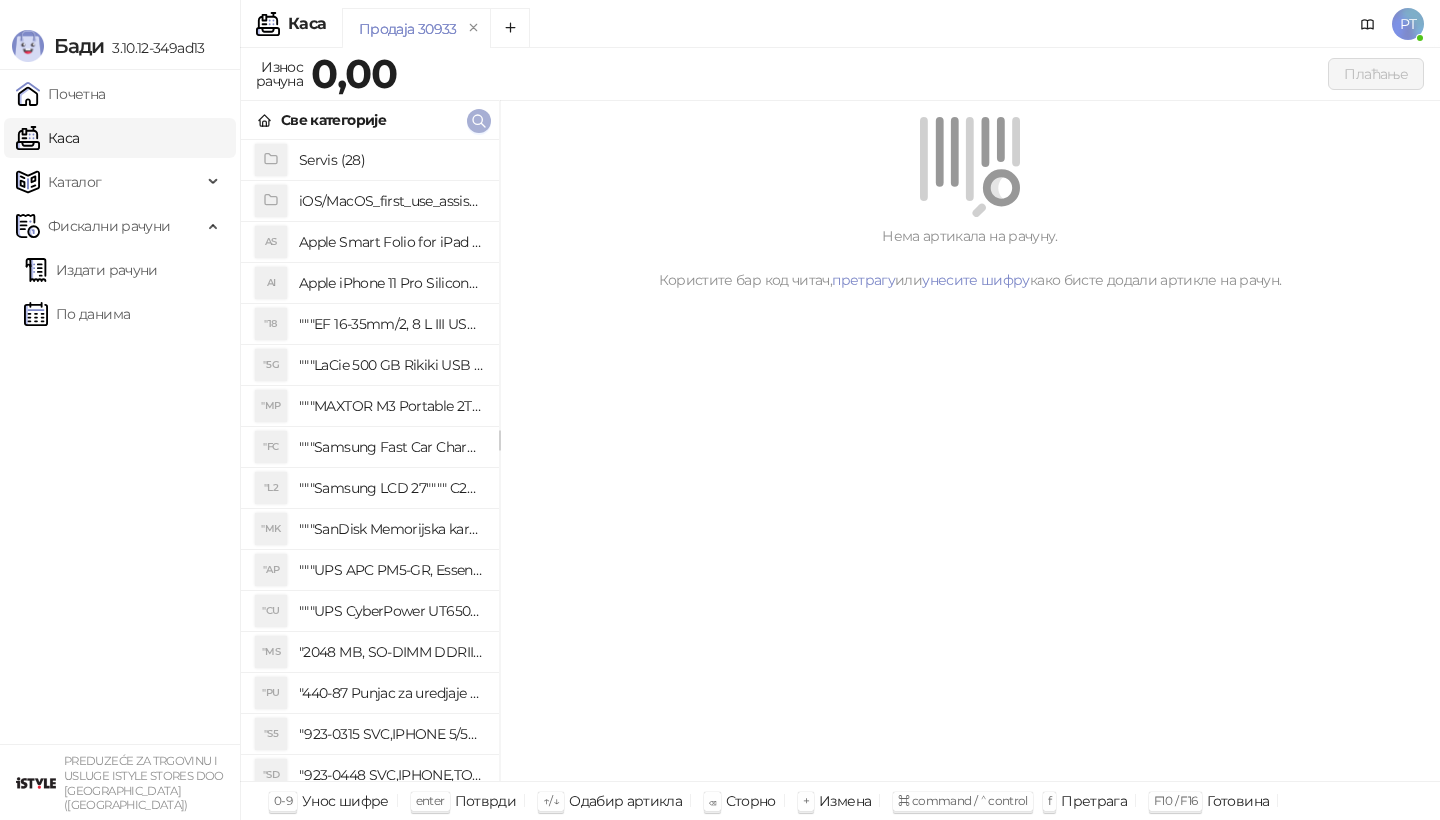 click 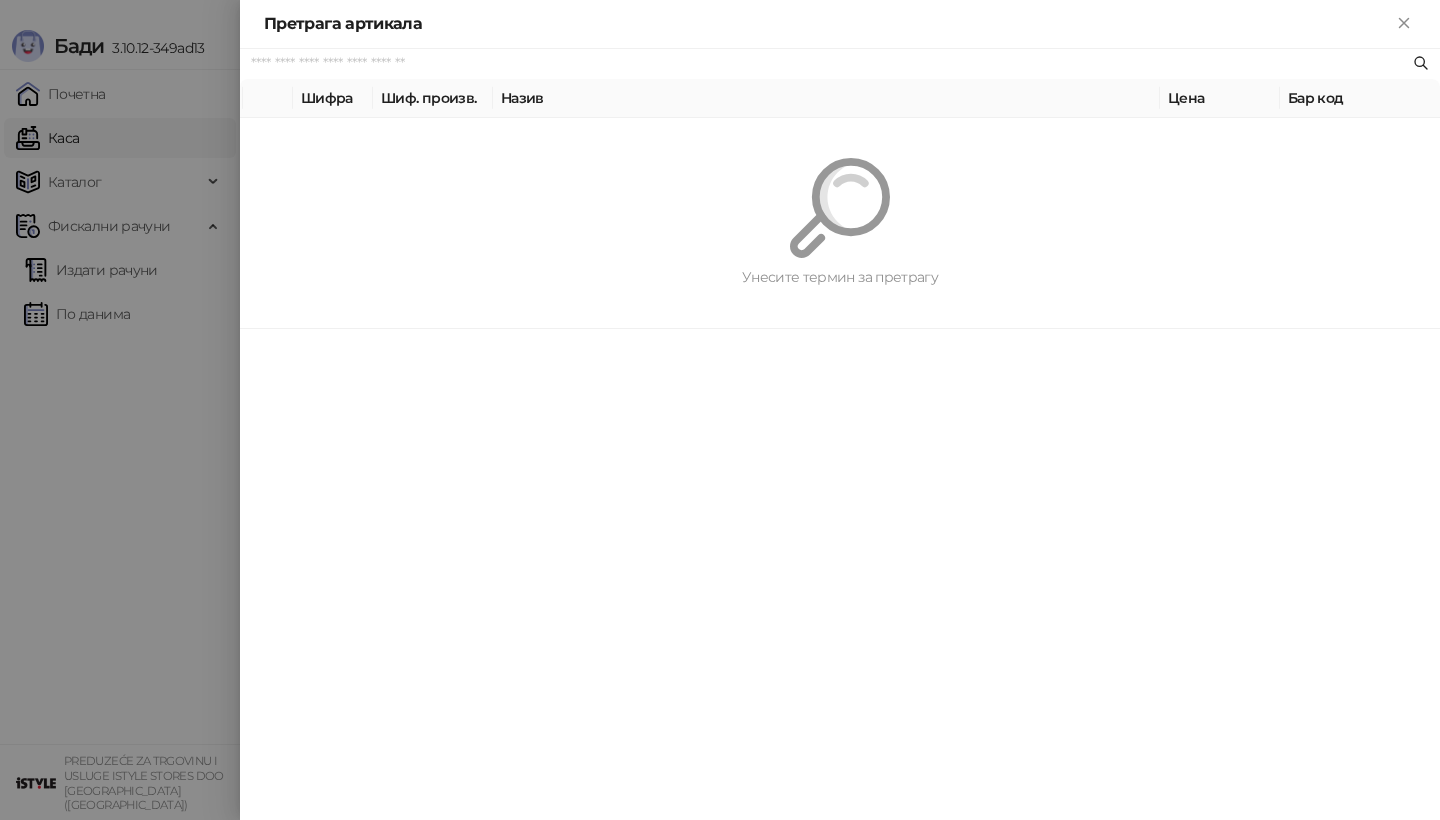 paste on "*********" 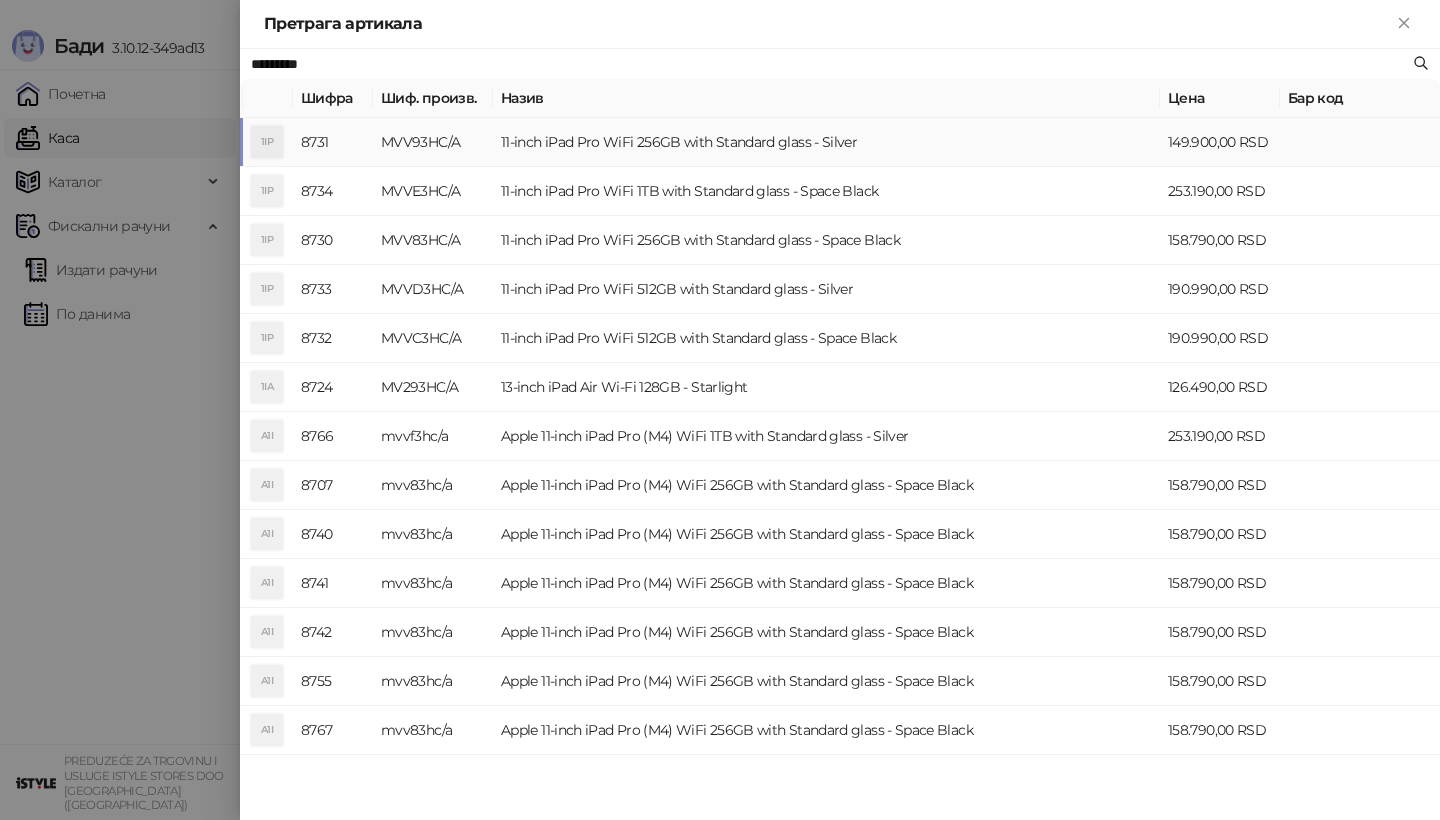 click on "1IP" at bounding box center (267, 142) 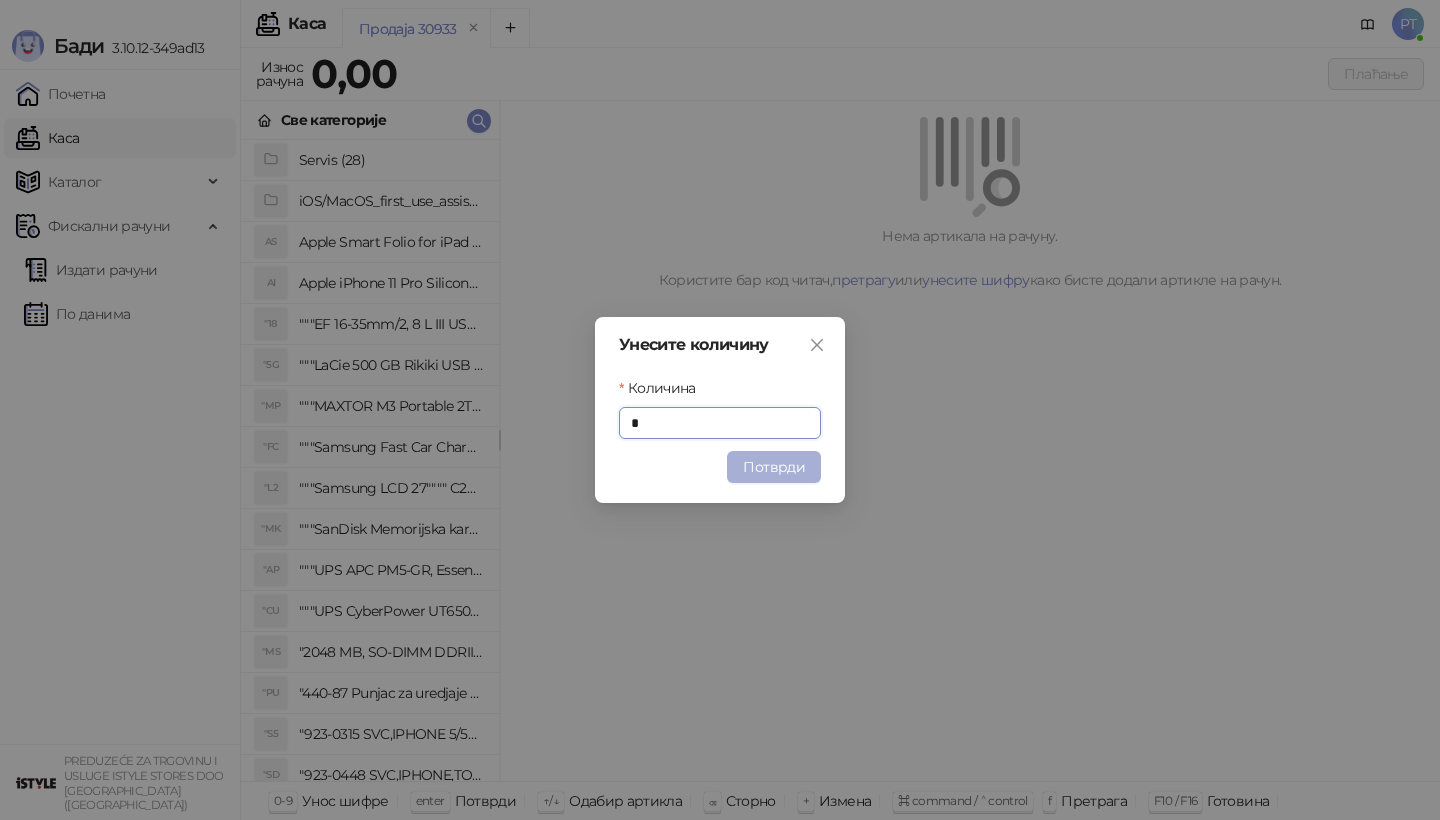click on "Потврди" at bounding box center (774, 467) 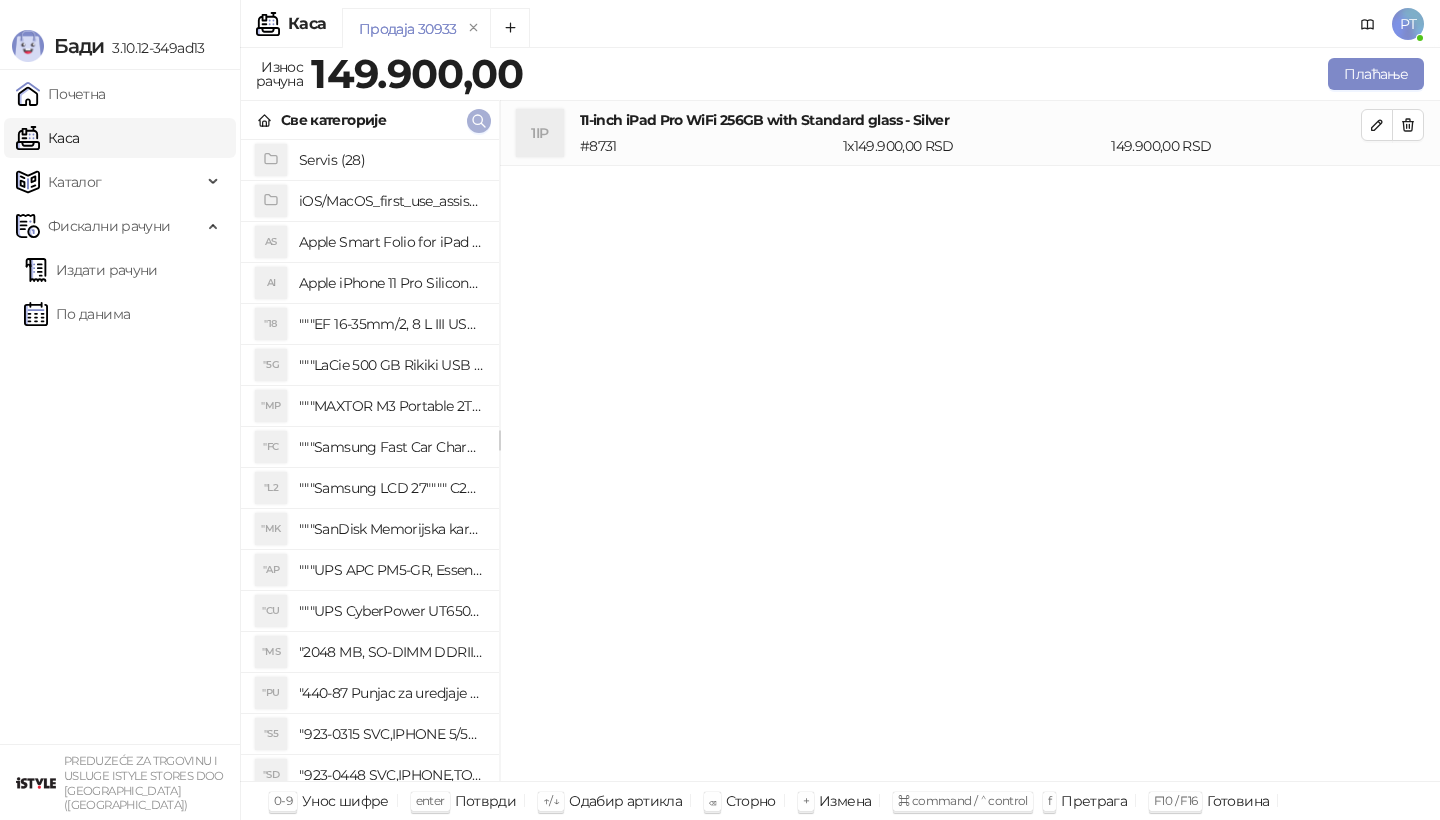 click at bounding box center [479, 121] 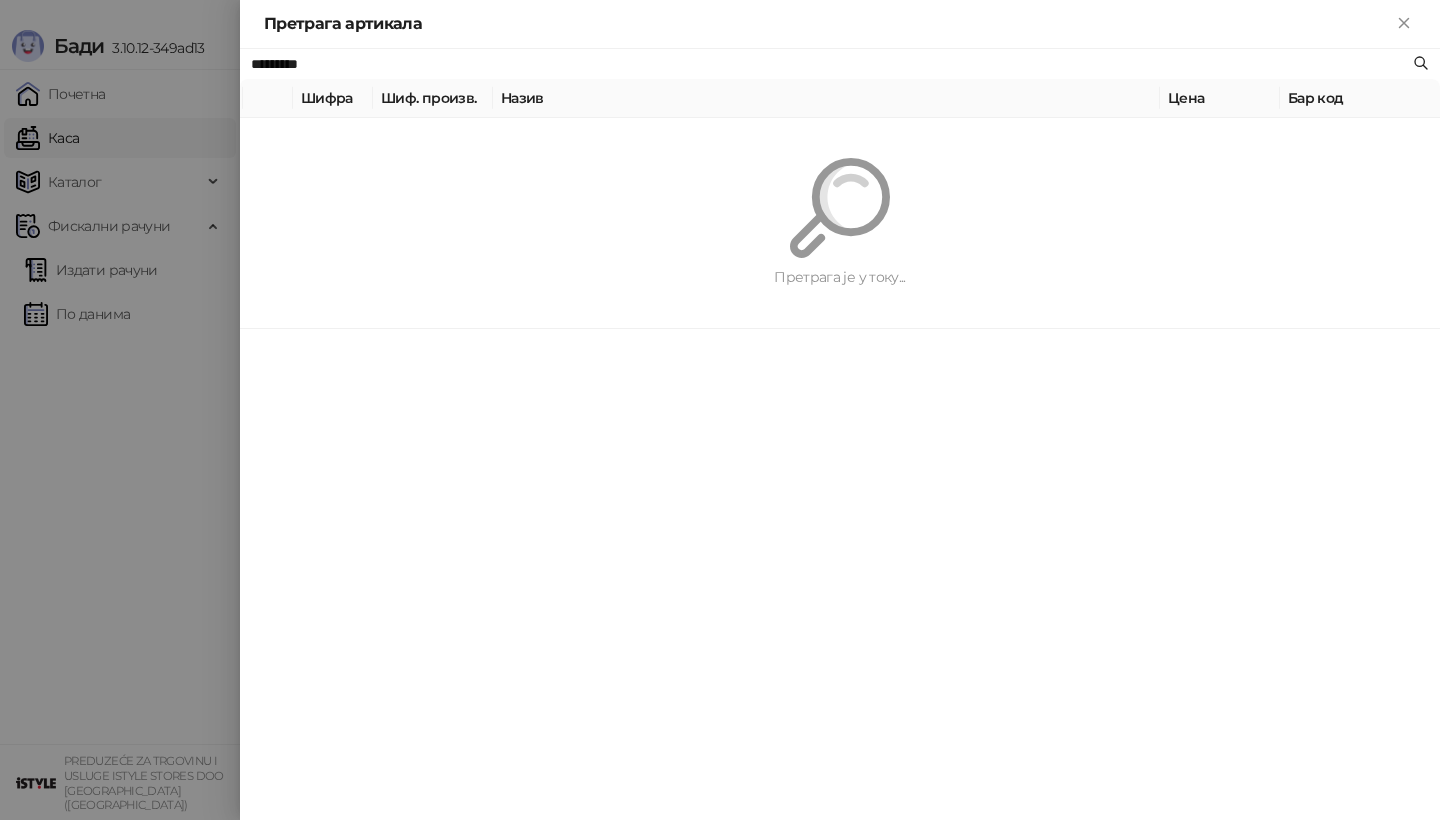 paste 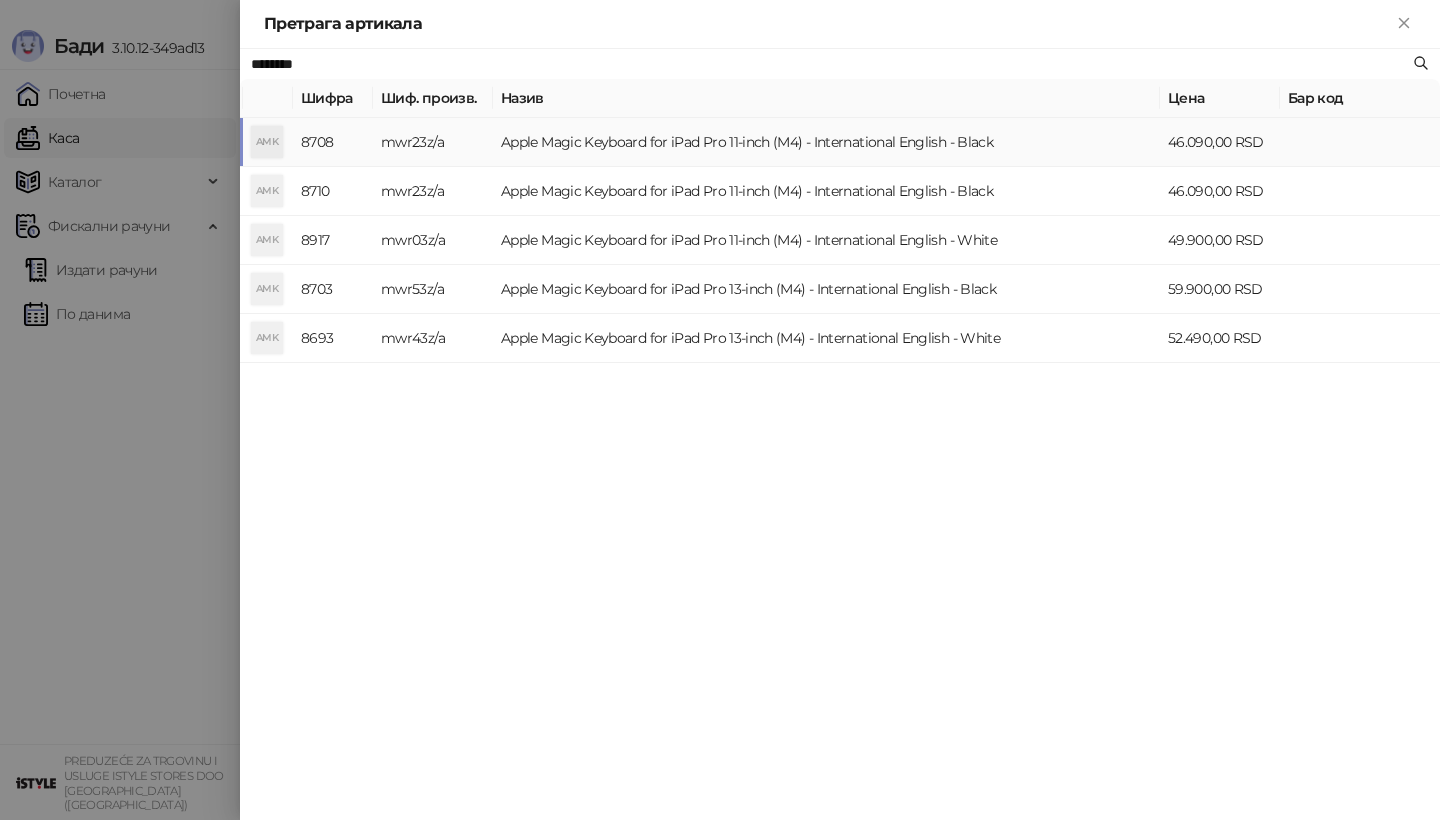 click on "AMK" at bounding box center [267, 142] 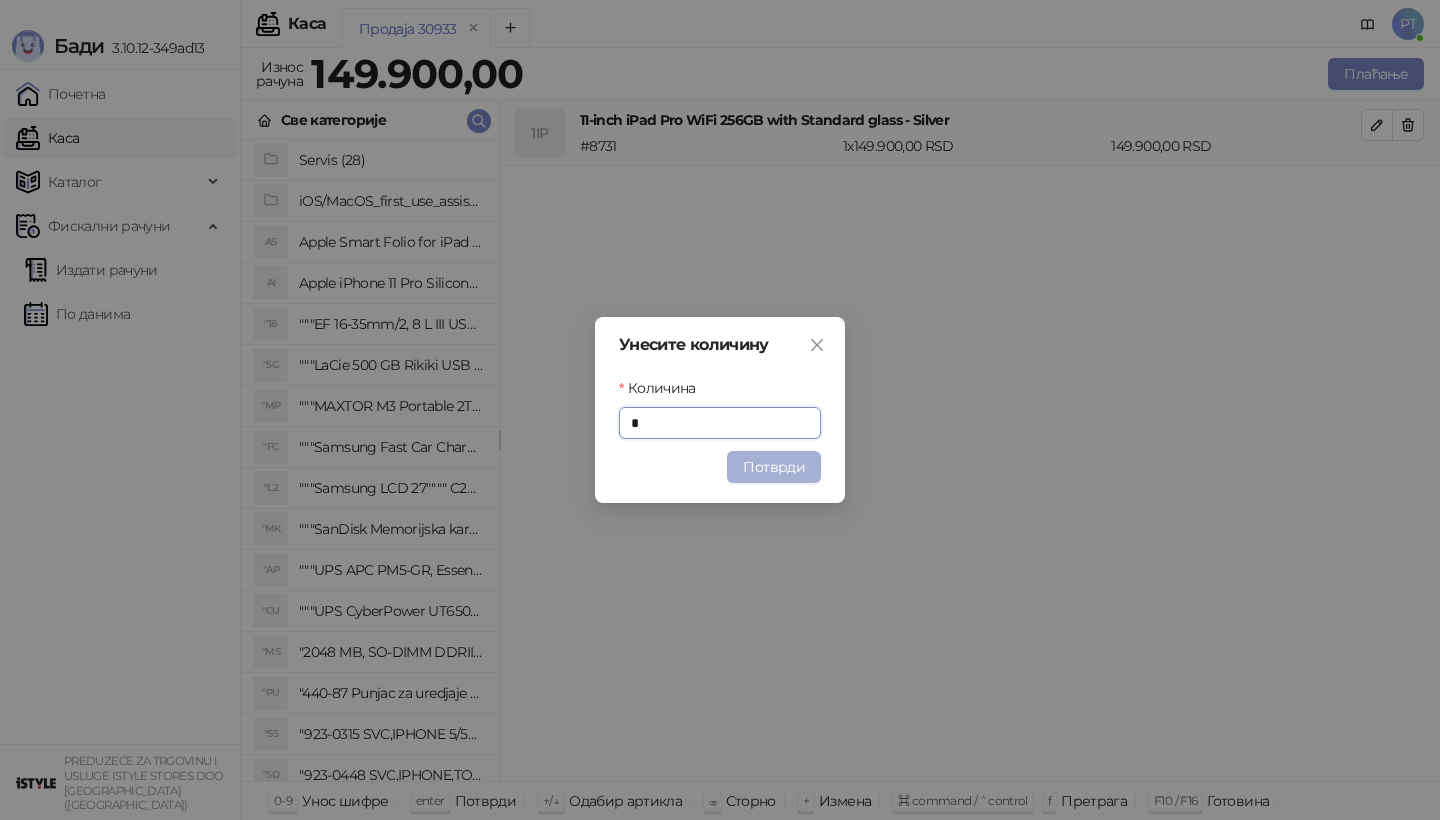 click on "Потврди" at bounding box center [774, 467] 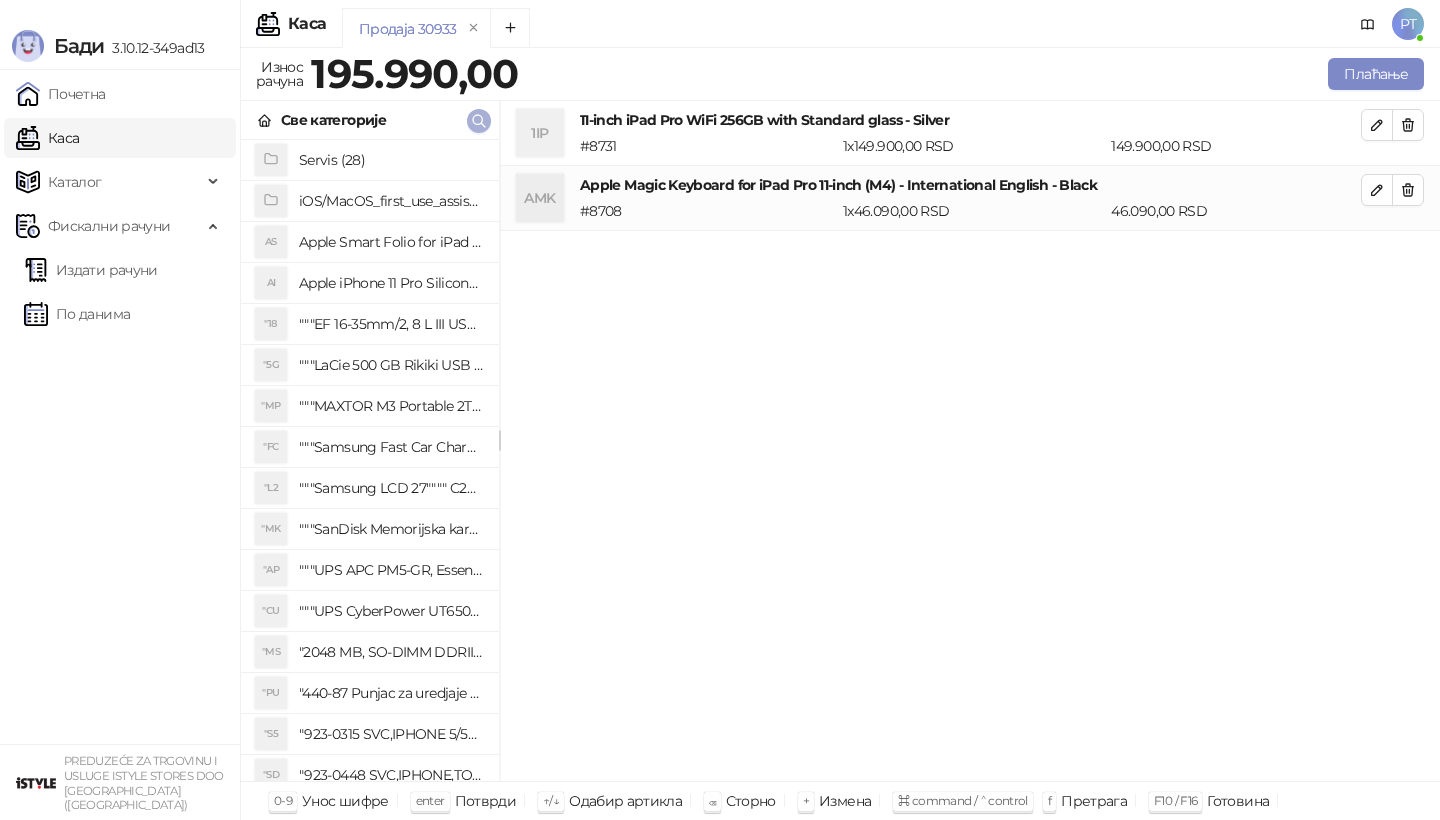click at bounding box center (479, 121) 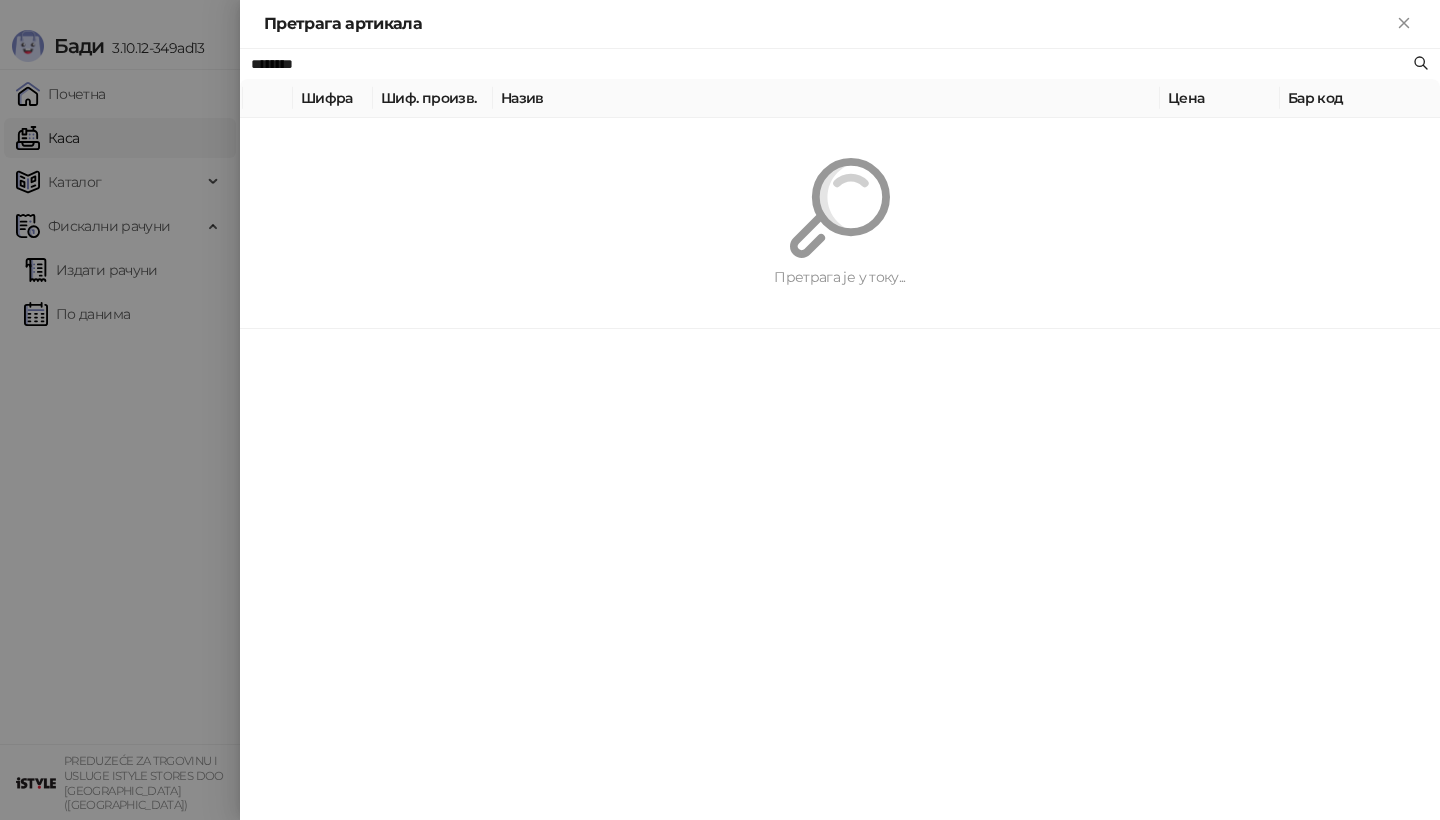 paste on "********" 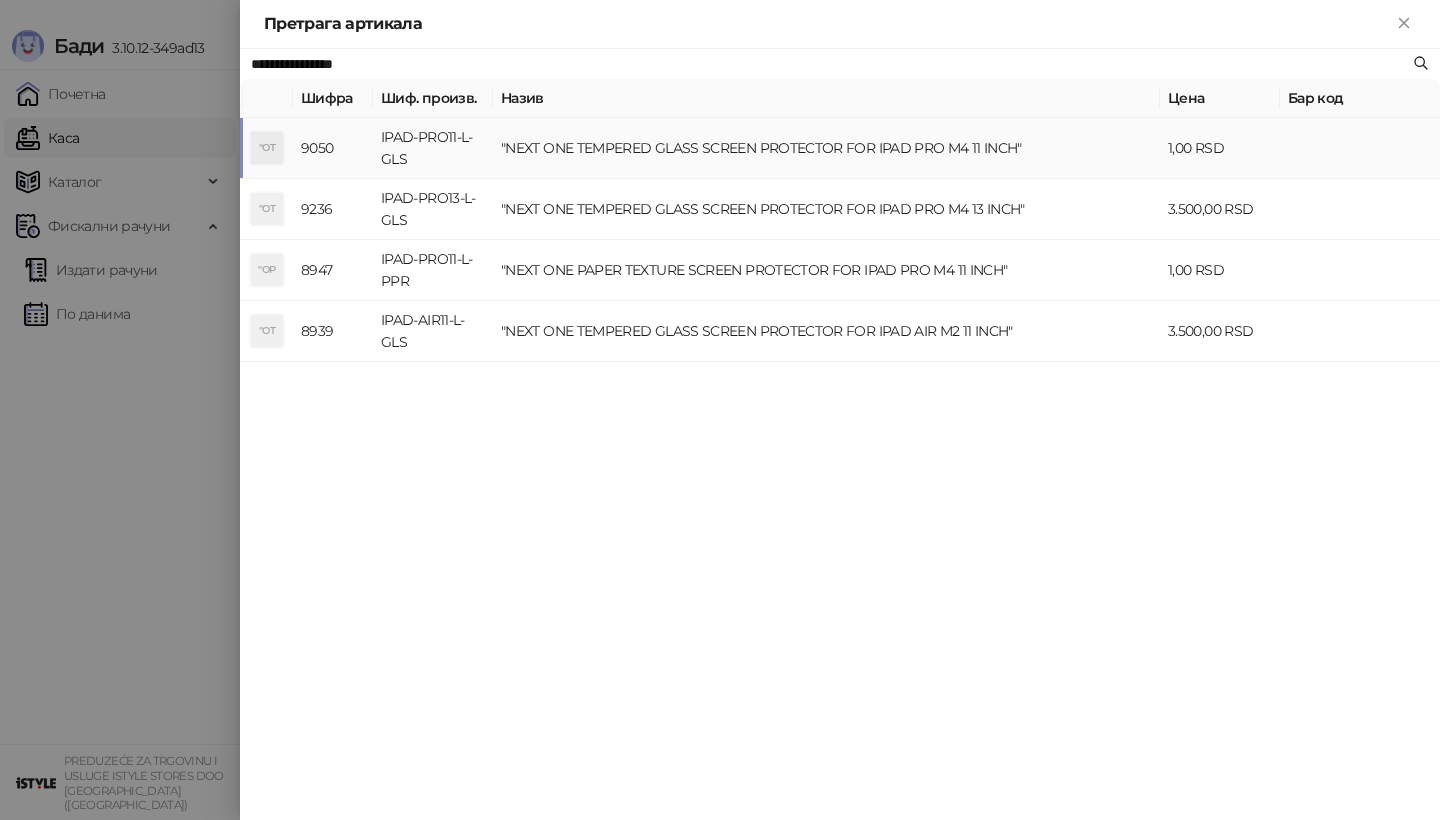 click on ""OT" at bounding box center [267, 148] 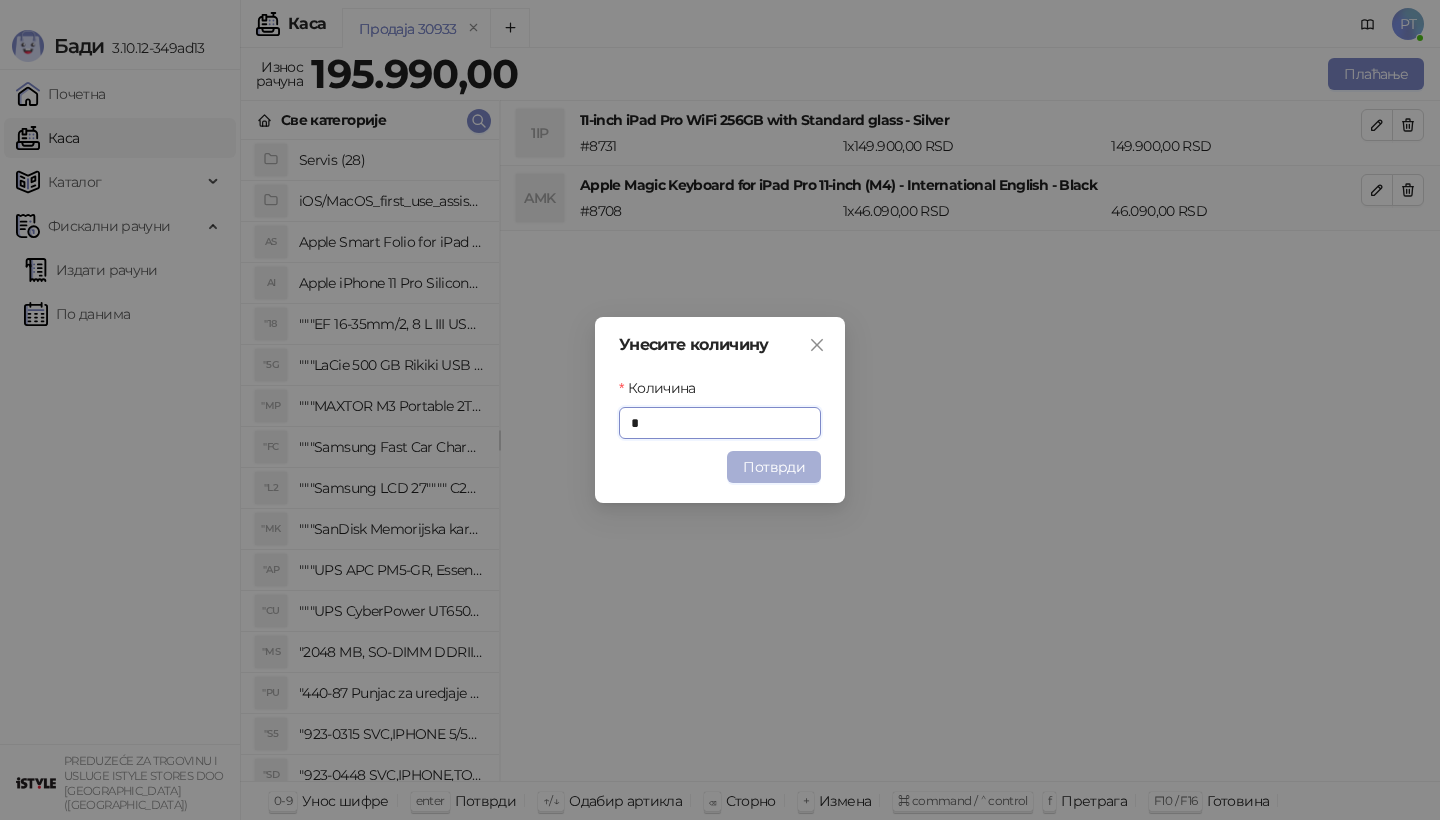 click on "Потврди" at bounding box center (774, 467) 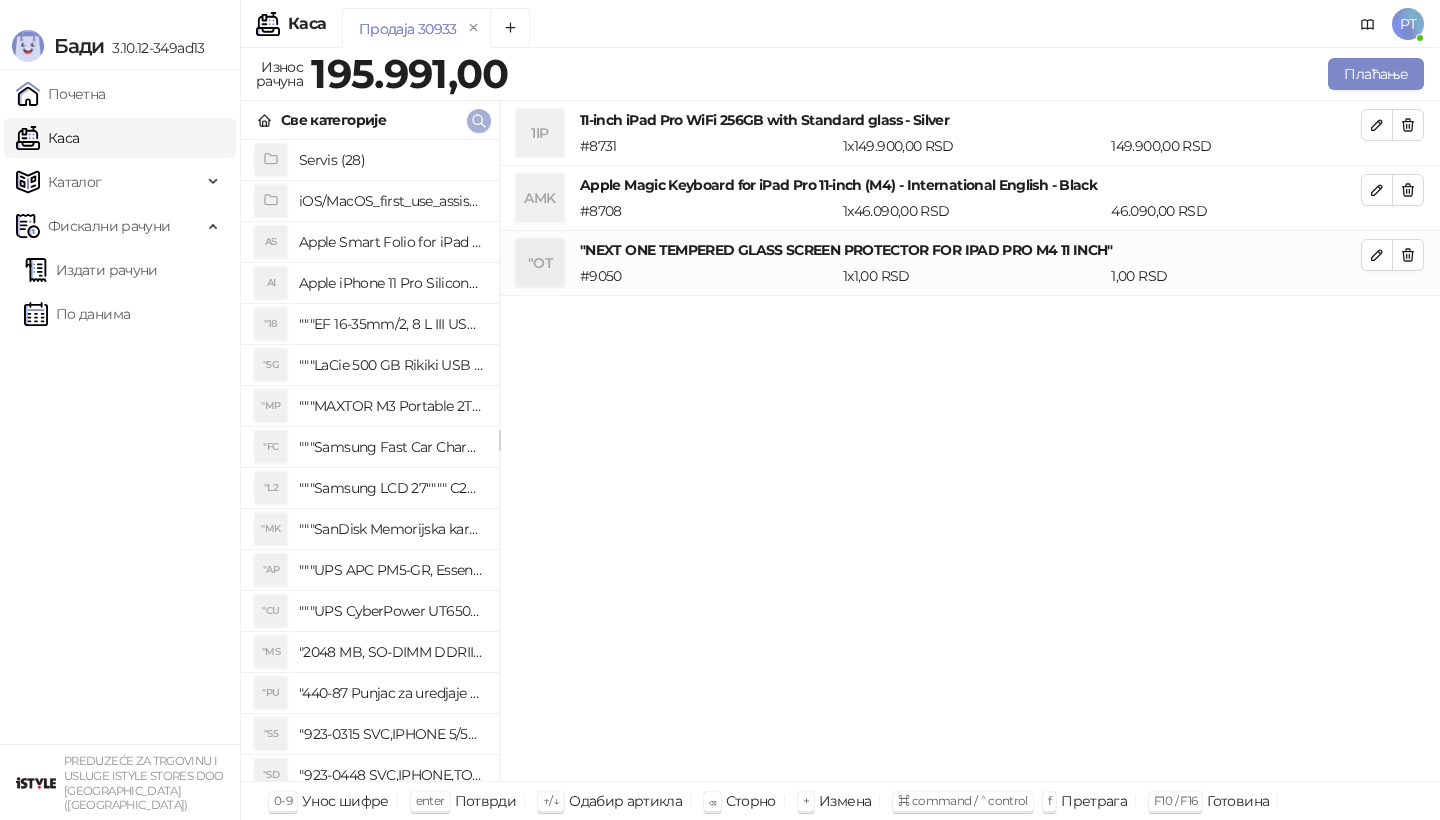 click 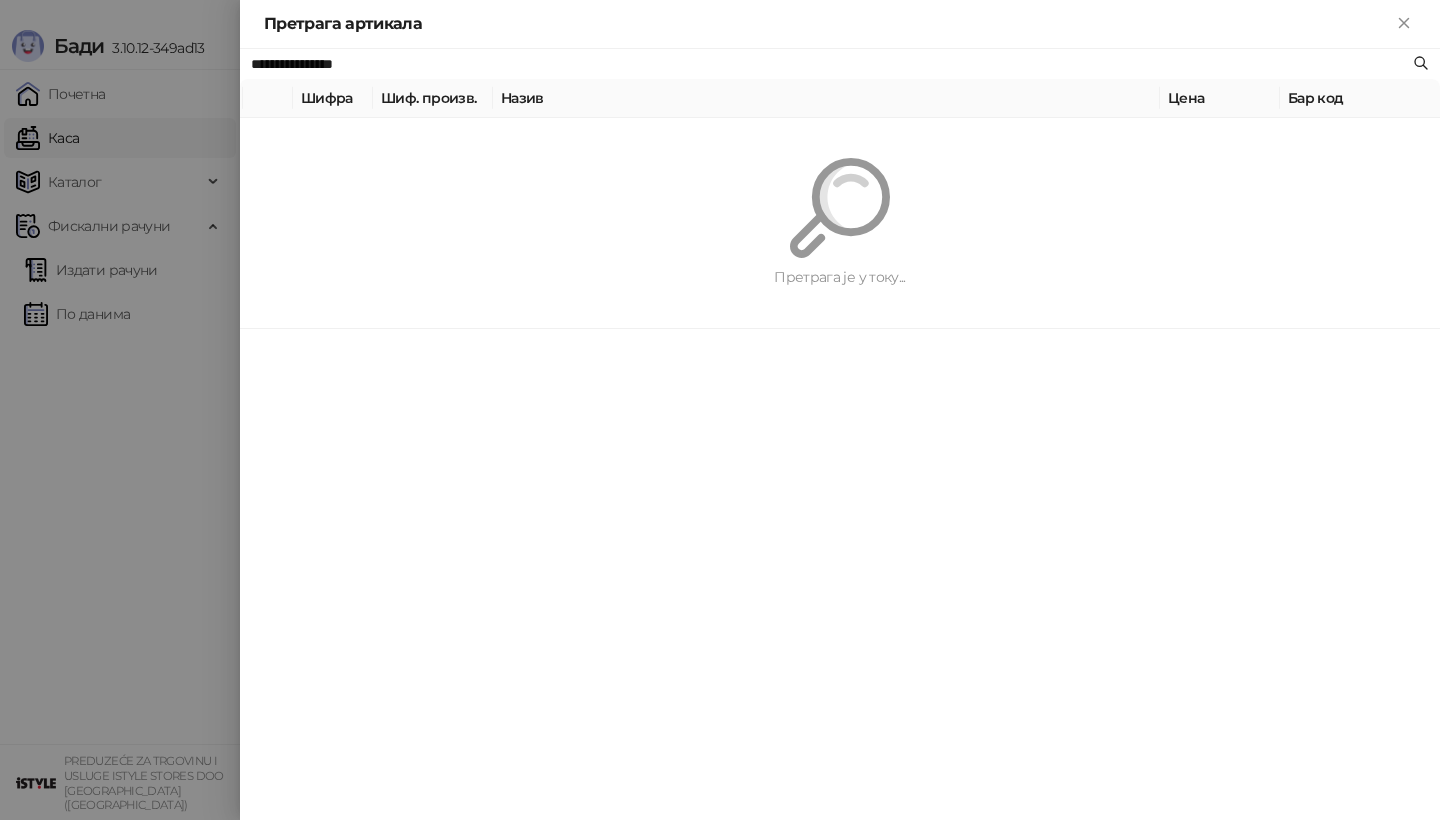 paste on "*******" 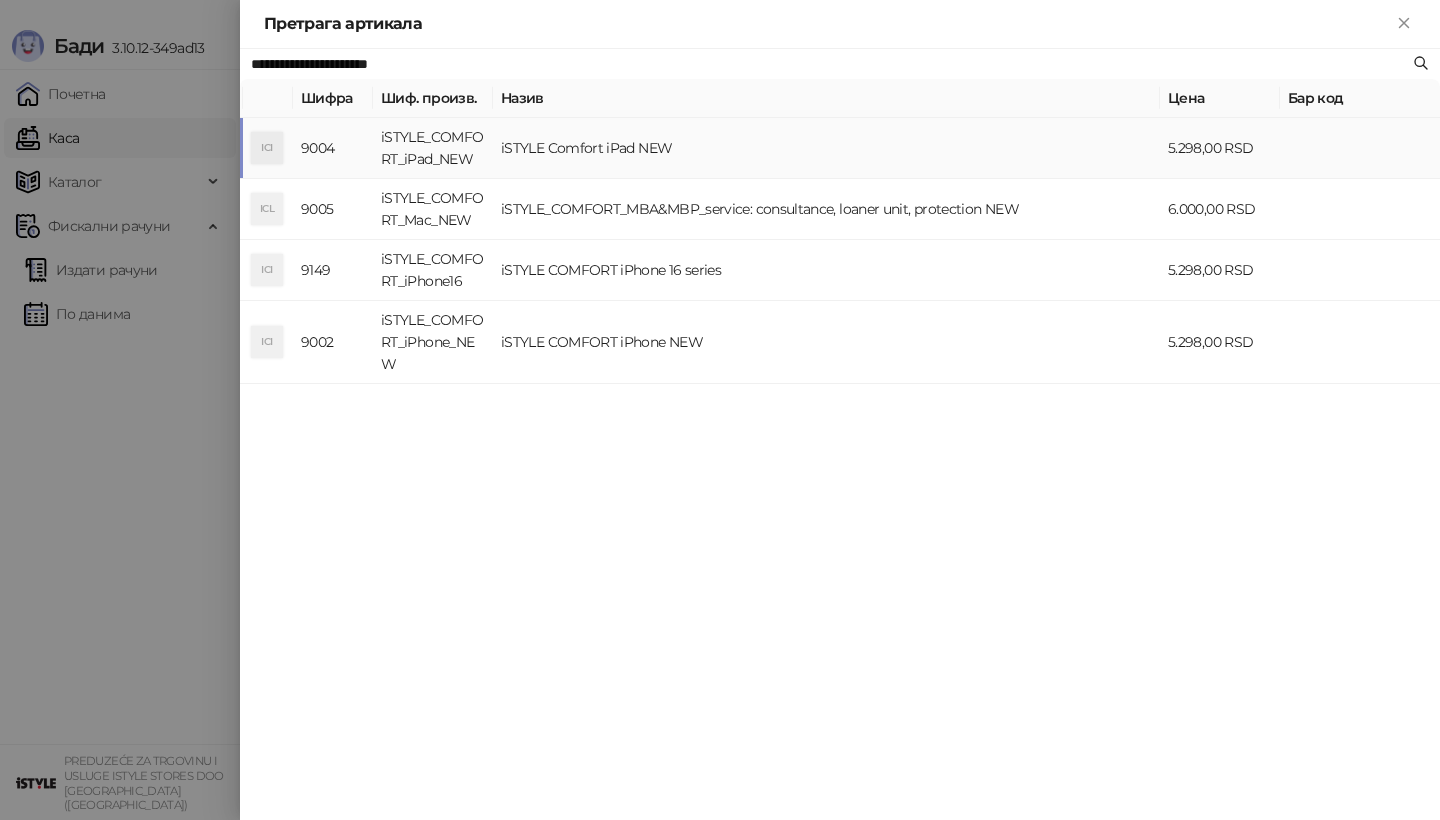 click on "ICI" at bounding box center [267, 148] 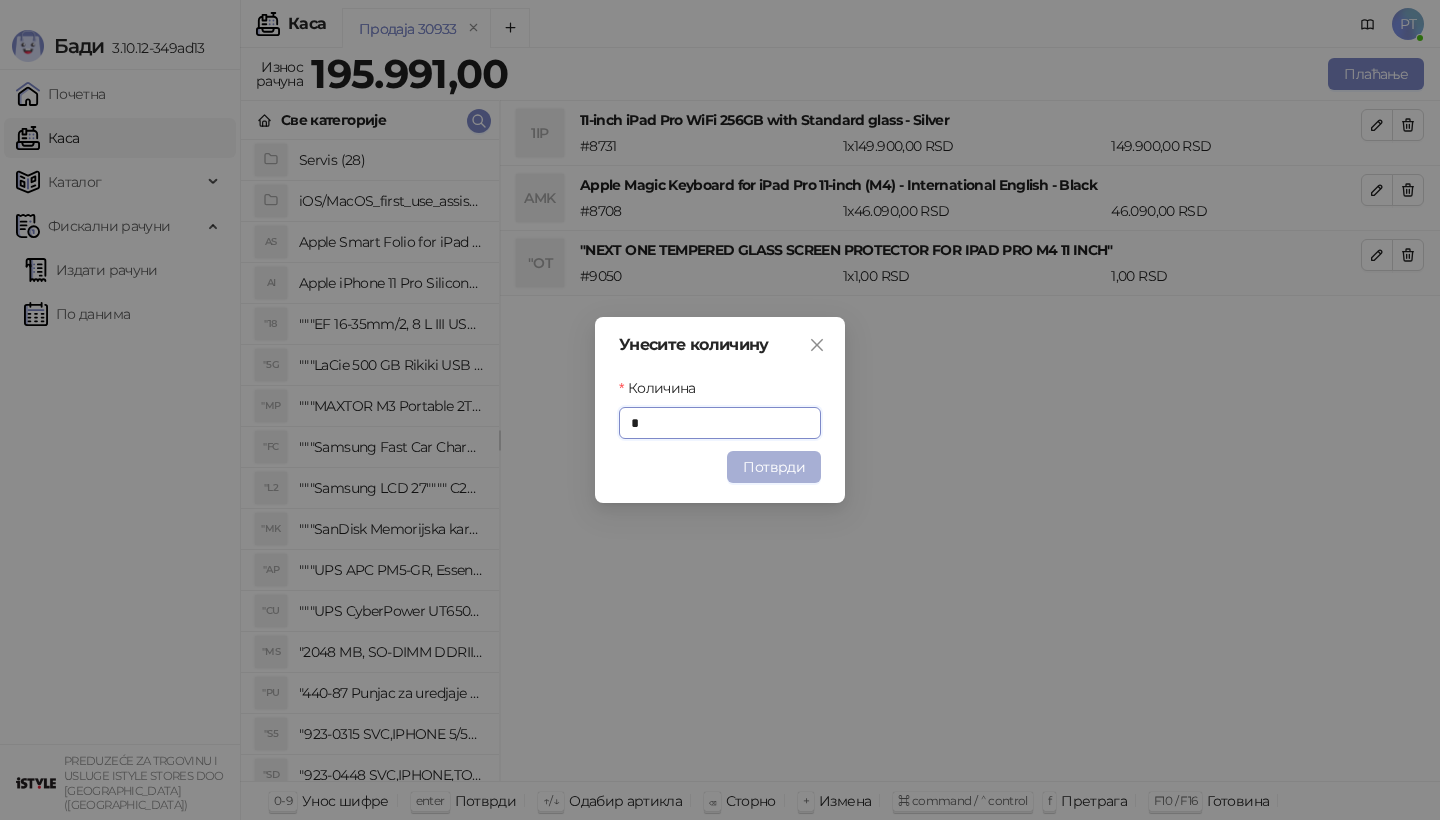 click on "Потврди" at bounding box center [774, 467] 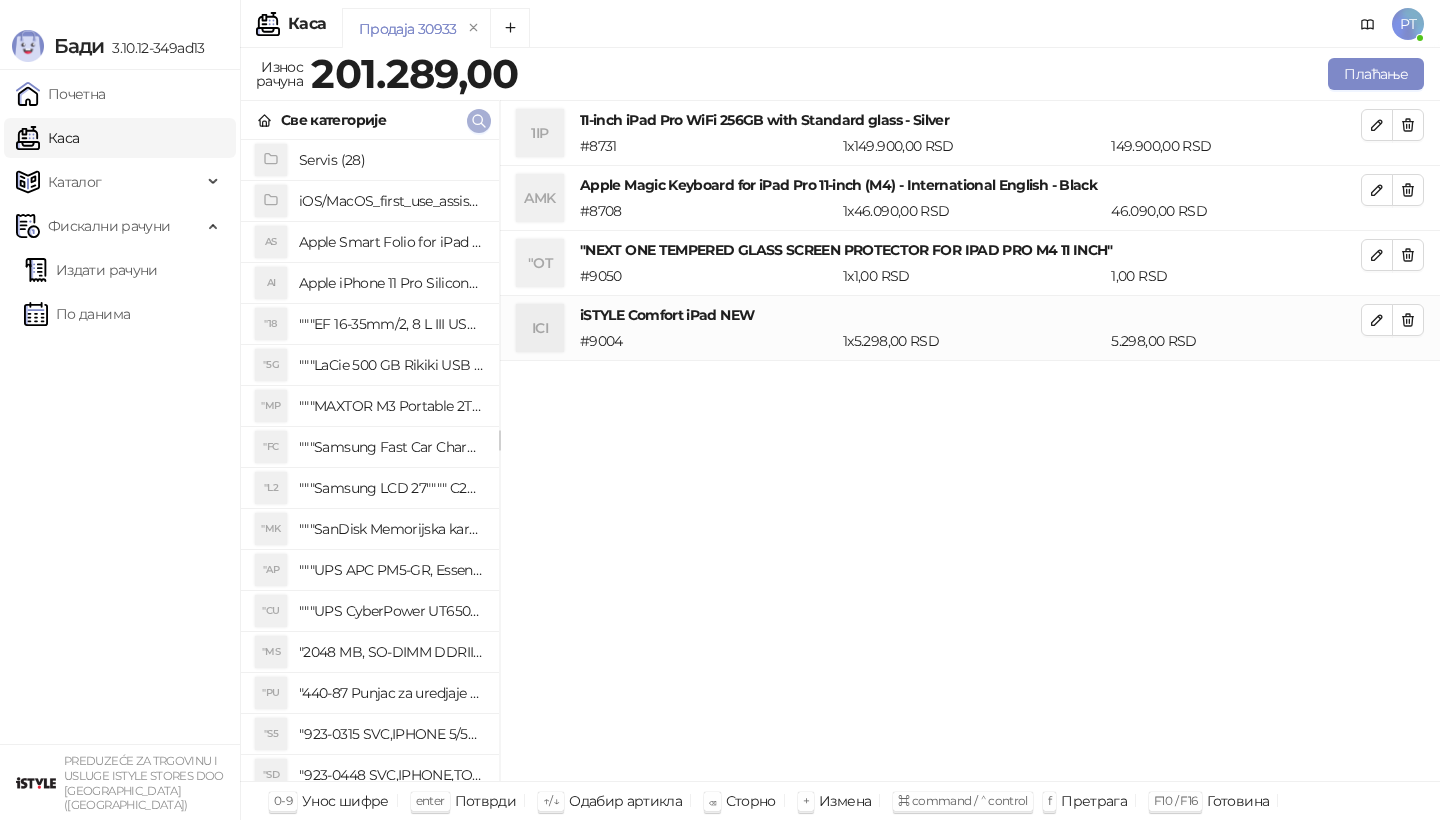 click 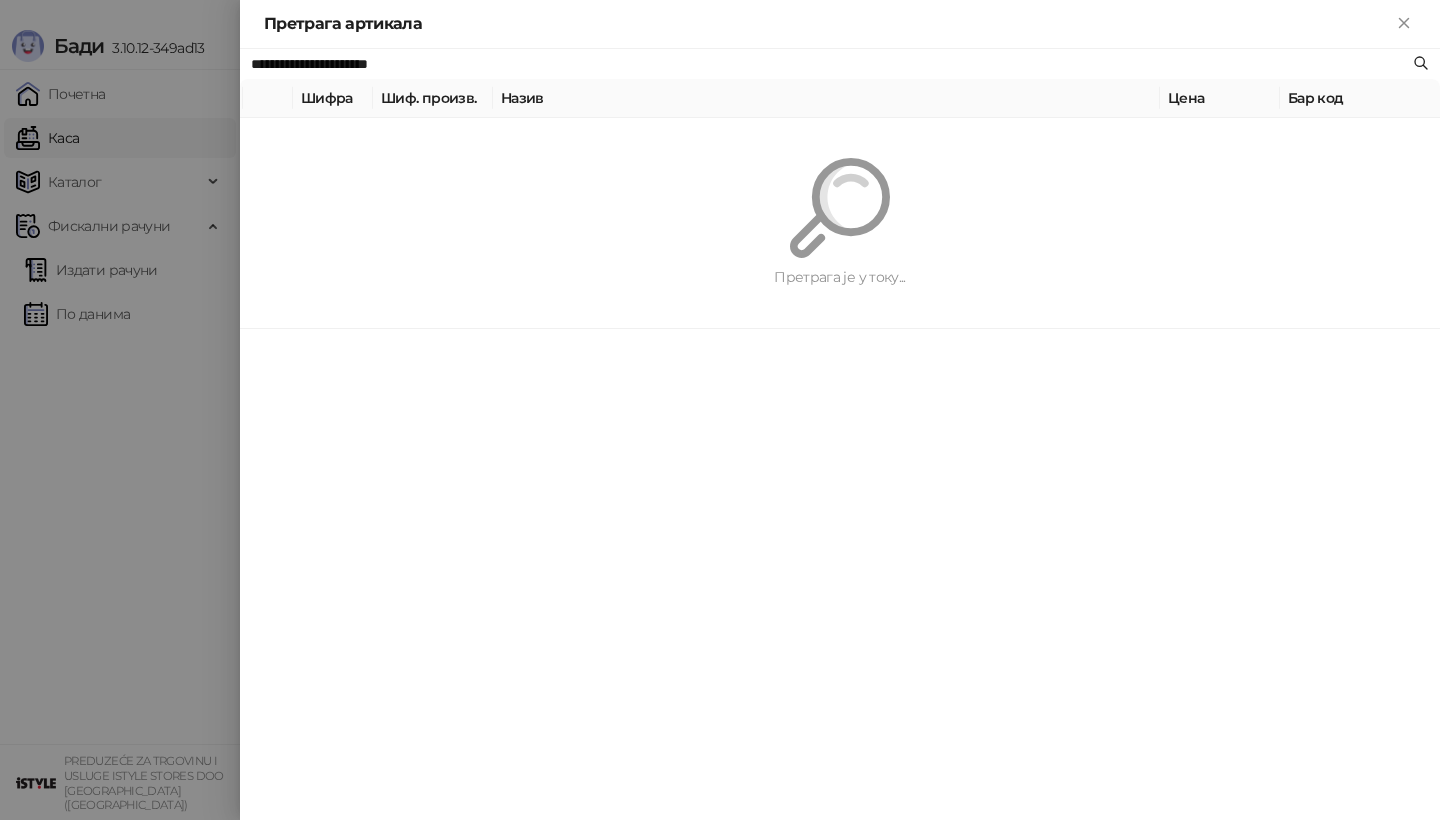paste 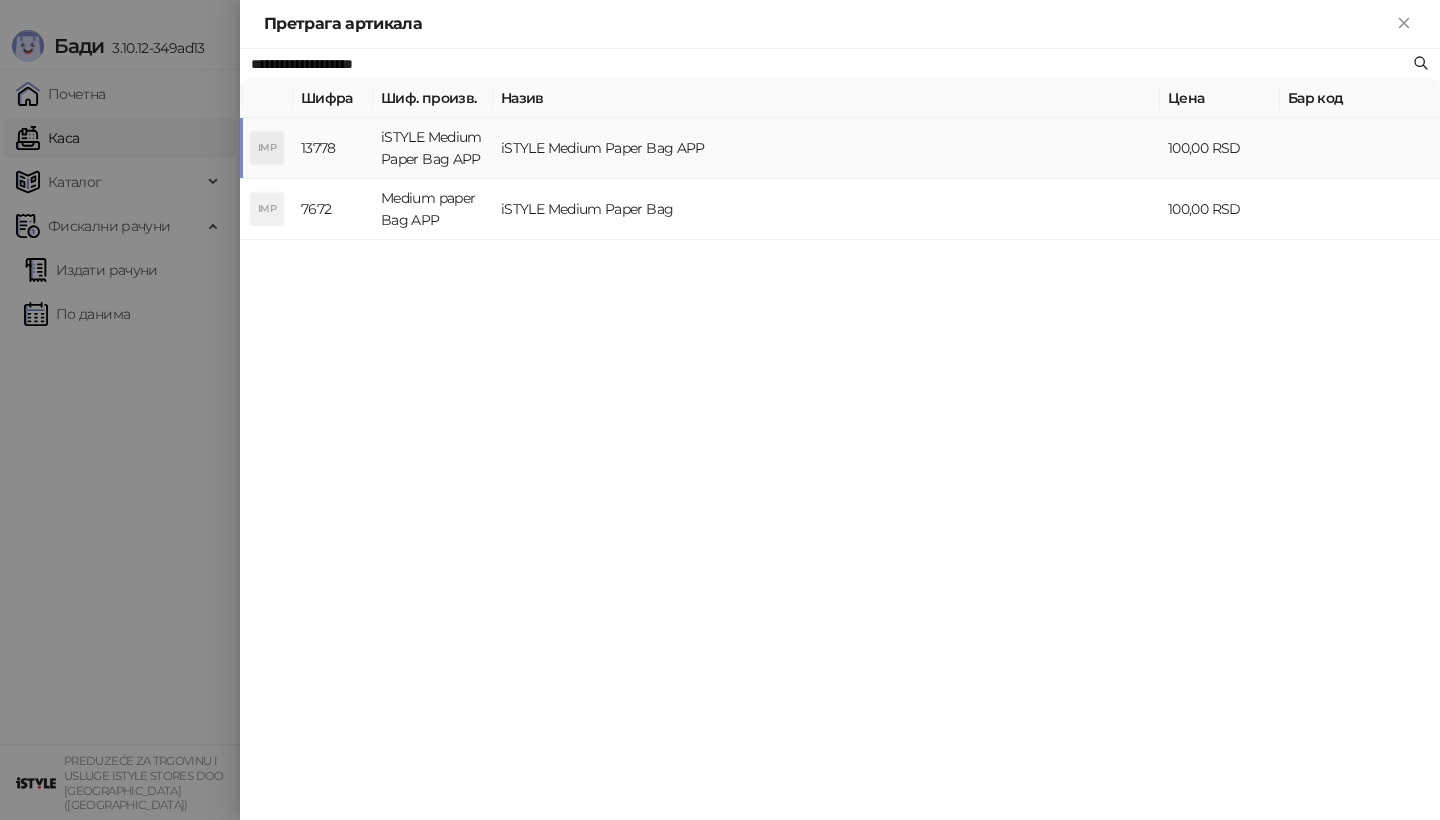 type on "**********" 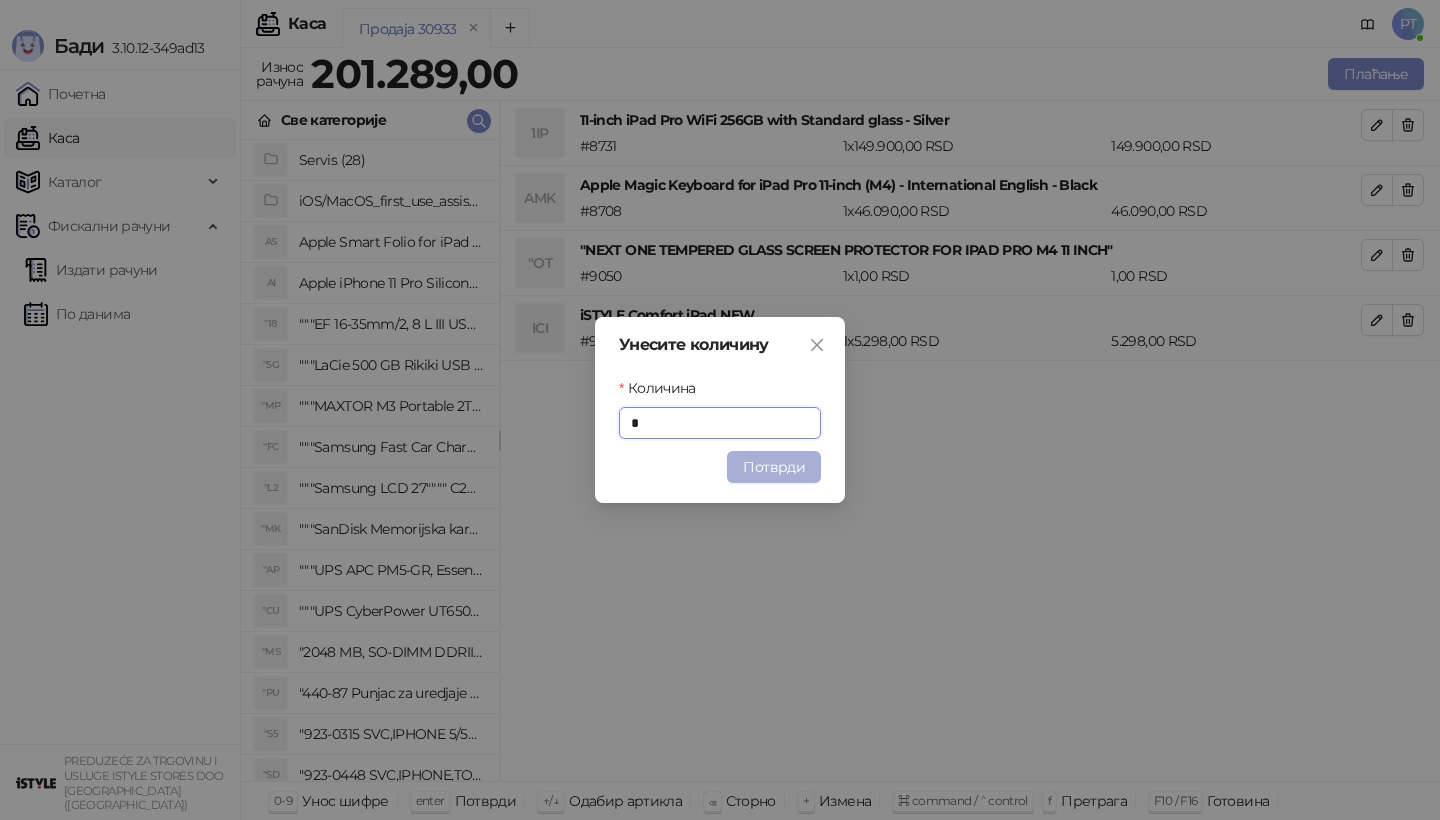 click on "Потврди" at bounding box center [774, 467] 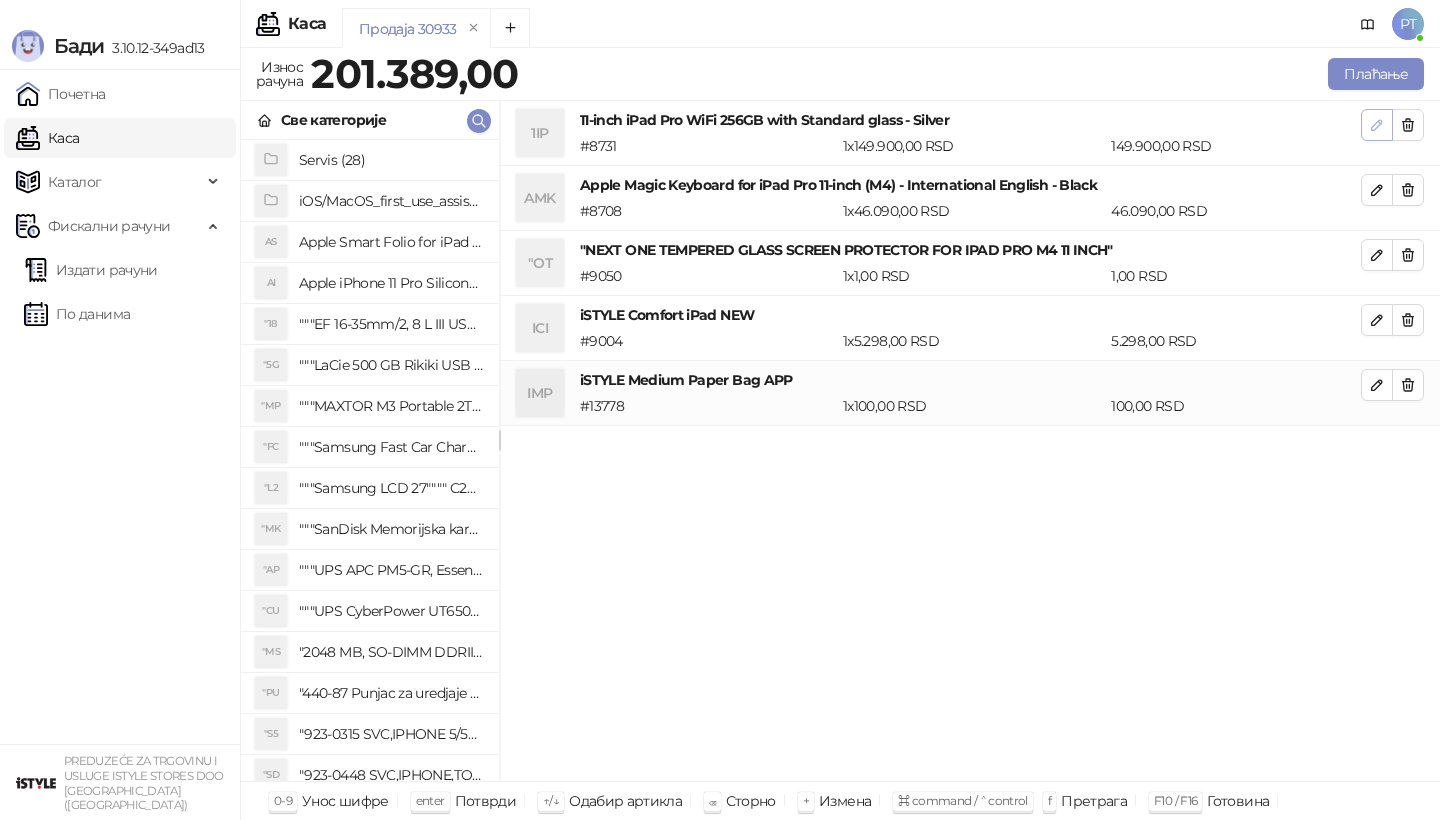 click at bounding box center (1377, 125) 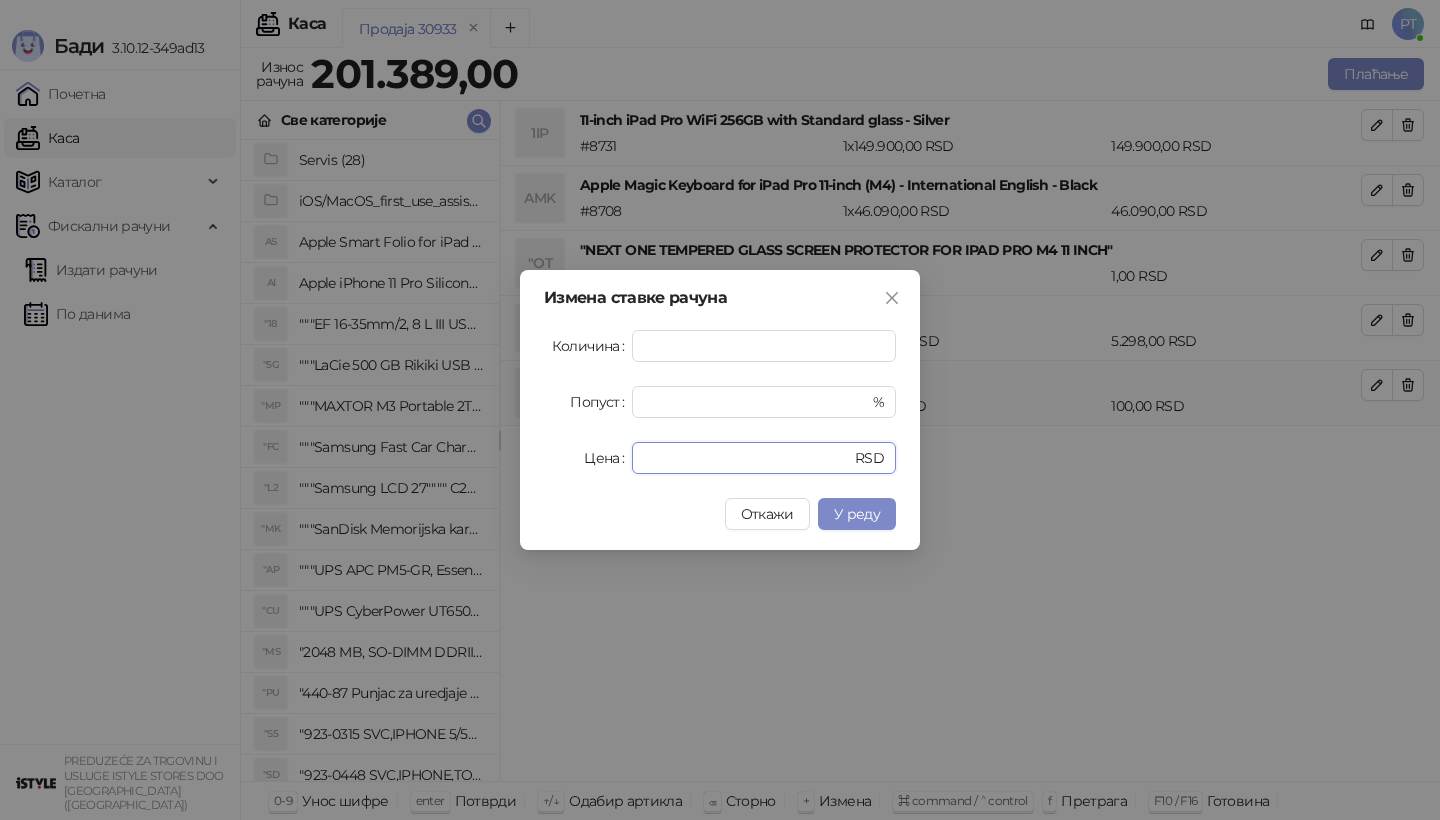 drag, startPoint x: 732, startPoint y: 452, endPoint x: 553, endPoint y: 452, distance: 179 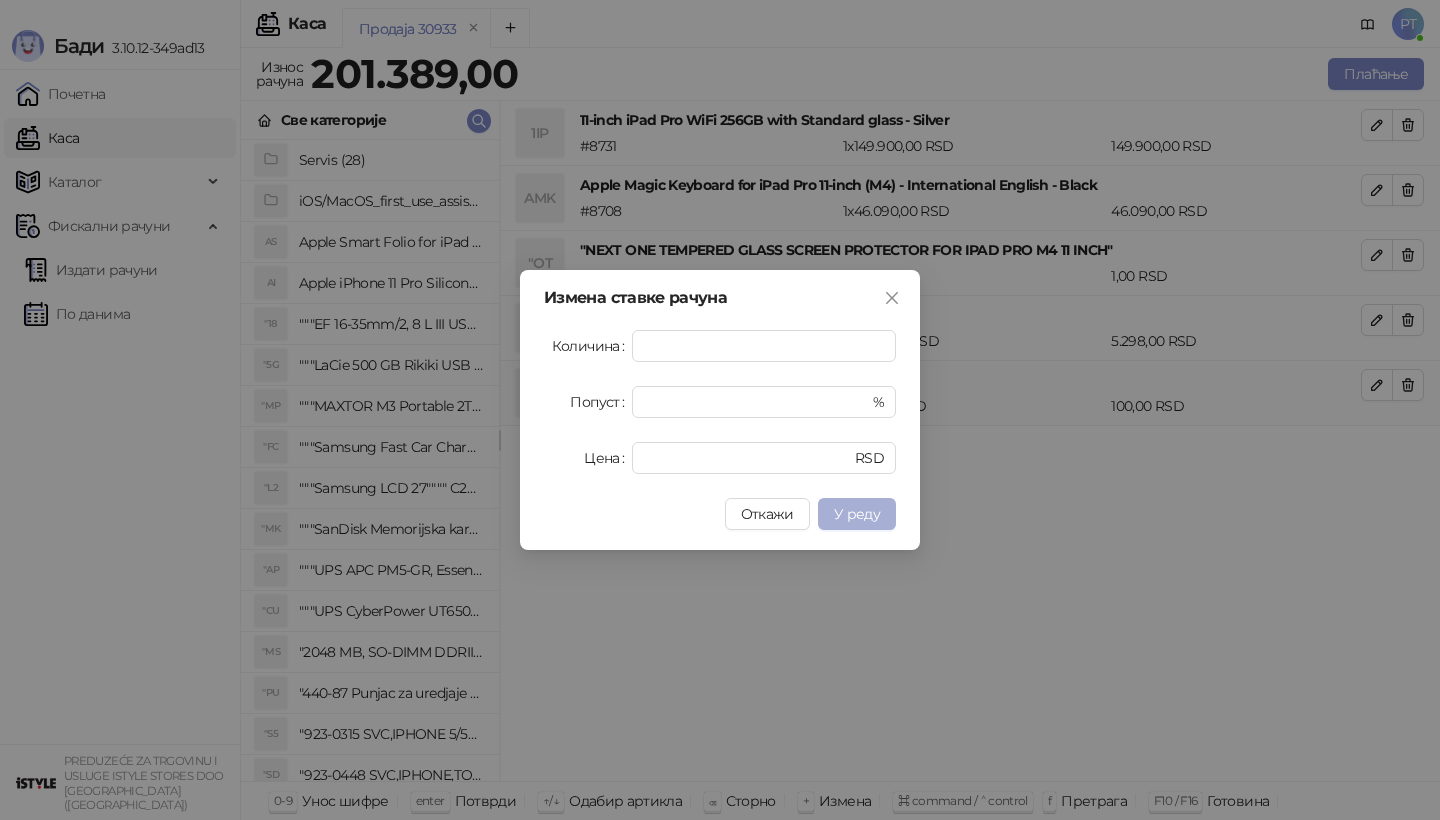 click on "У реду" at bounding box center (857, 514) 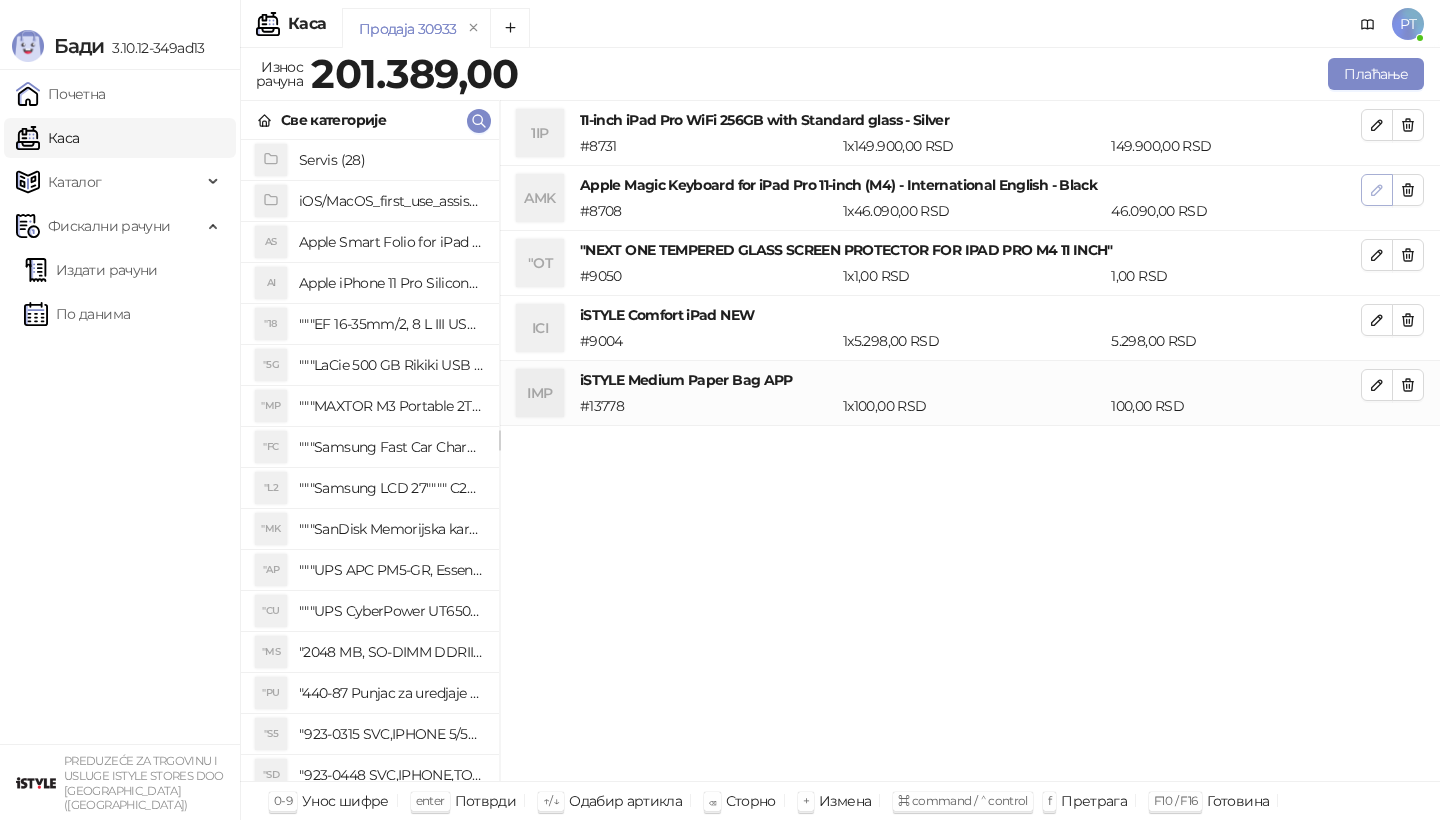 click 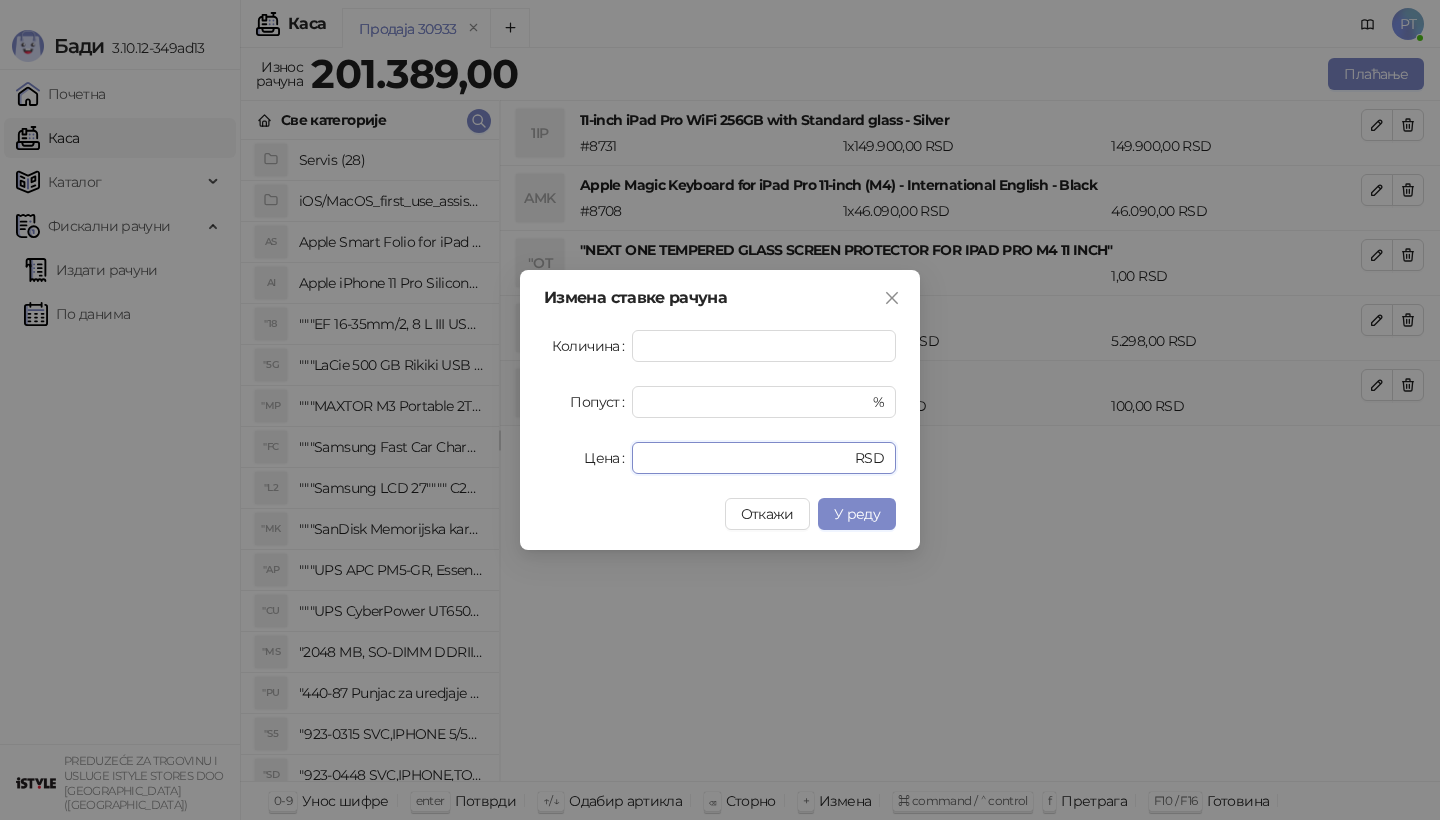 drag, startPoint x: 702, startPoint y: 453, endPoint x: 521, endPoint y: 453, distance: 181 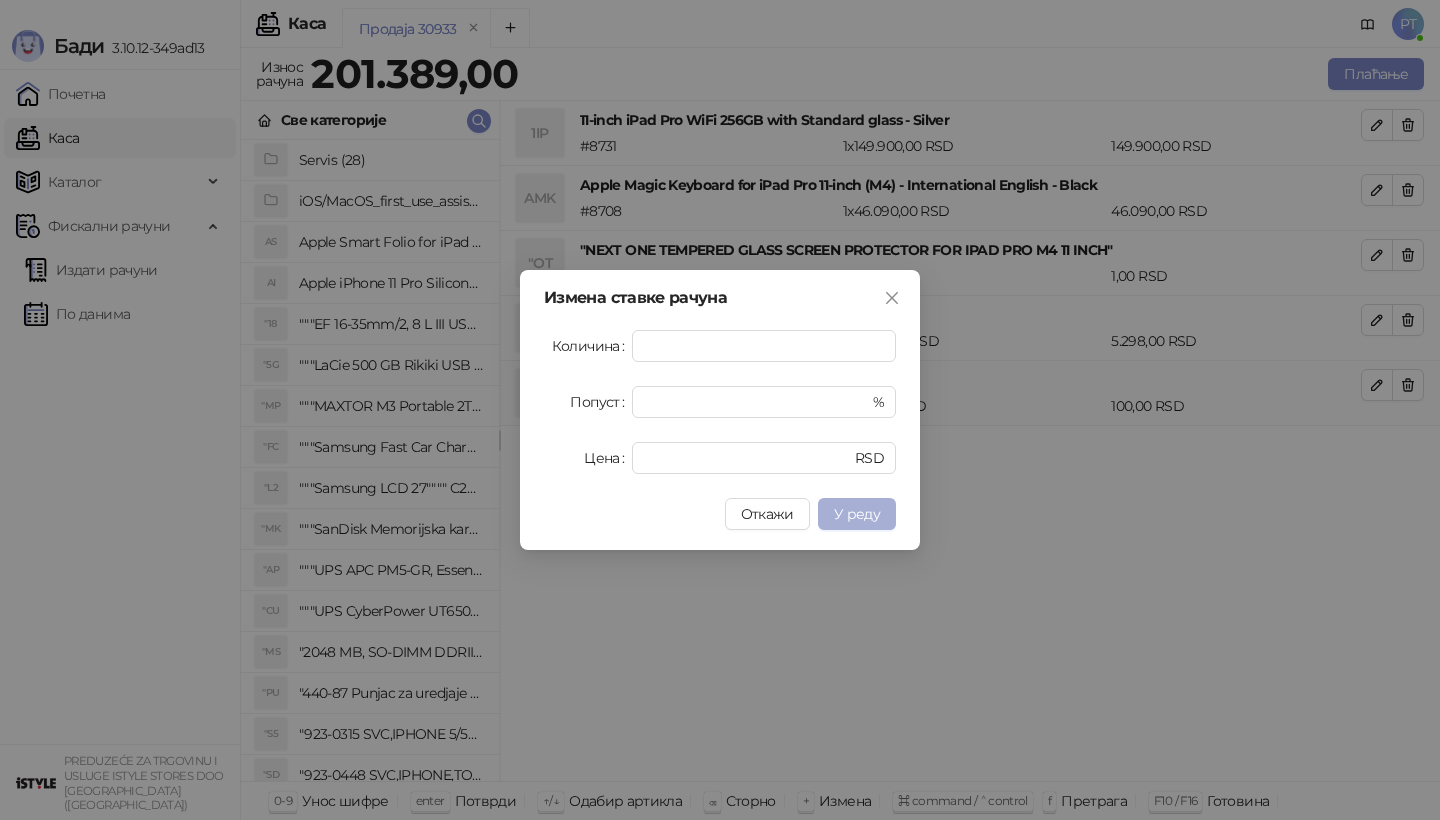 type on "*****" 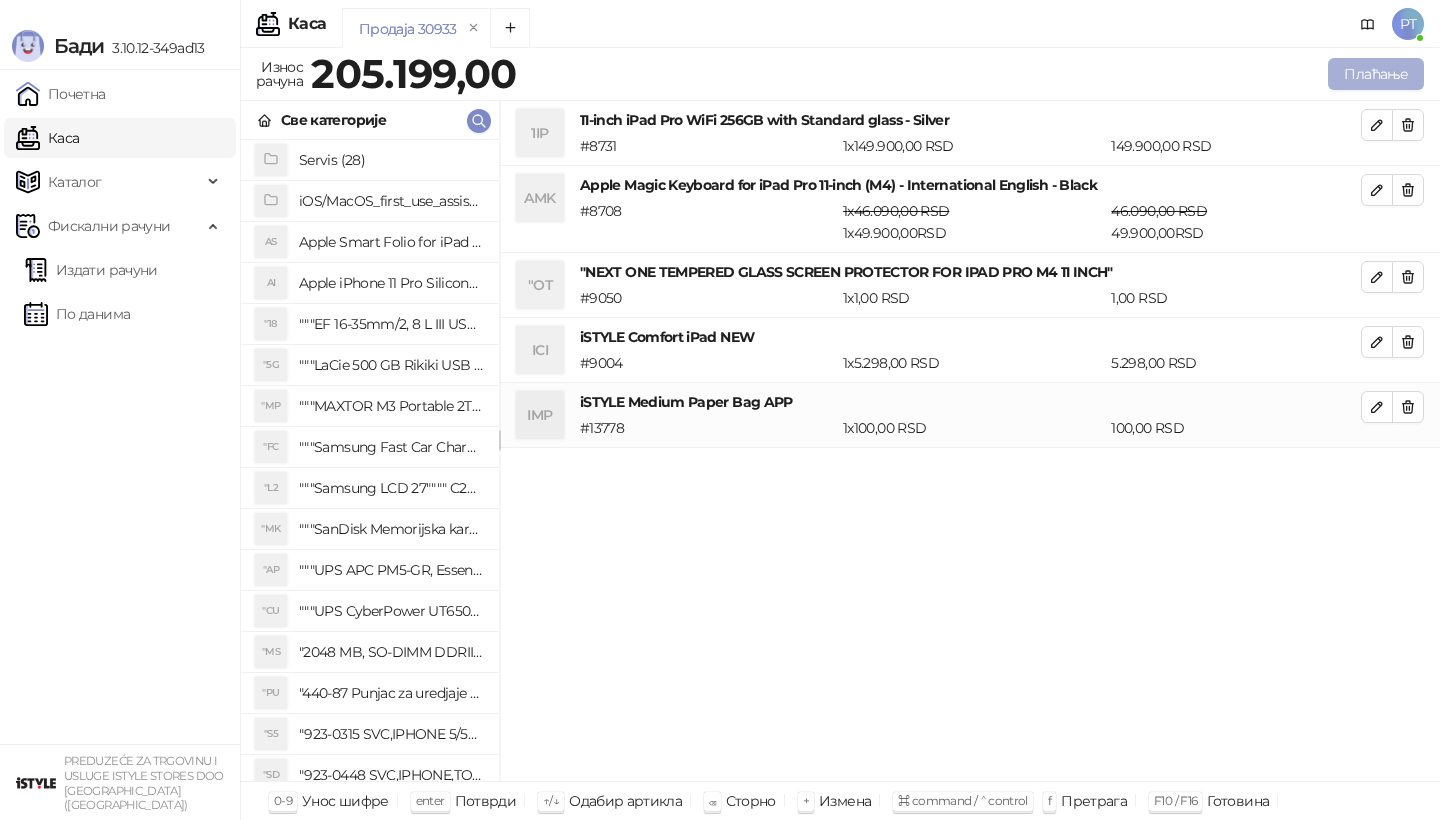 click on "Плаћање" at bounding box center [1376, 74] 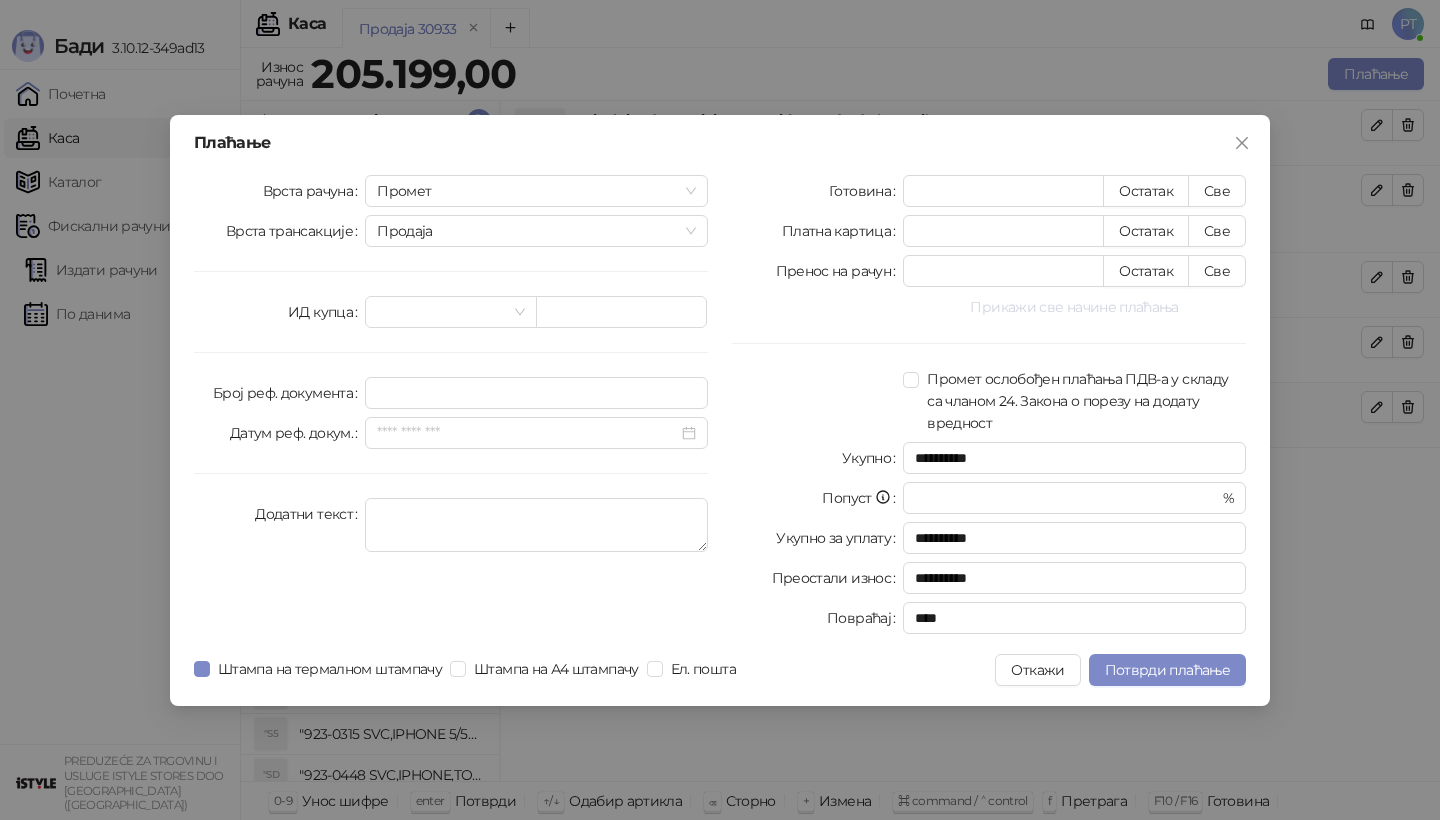 click on "Прикажи све начине плаћања" at bounding box center [1074, 307] 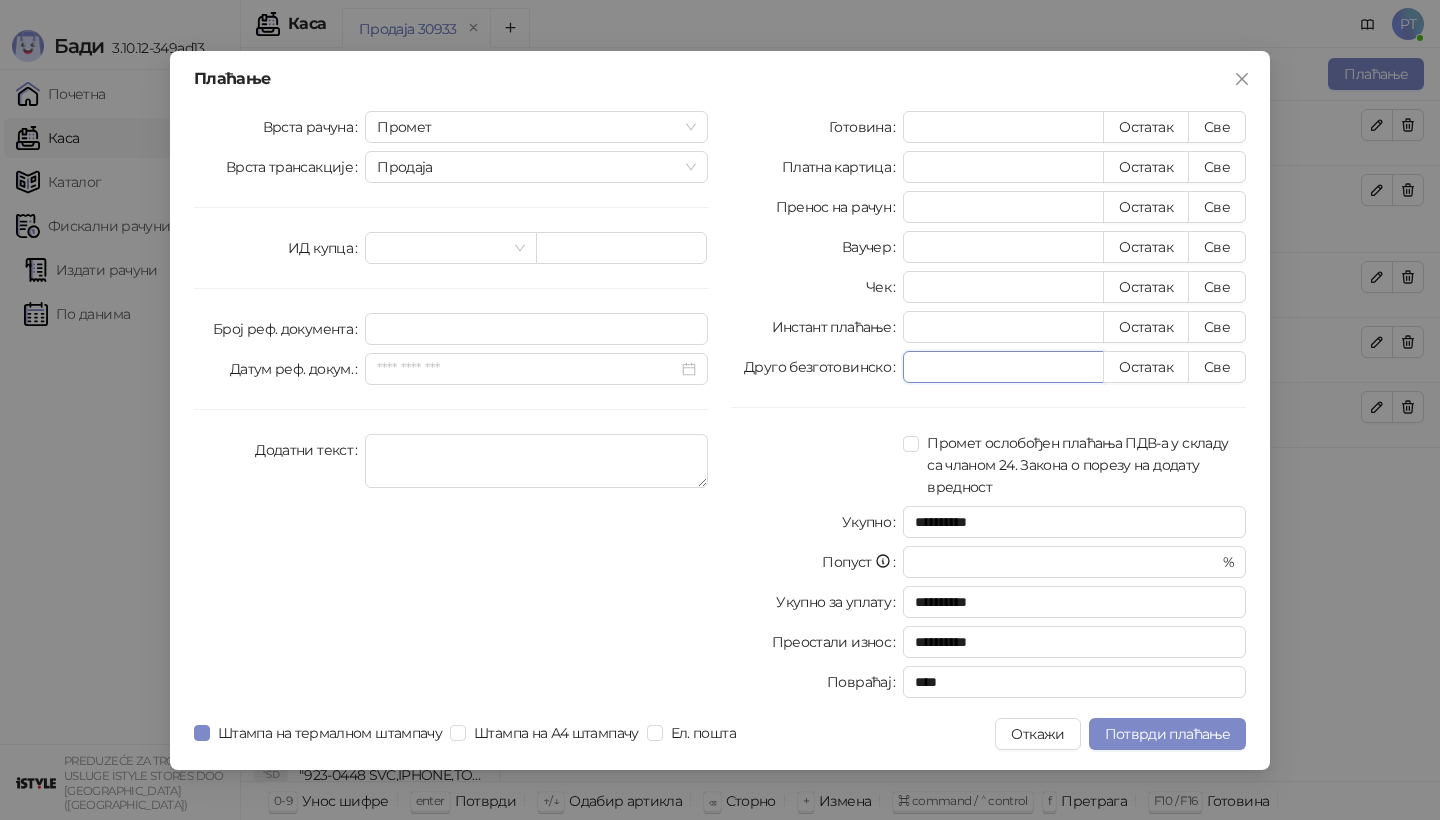 drag, startPoint x: 979, startPoint y: 369, endPoint x: 841, endPoint y: 358, distance: 138.43771 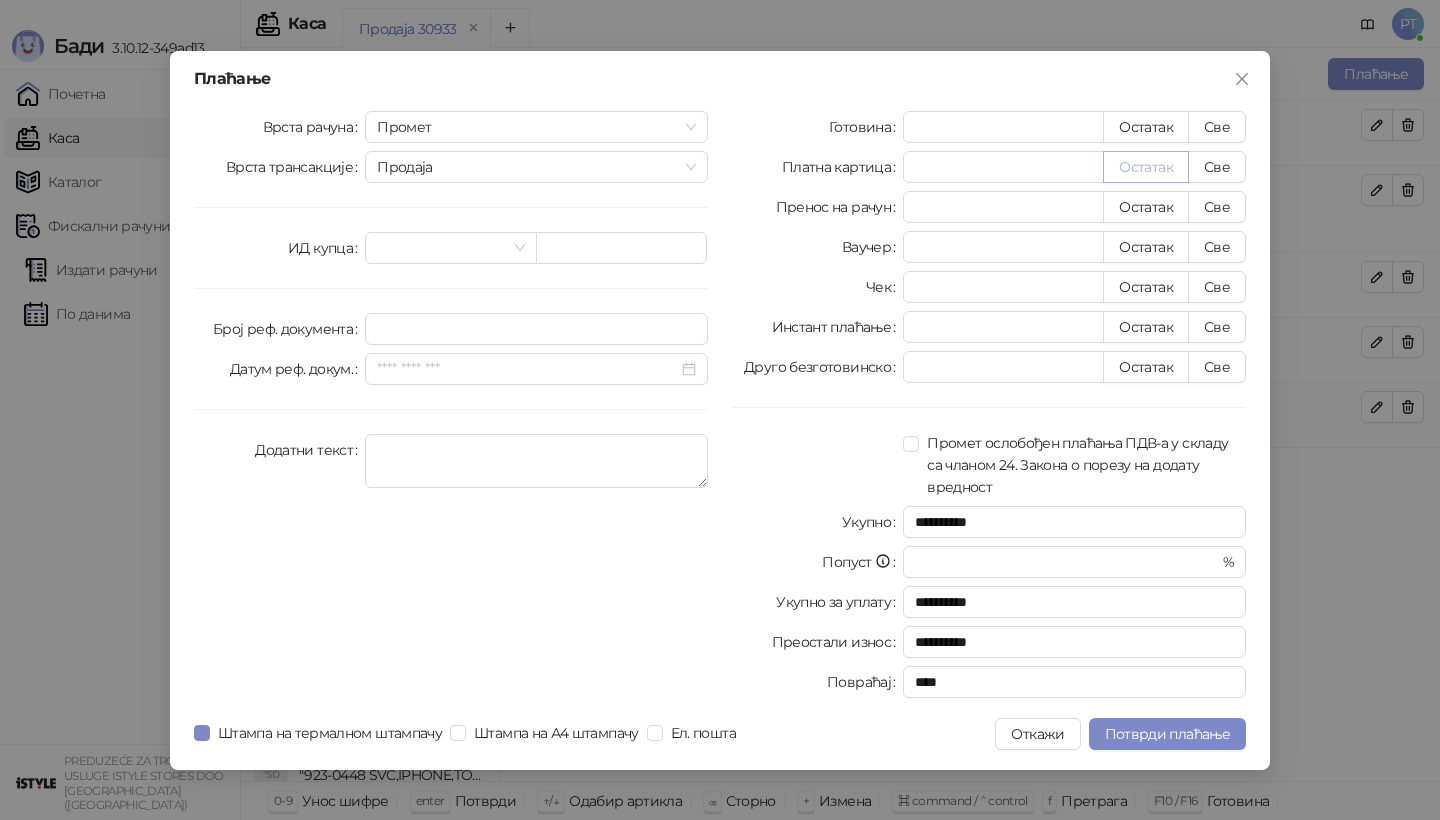 type on "****" 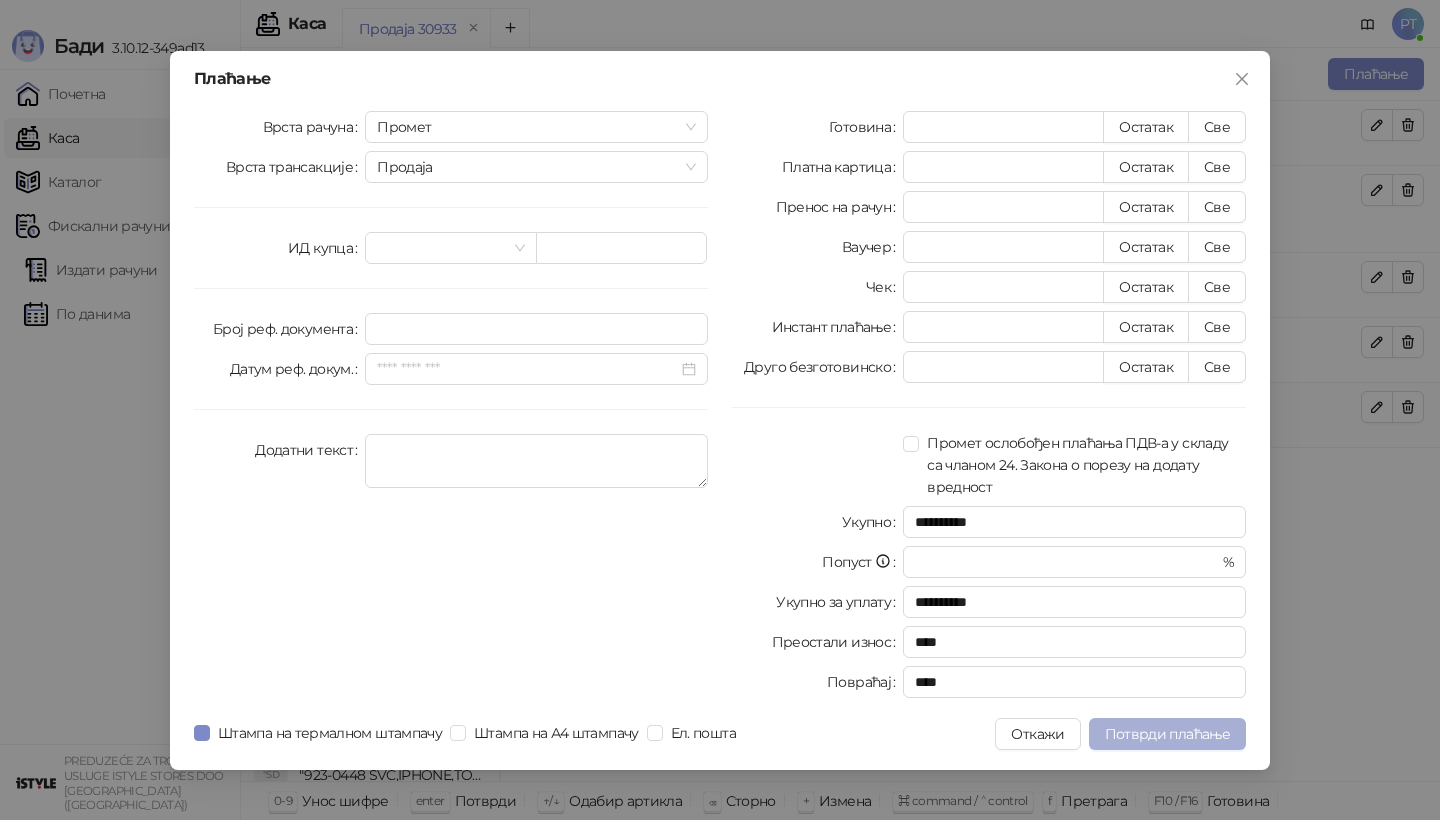 click on "Потврди плаћање" at bounding box center [1167, 734] 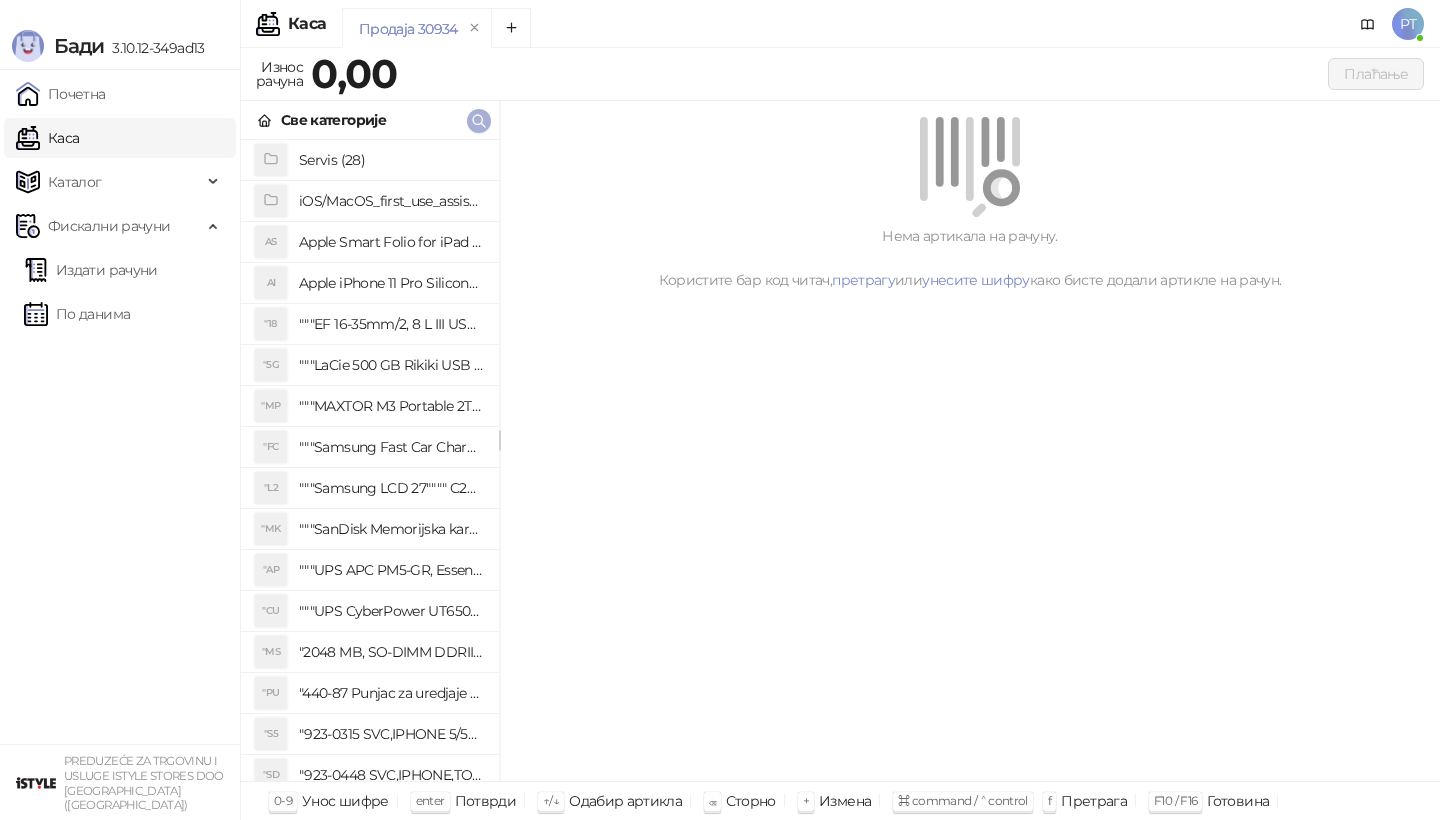 click at bounding box center [479, 121] 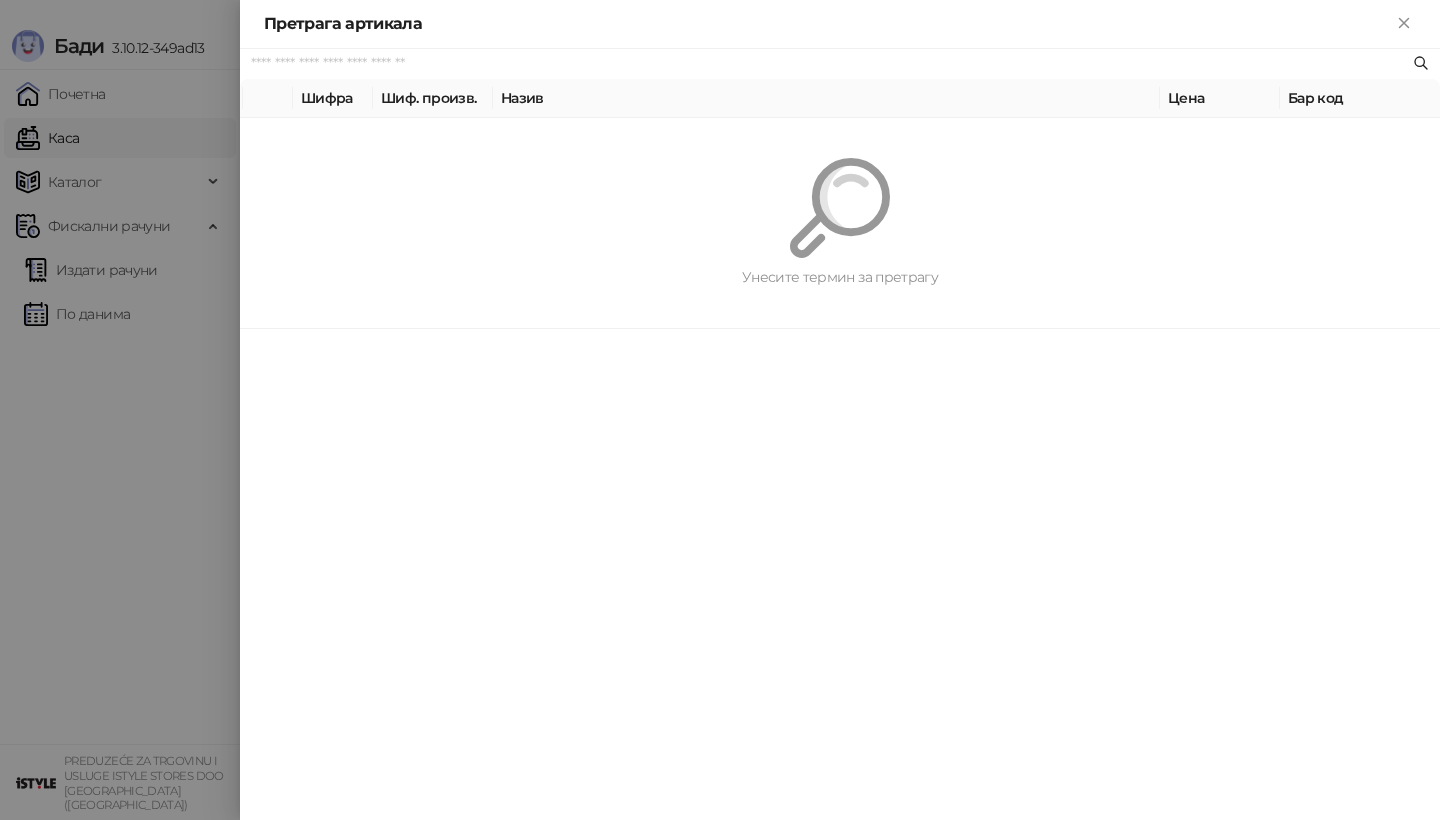 paste on "*********" 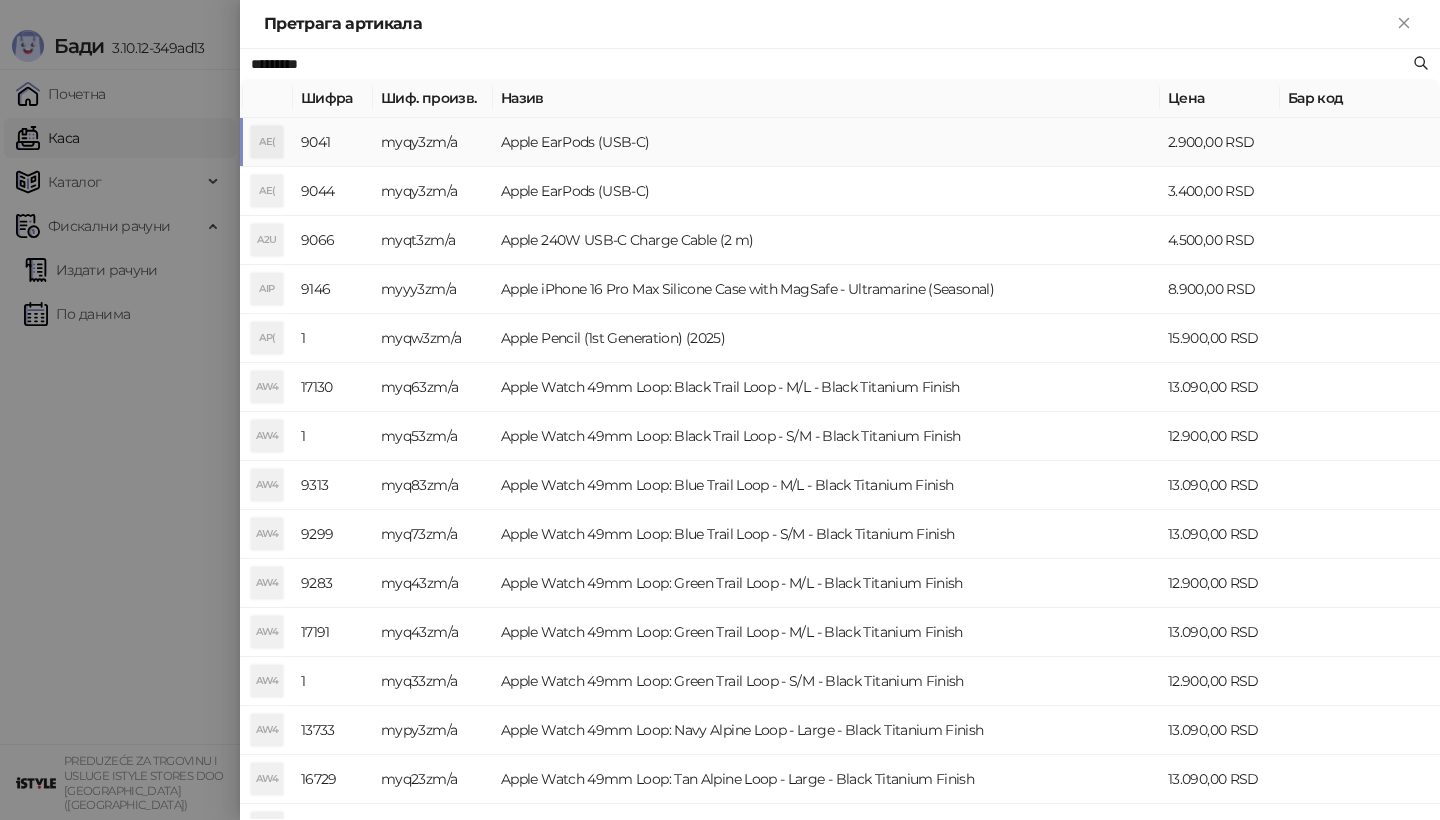 click on "AE(" at bounding box center (267, 142) 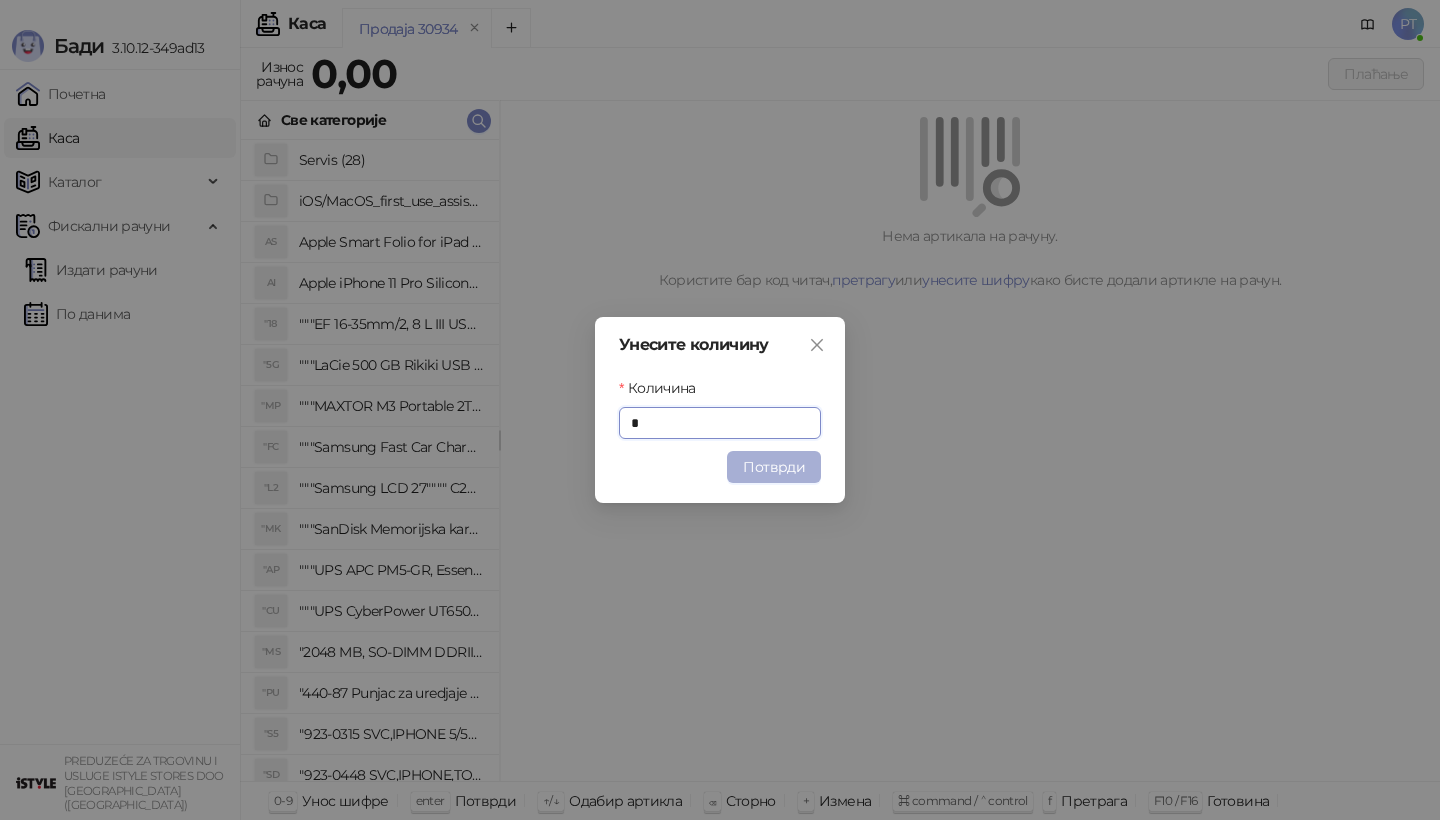click on "Потврди" at bounding box center [774, 467] 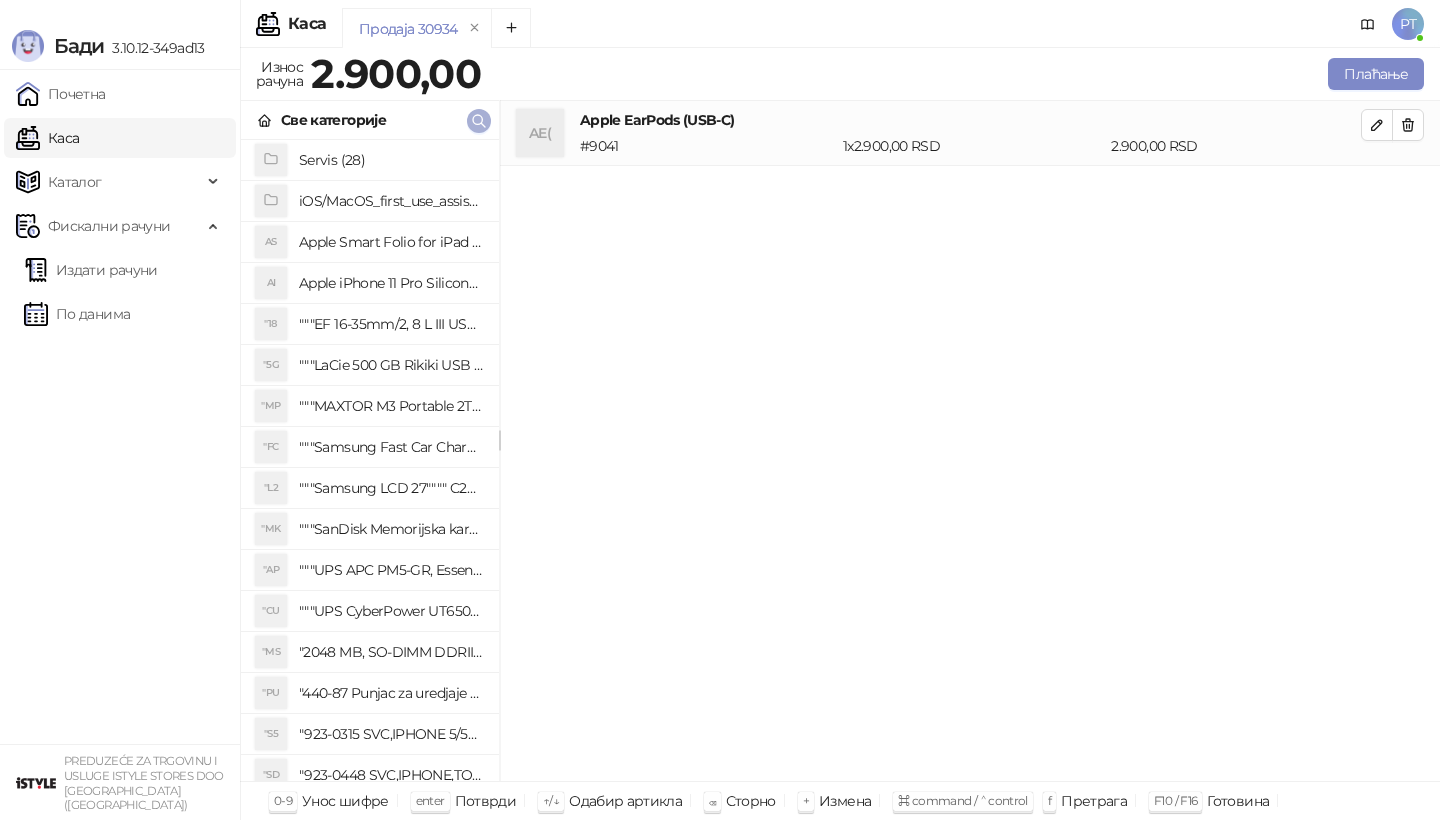 click 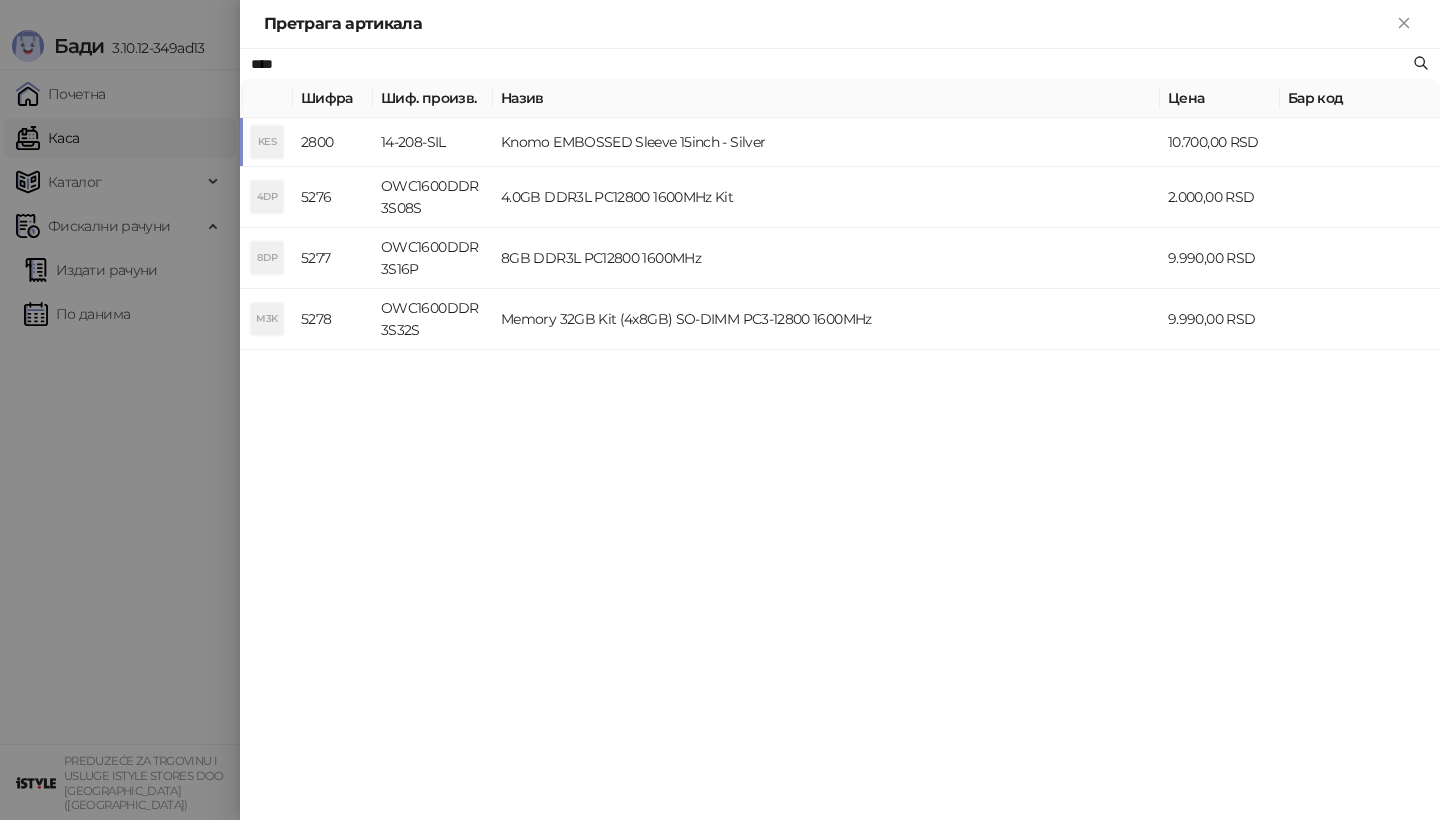 drag, startPoint x: 299, startPoint y: 68, endPoint x: 184, endPoint y: 68, distance: 115 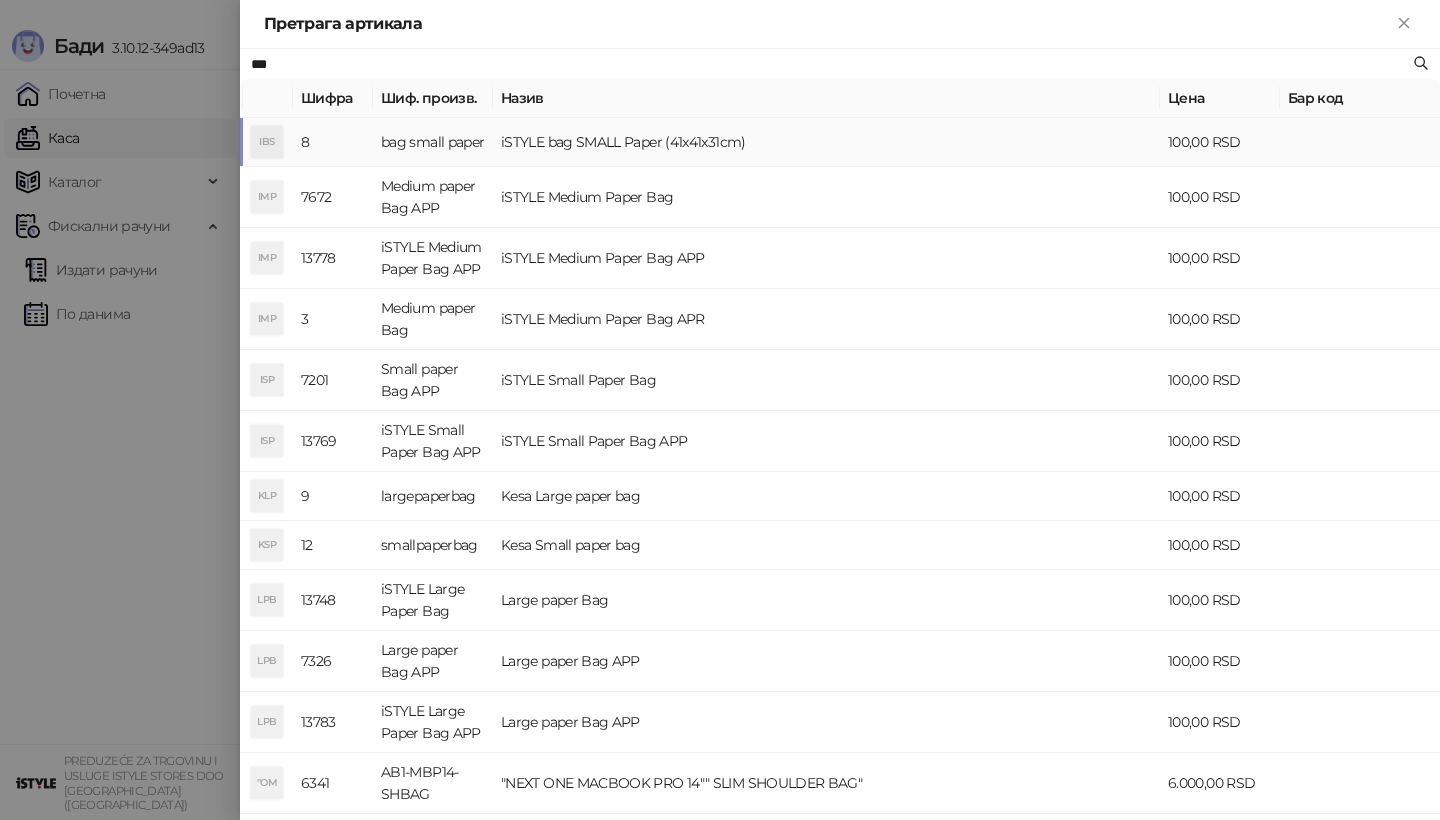 type on "***" 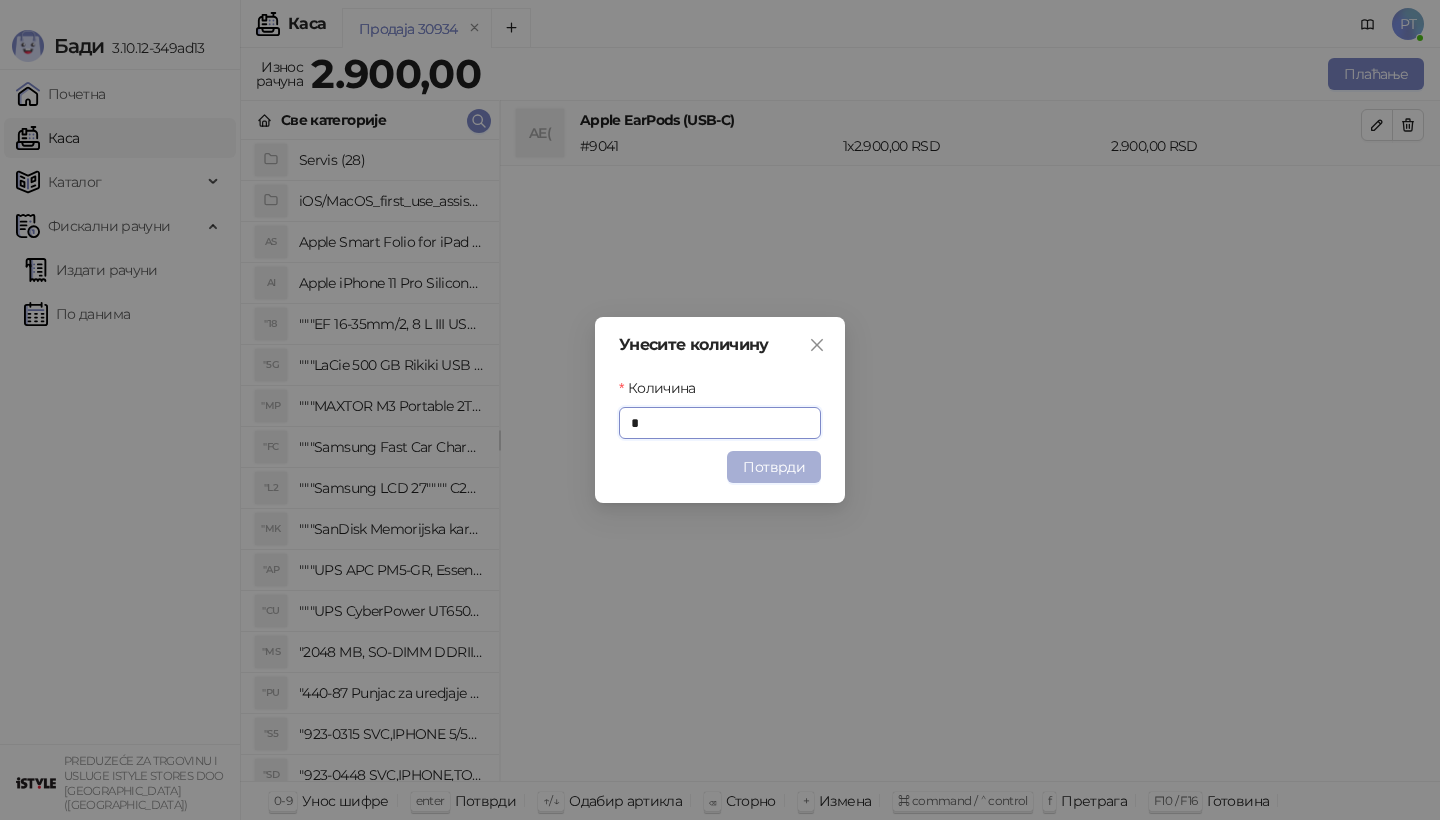 click on "Потврди" at bounding box center [774, 467] 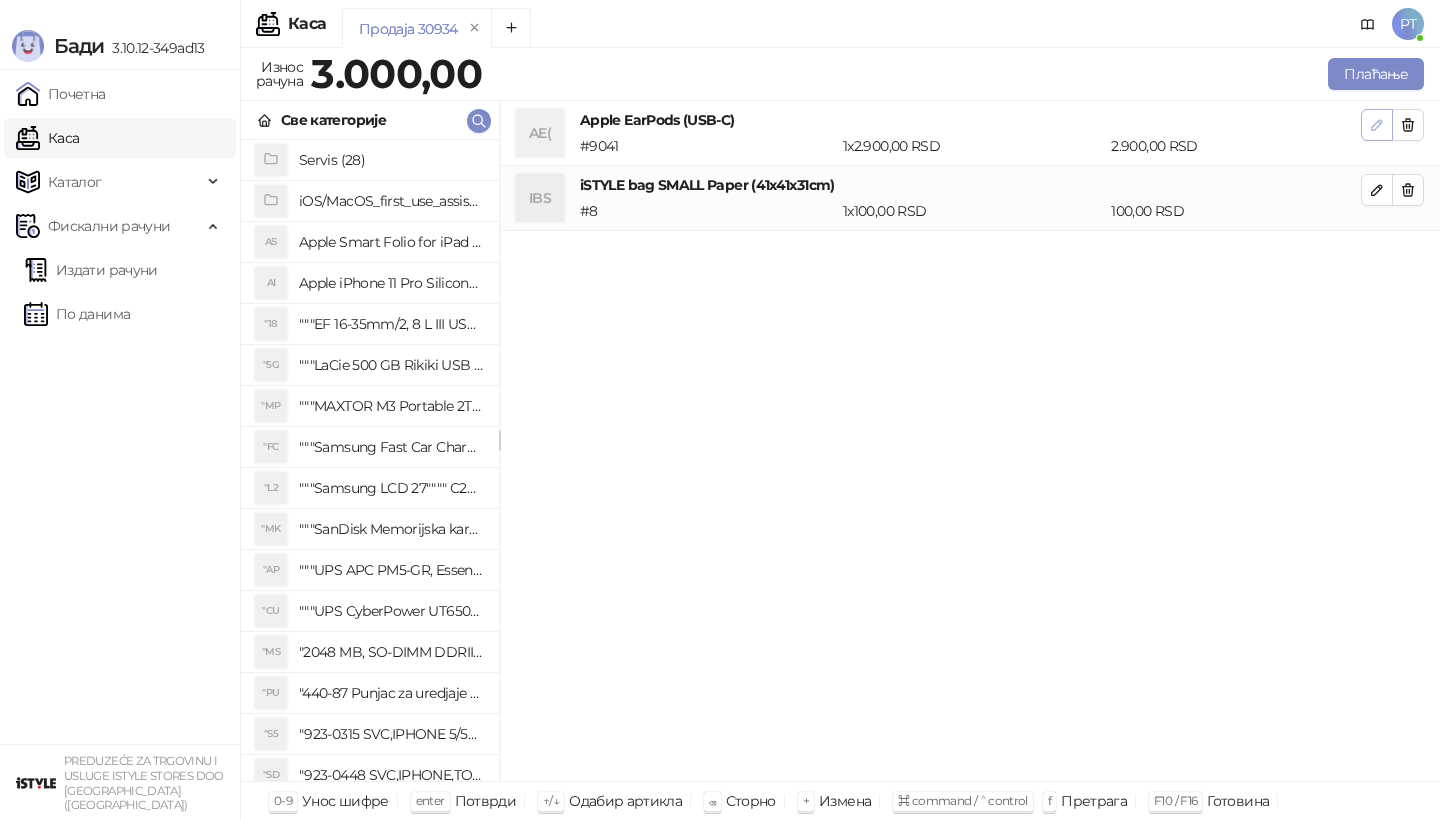 click 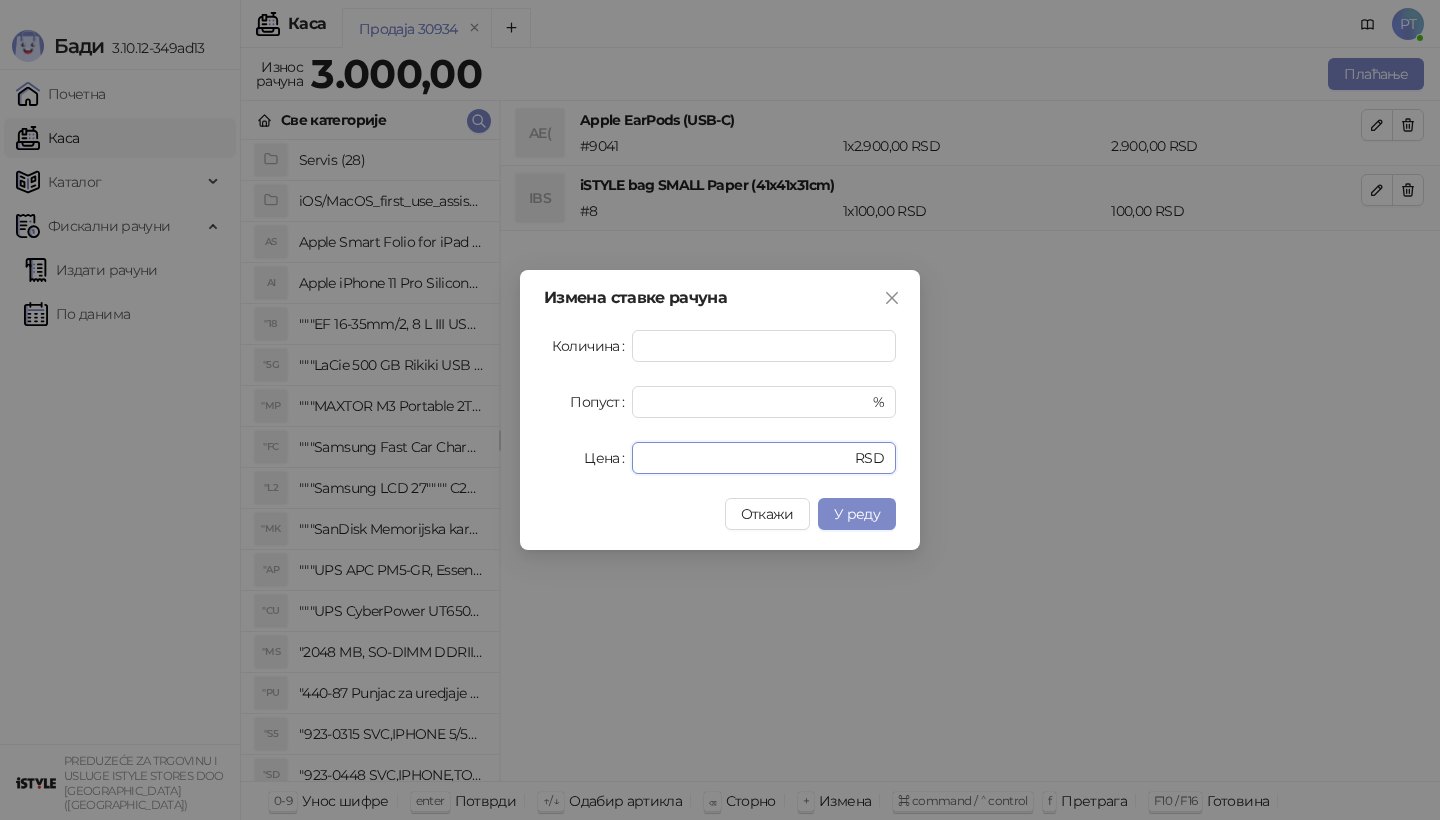 drag, startPoint x: 700, startPoint y: 459, endPoint x: 591, endPoint y: 456, distance: 109.041275 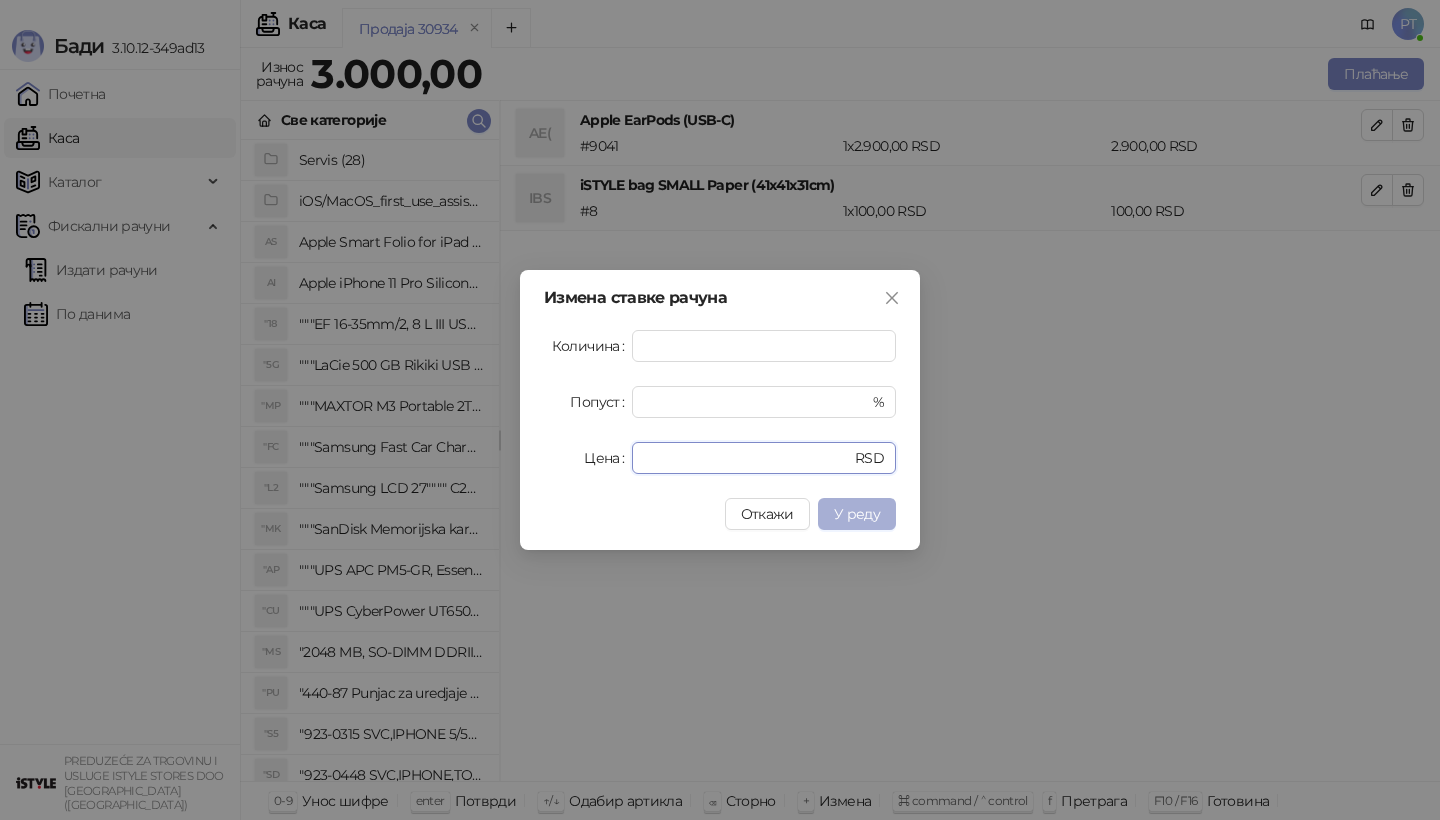 type on "****" 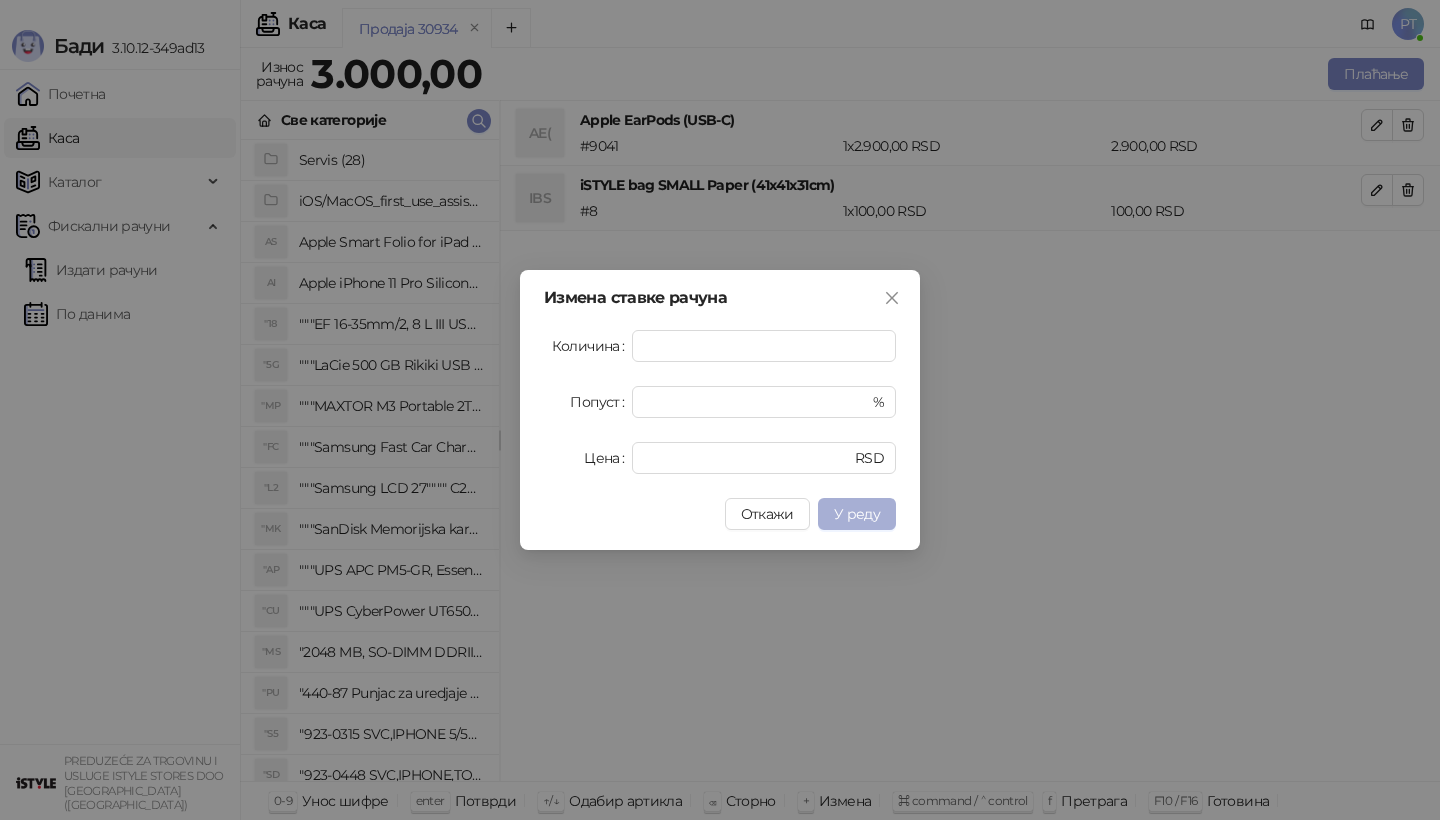 click on "У реду" at bounding box center [857, 514] 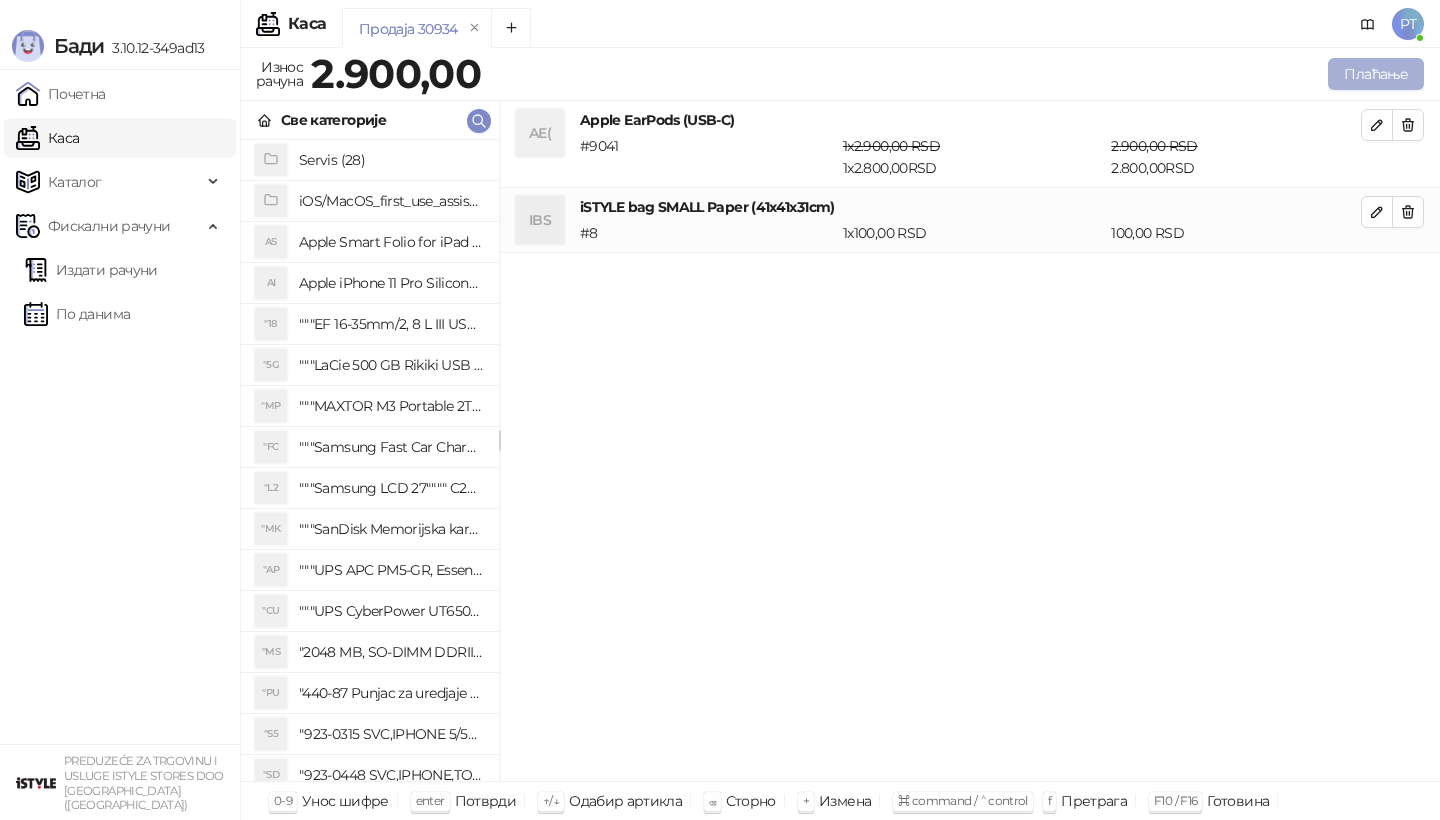 click on "Плаћање" at bounding box center [1376, 74] 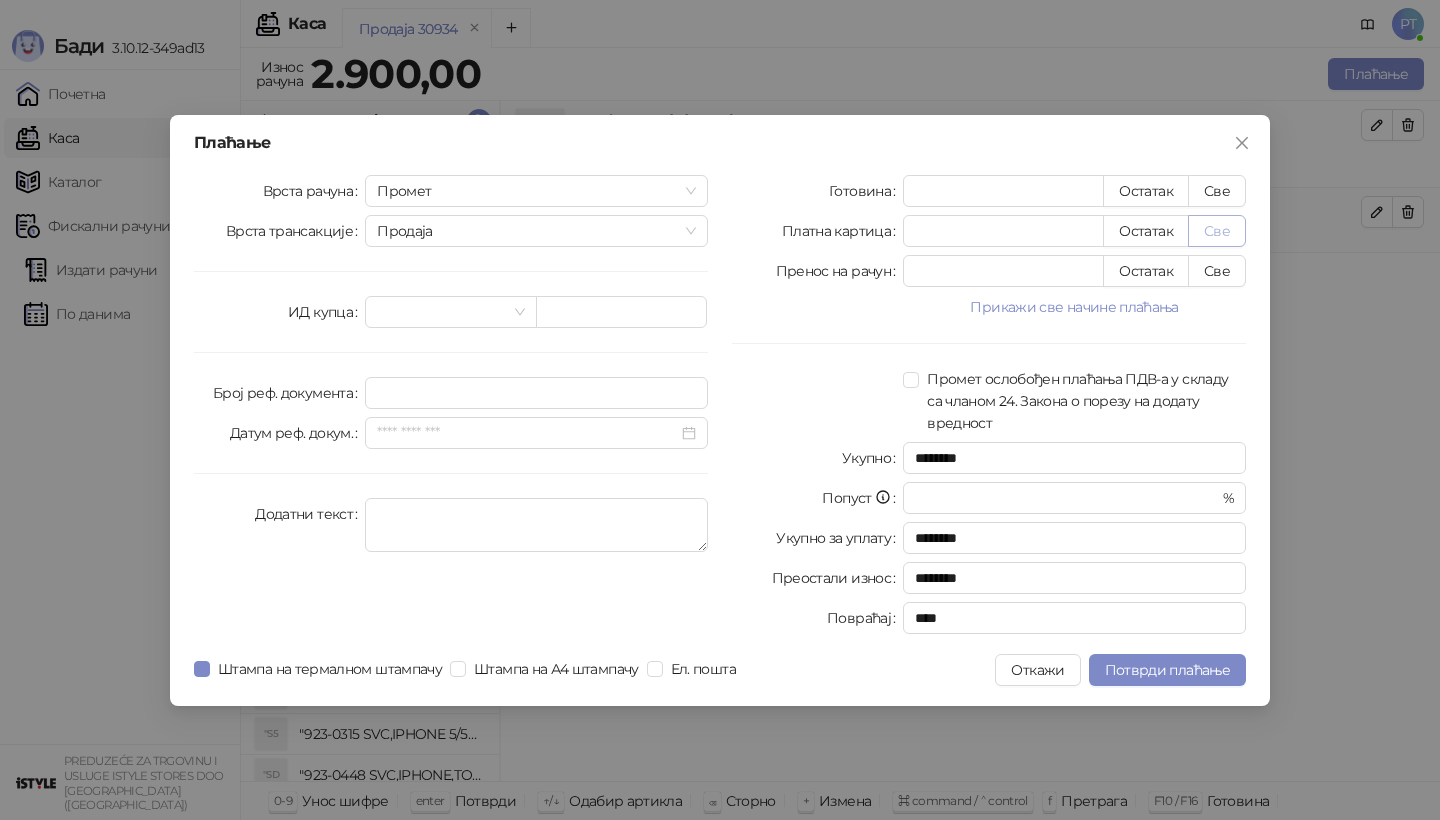 click on "Све" at bounding box center (1217, 231) 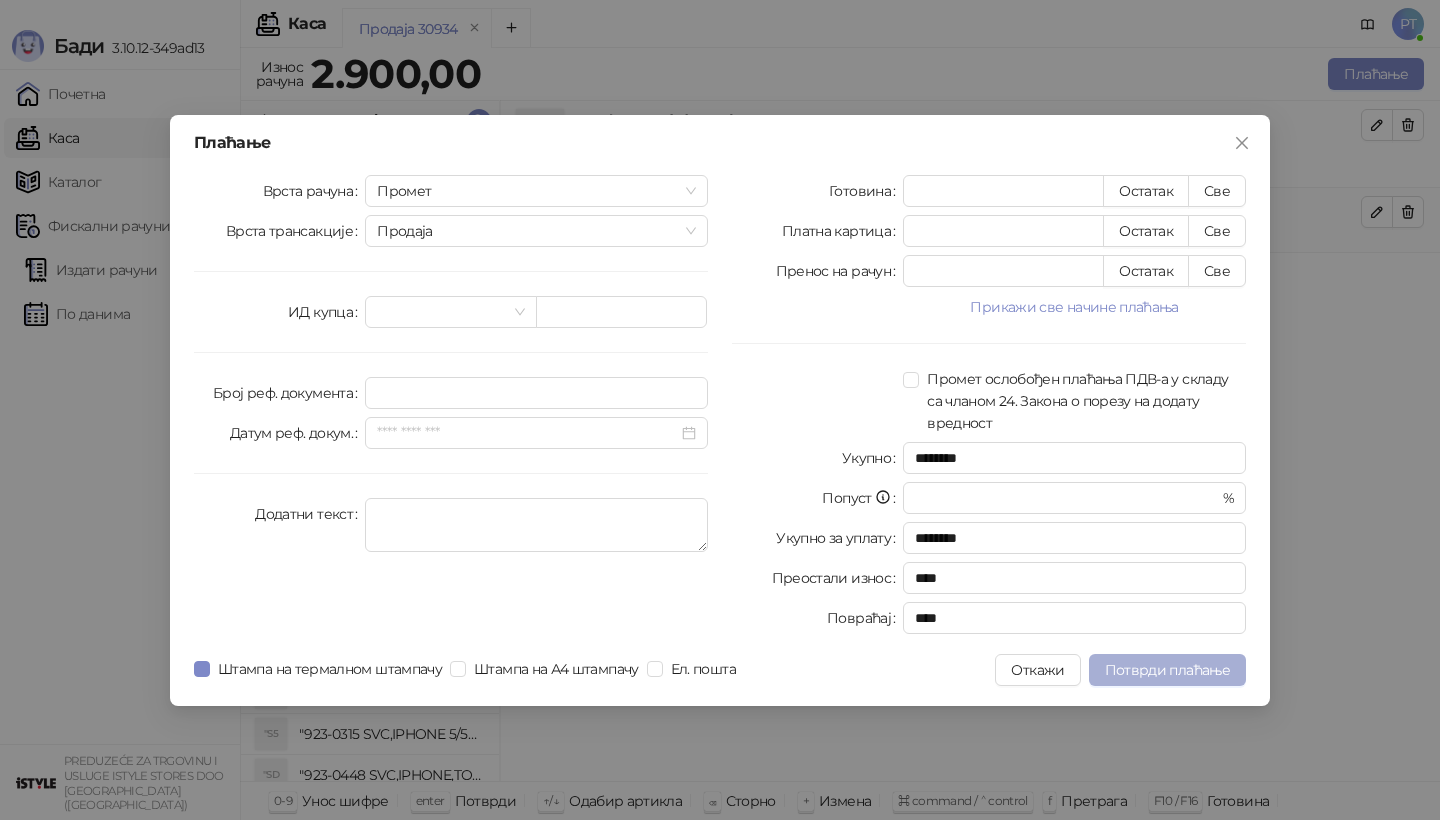 click on "Потврди плаћање" at bounding box center (1167, 670) 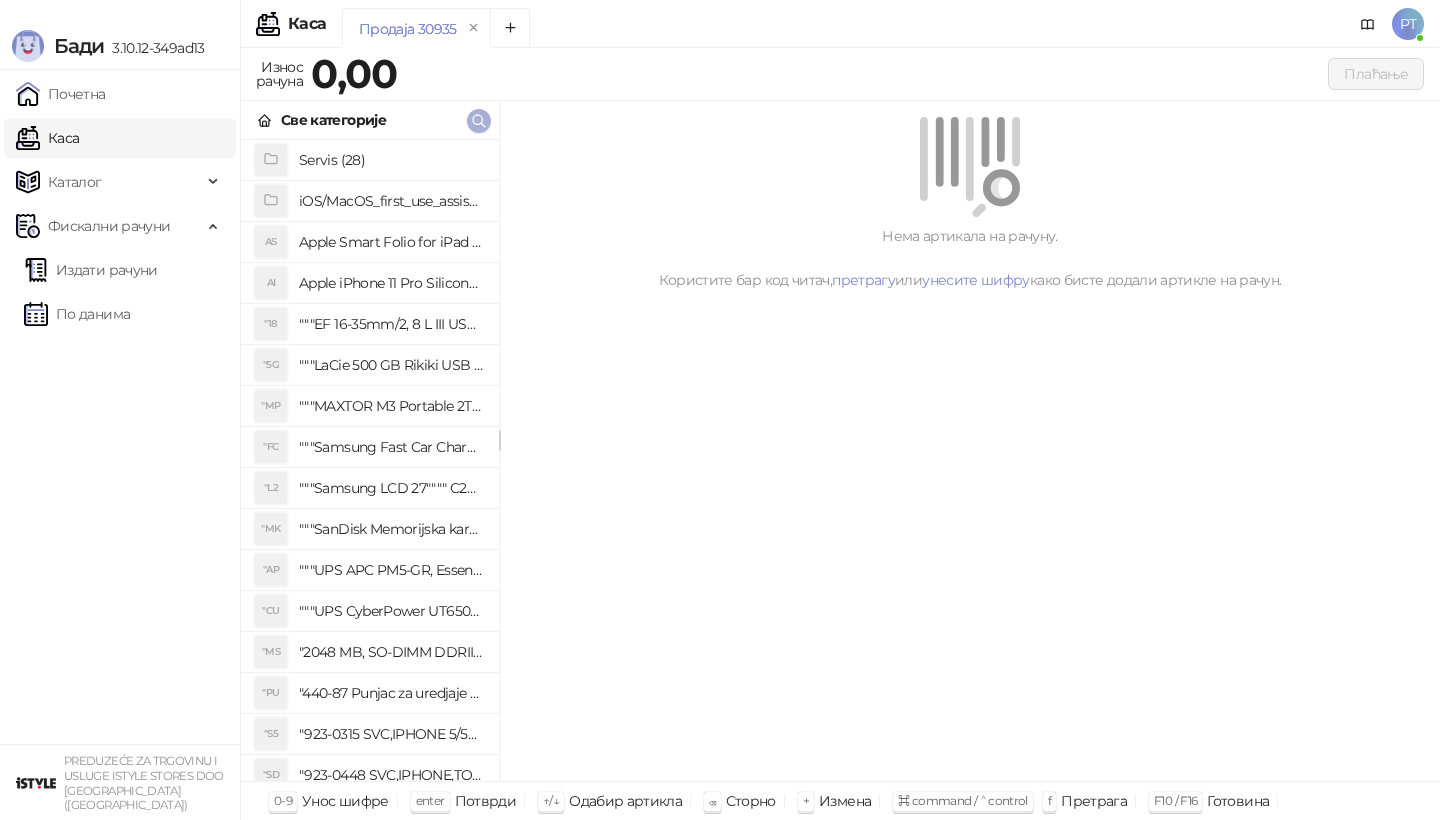 click 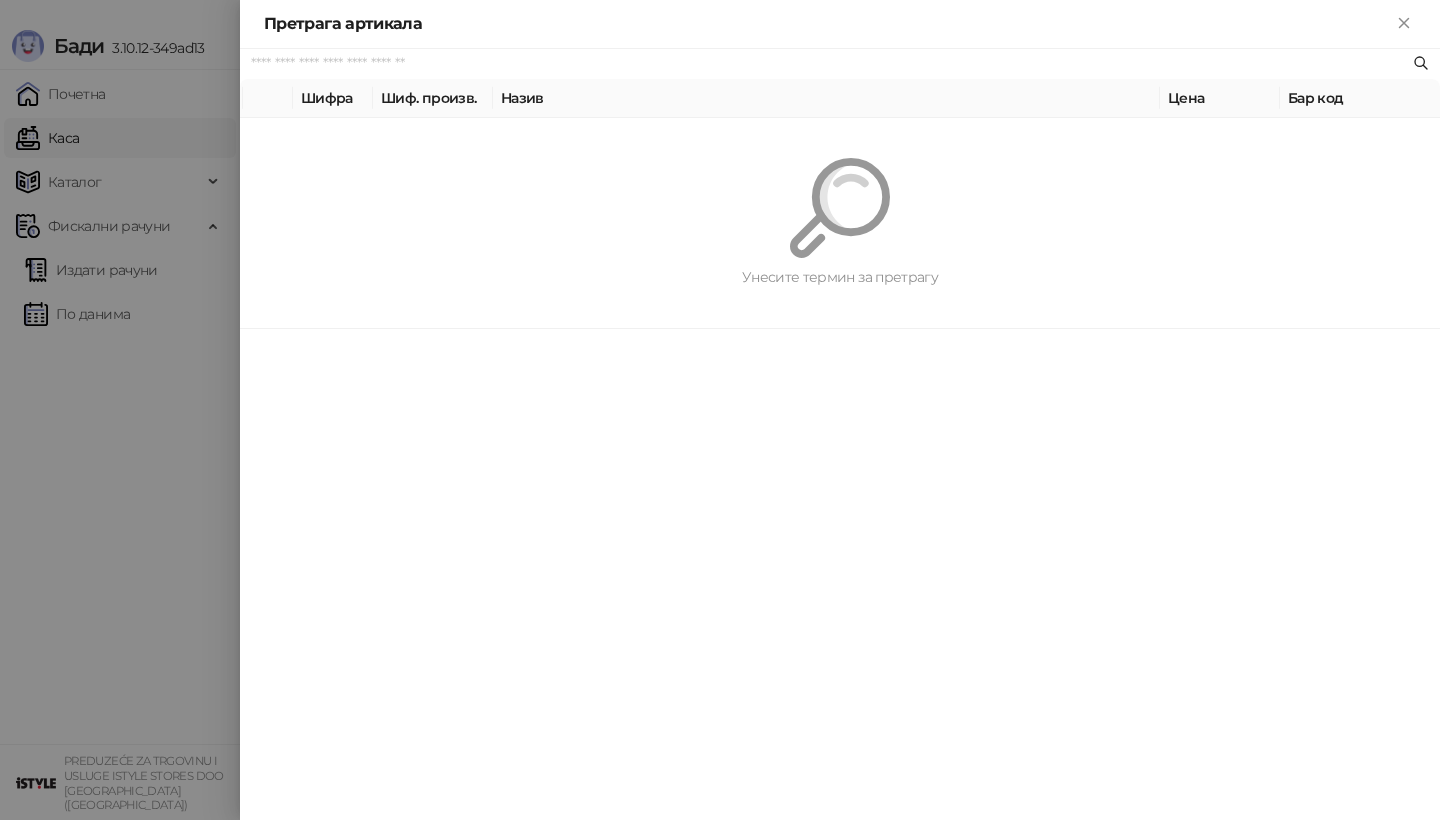paste on "*********" 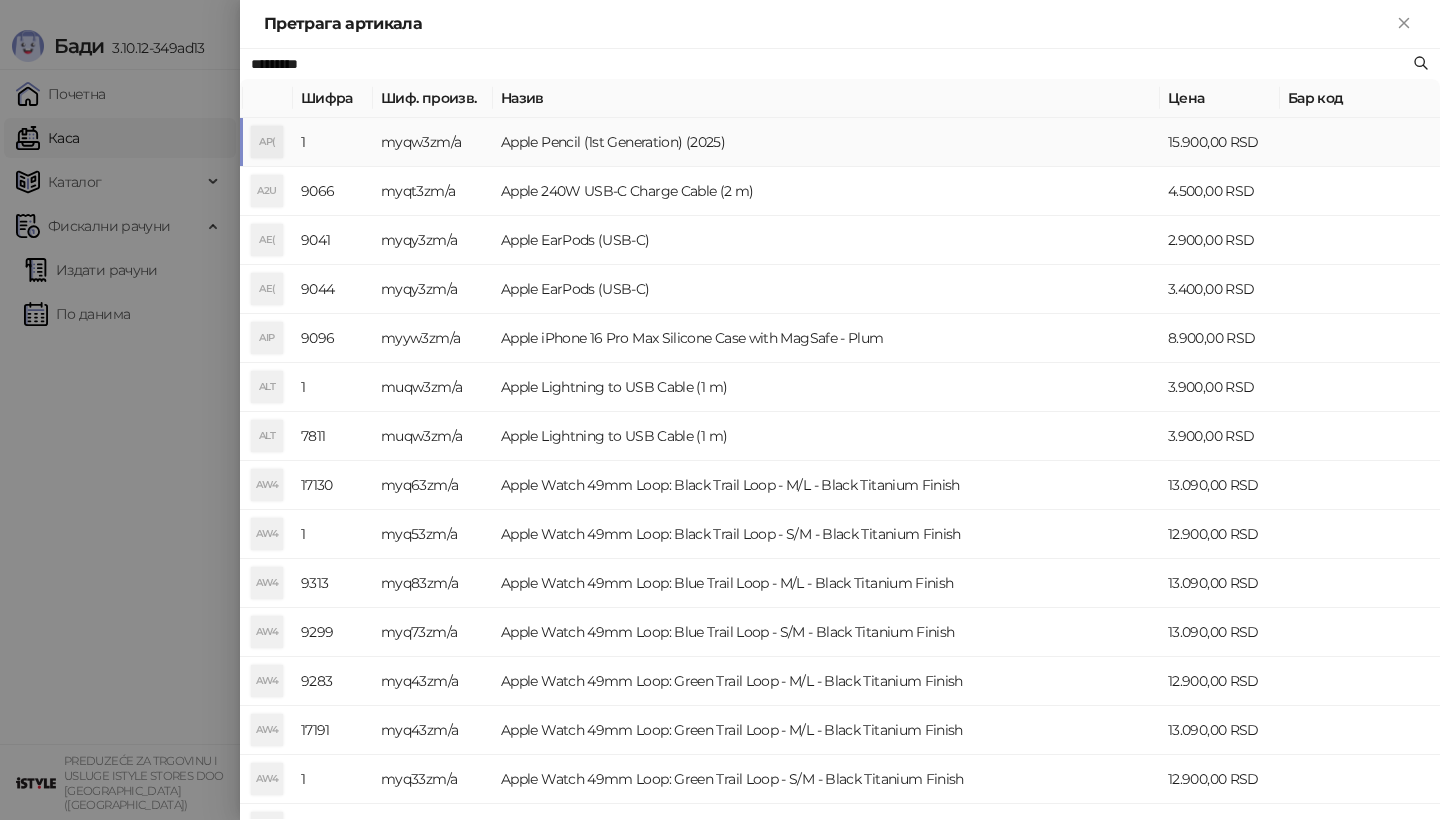 click on "AP(" at bounding box center [267, 142] 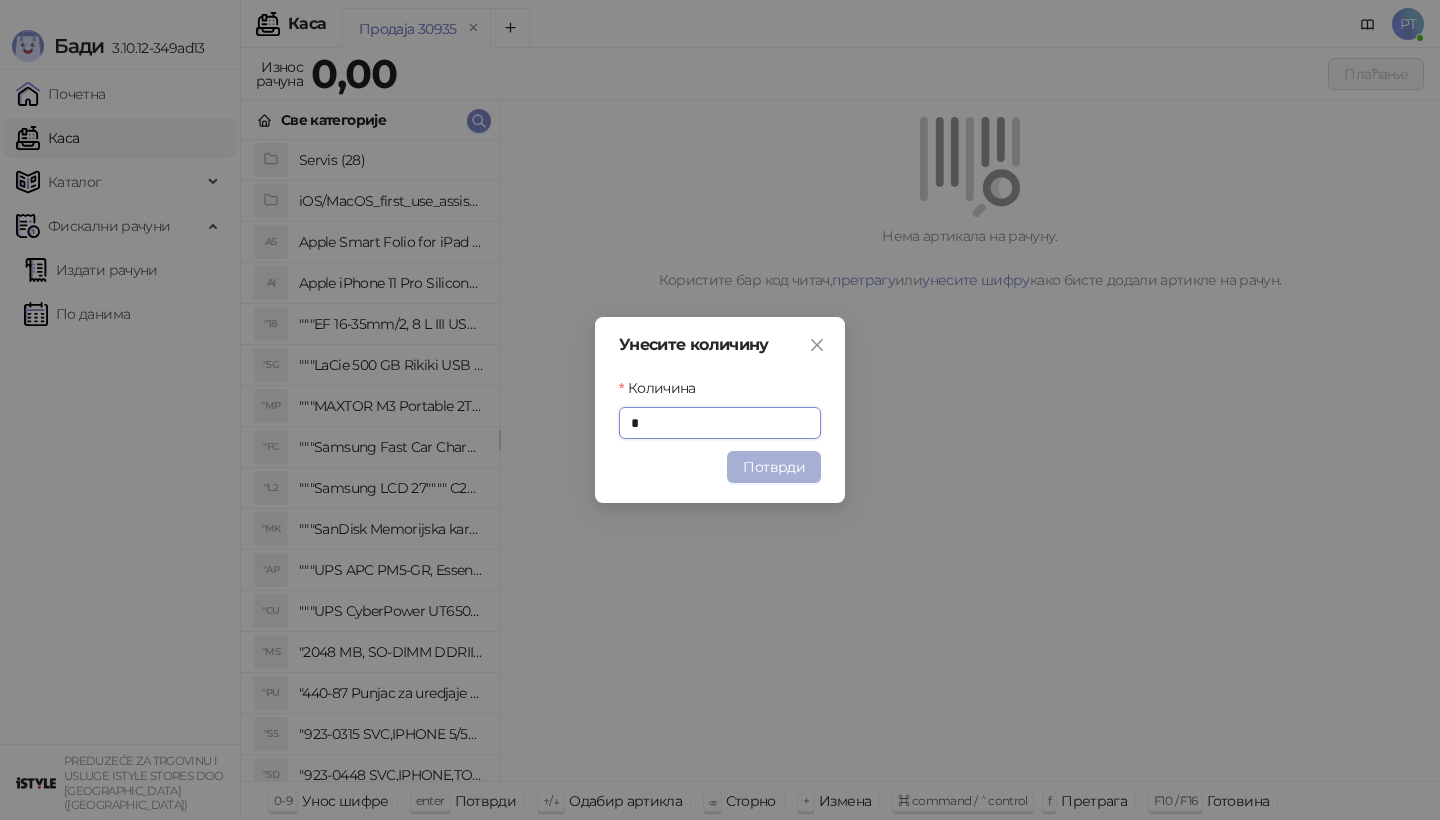 click on "Потврди" at bounding box center [774, 467] 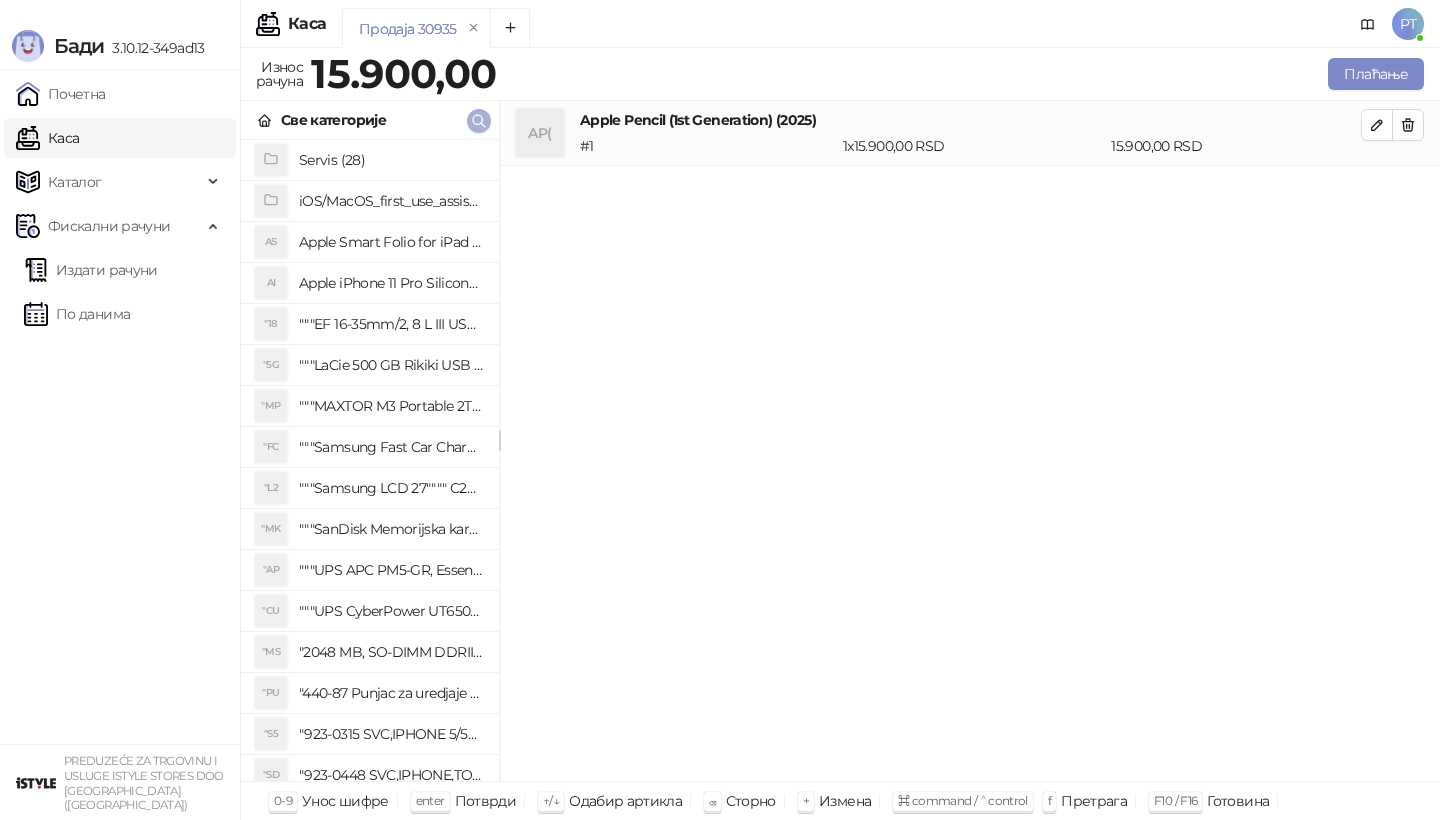 click 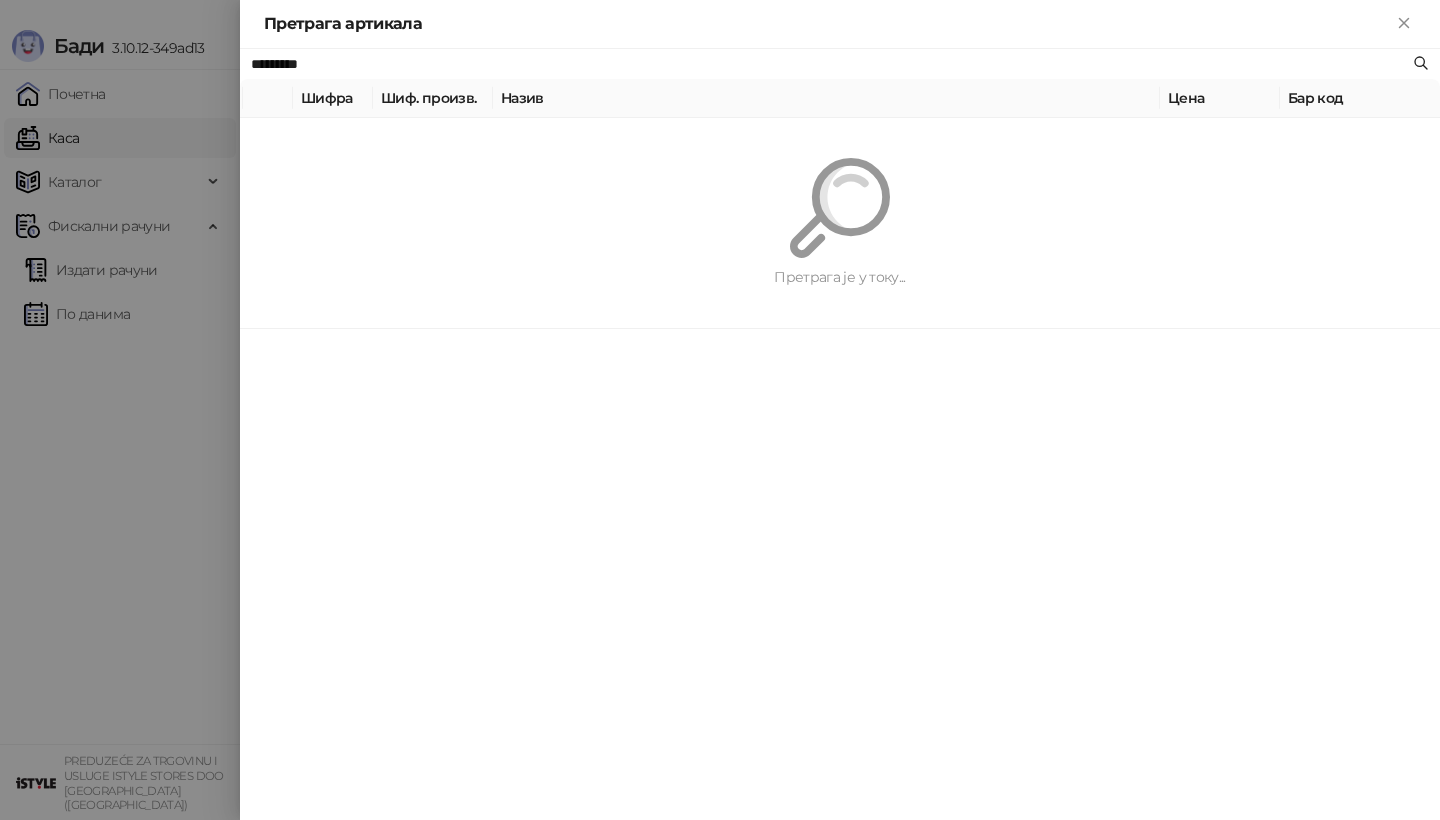 paste on "**********" 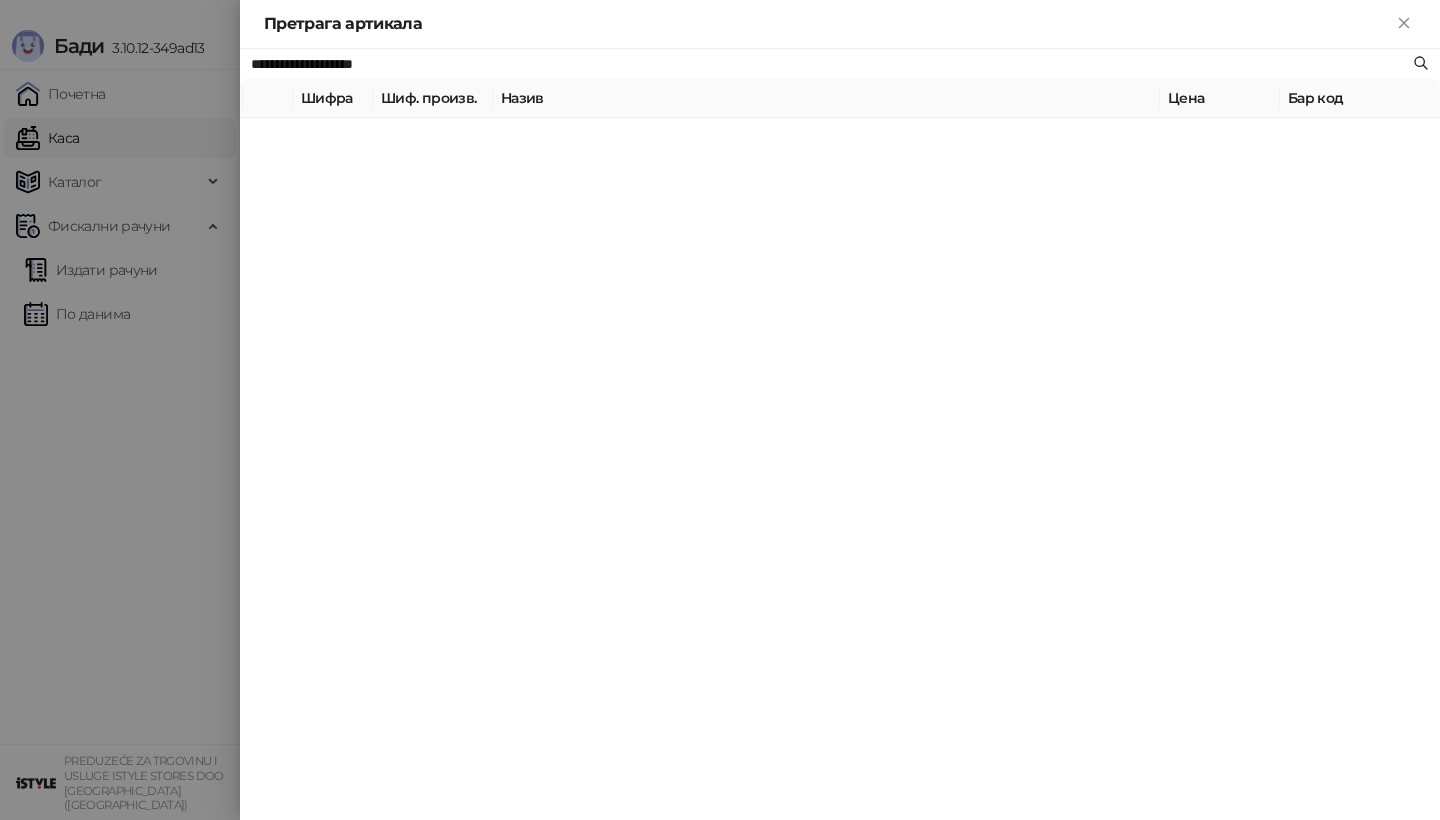 type on "**********" 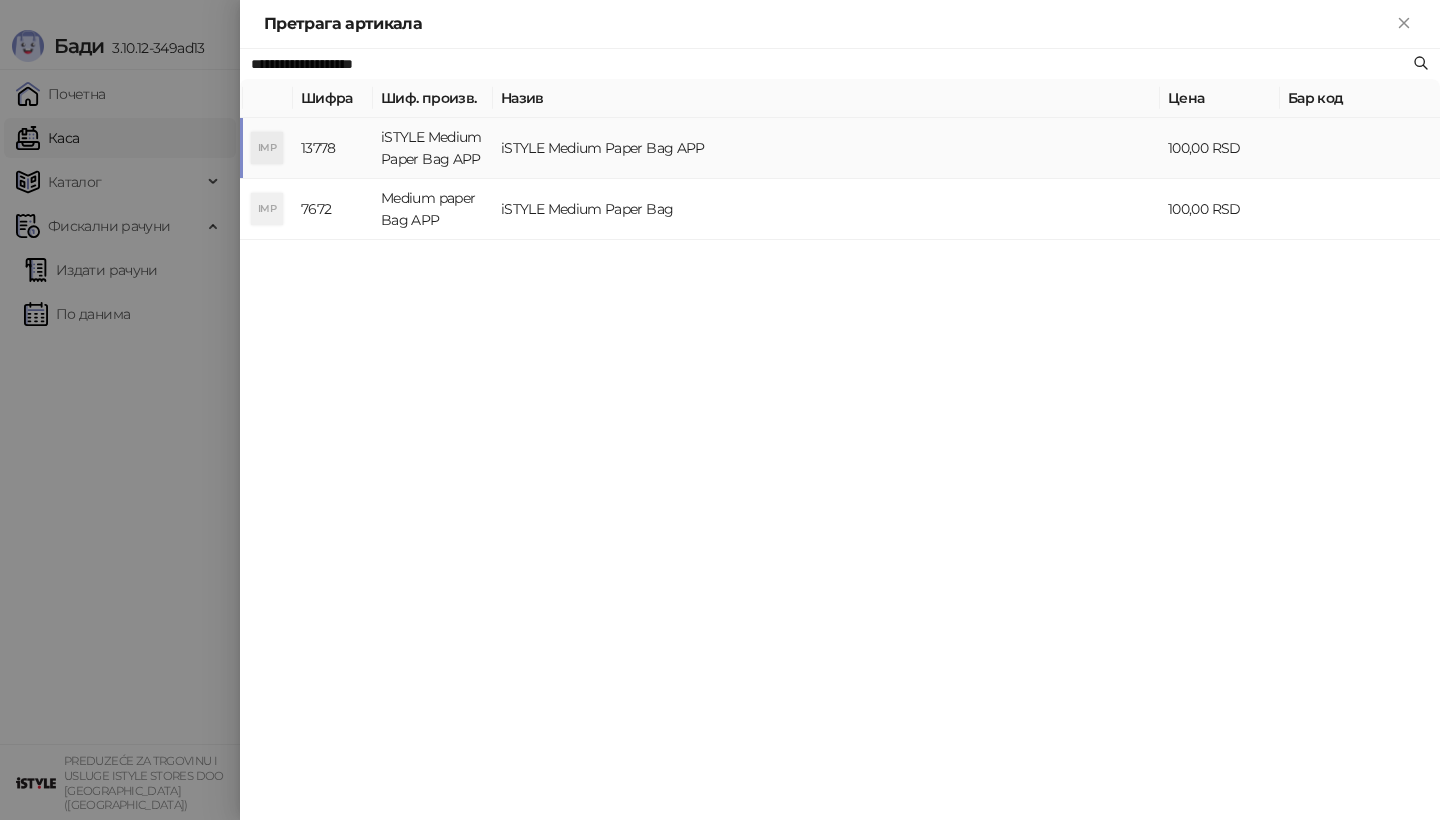 click on "IMP" at bounding box center (267, 148) 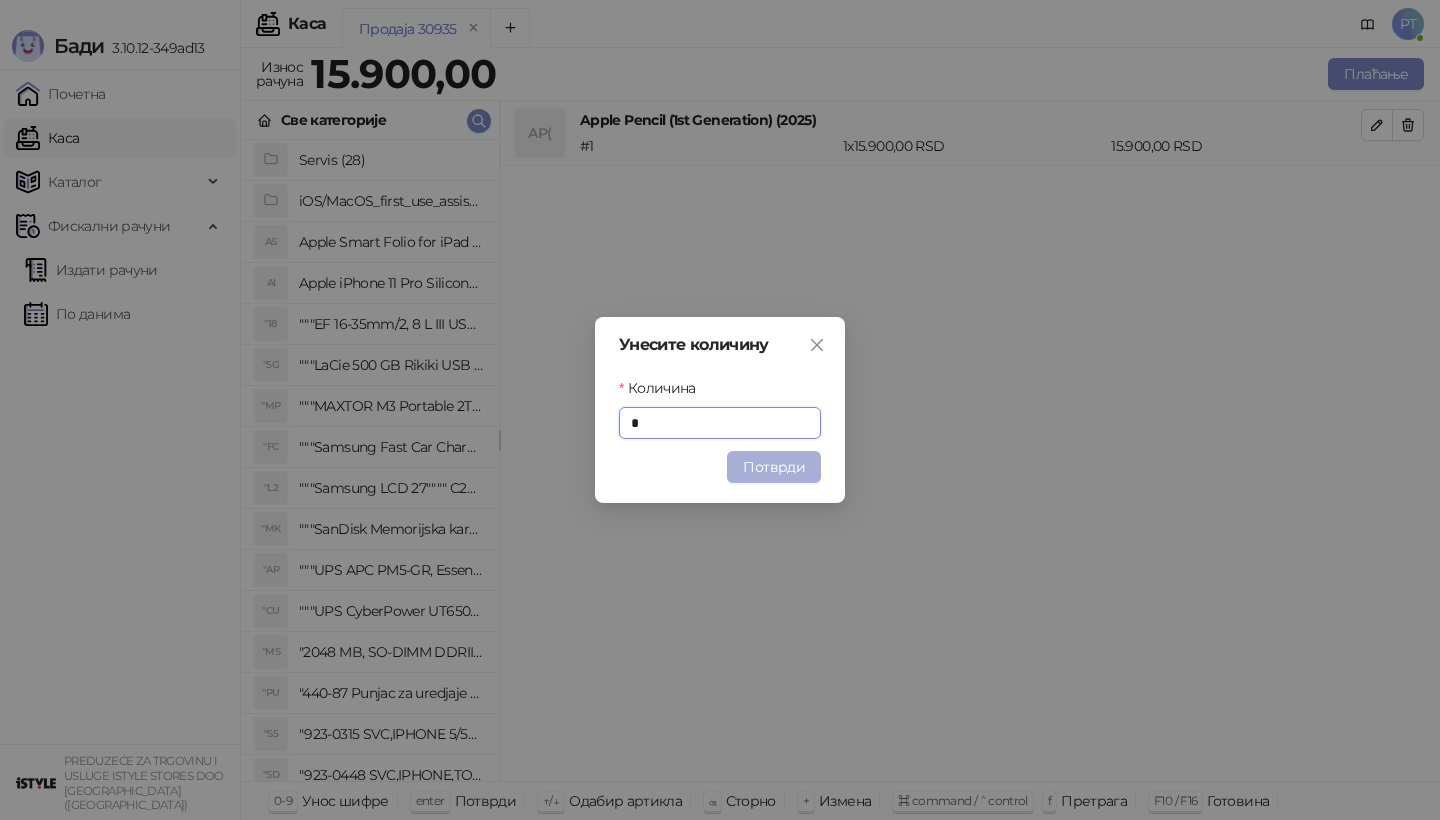 click on "Потврди" at bounding box center (774, 467) 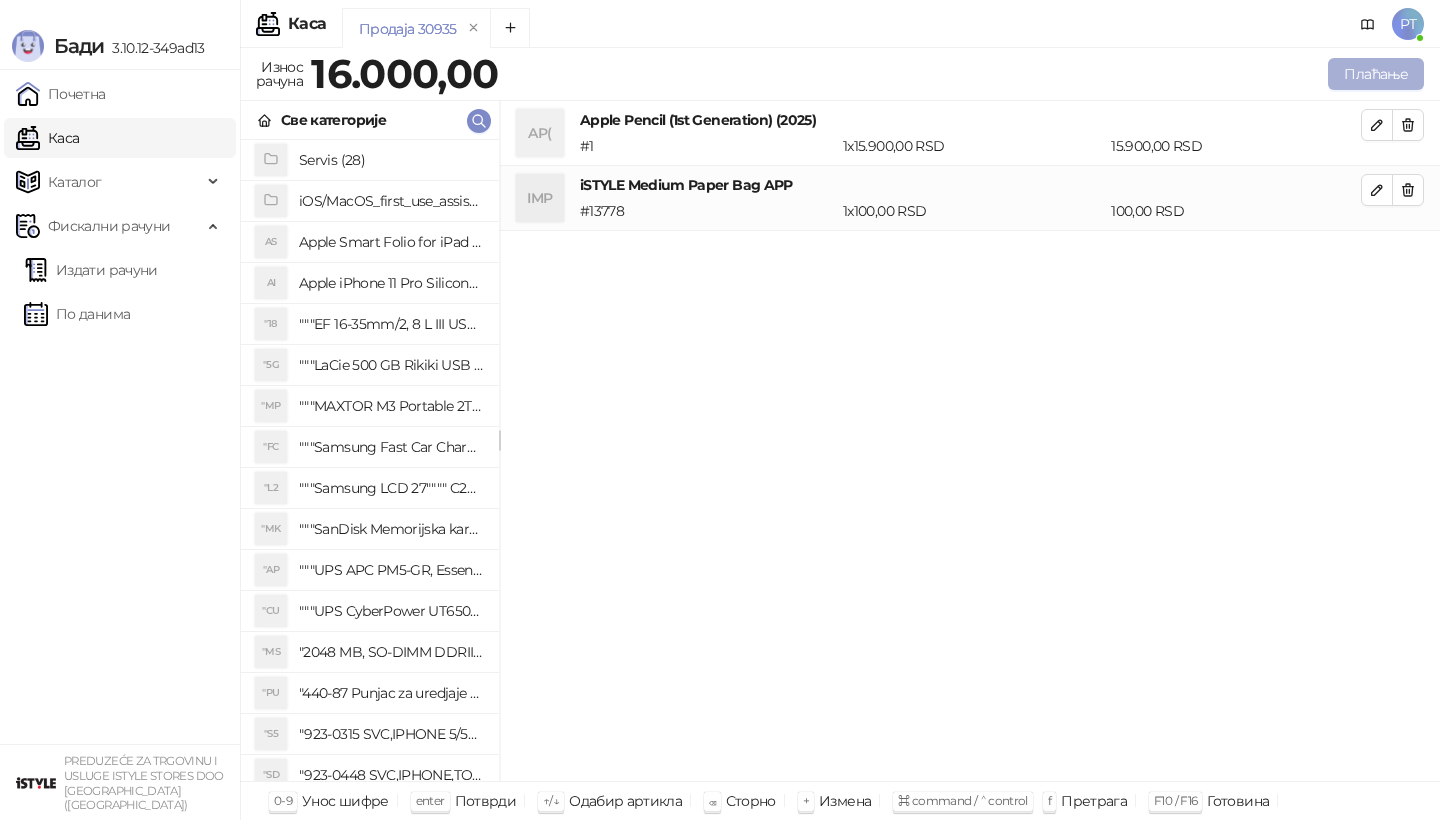 click on "Плаћање" at bounding box center (1376, 74) 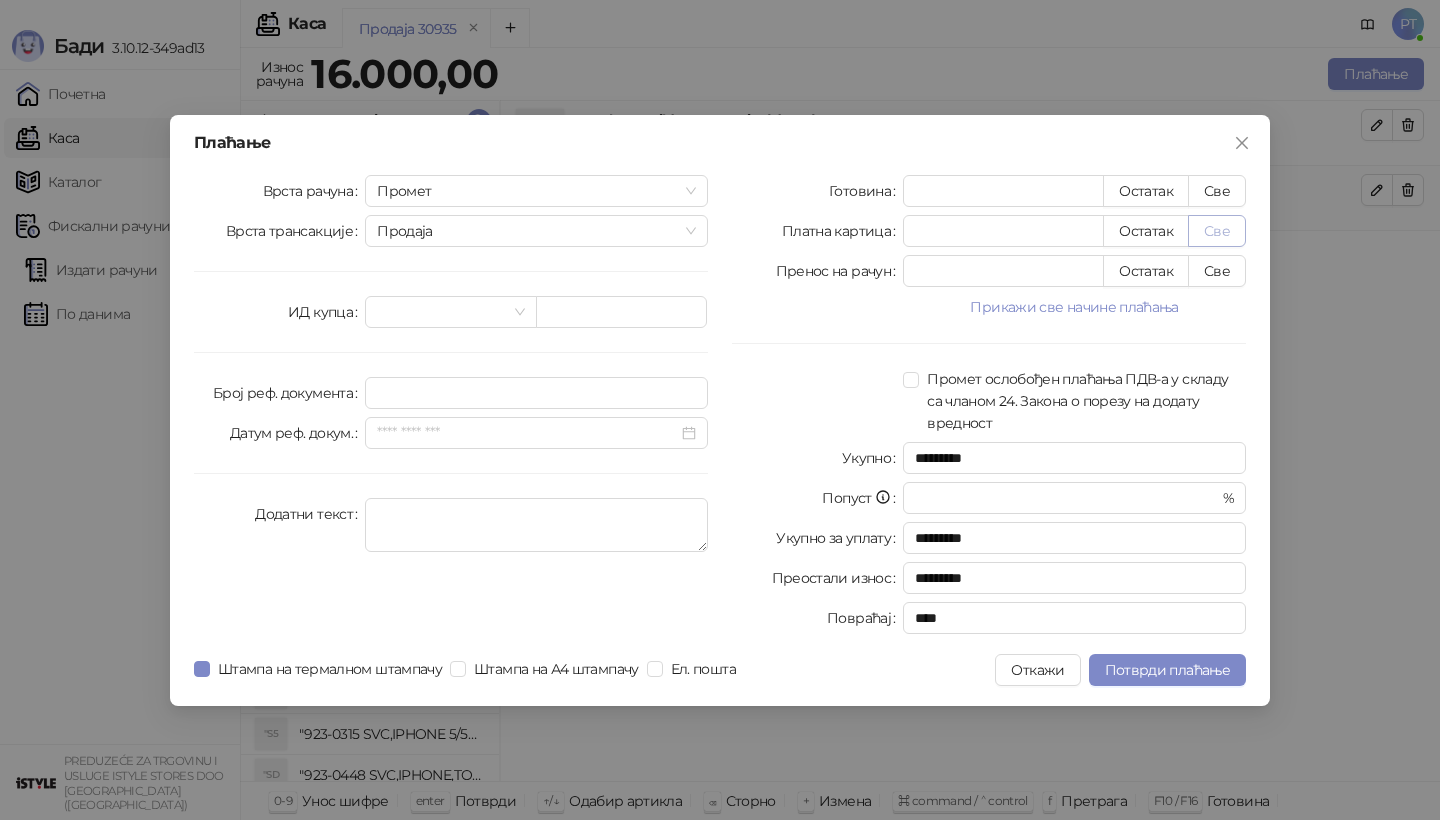 click on "Све" at bounding box center [1217, 231] 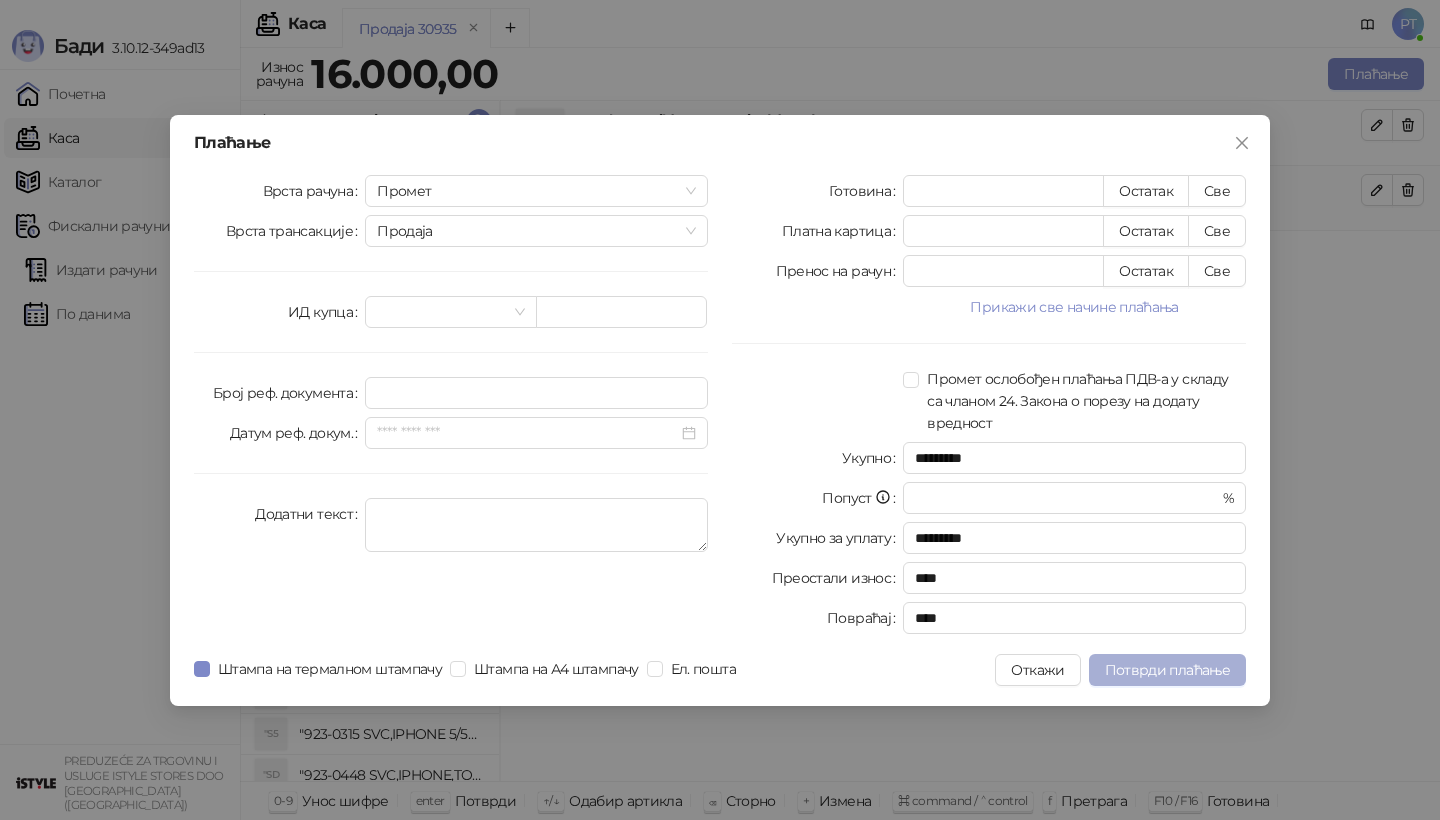 click on "Потврди плаћање" at bounding box center (1167, 670) 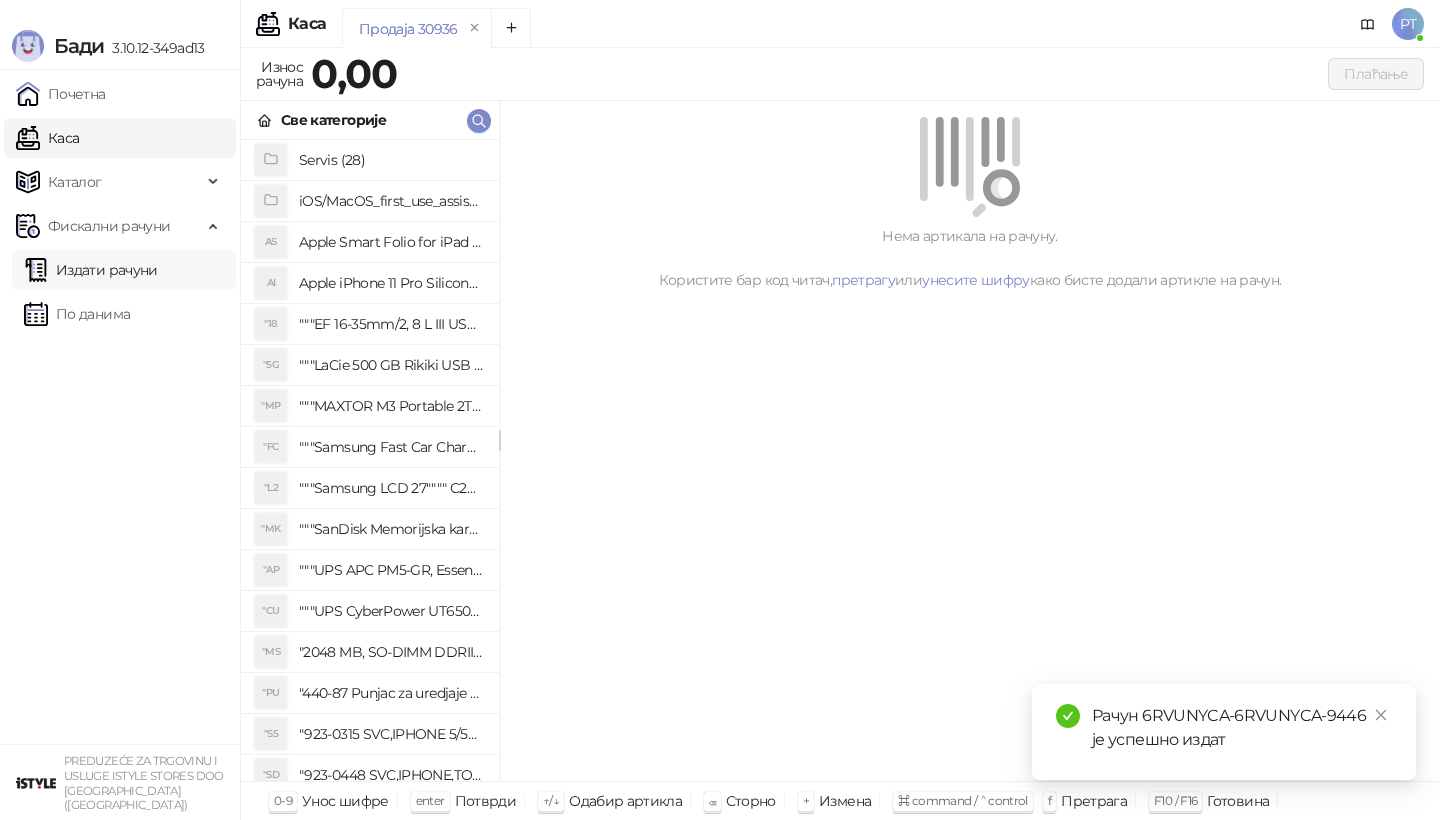 click on "Издати рачуни" at bounding box center [91, 270] 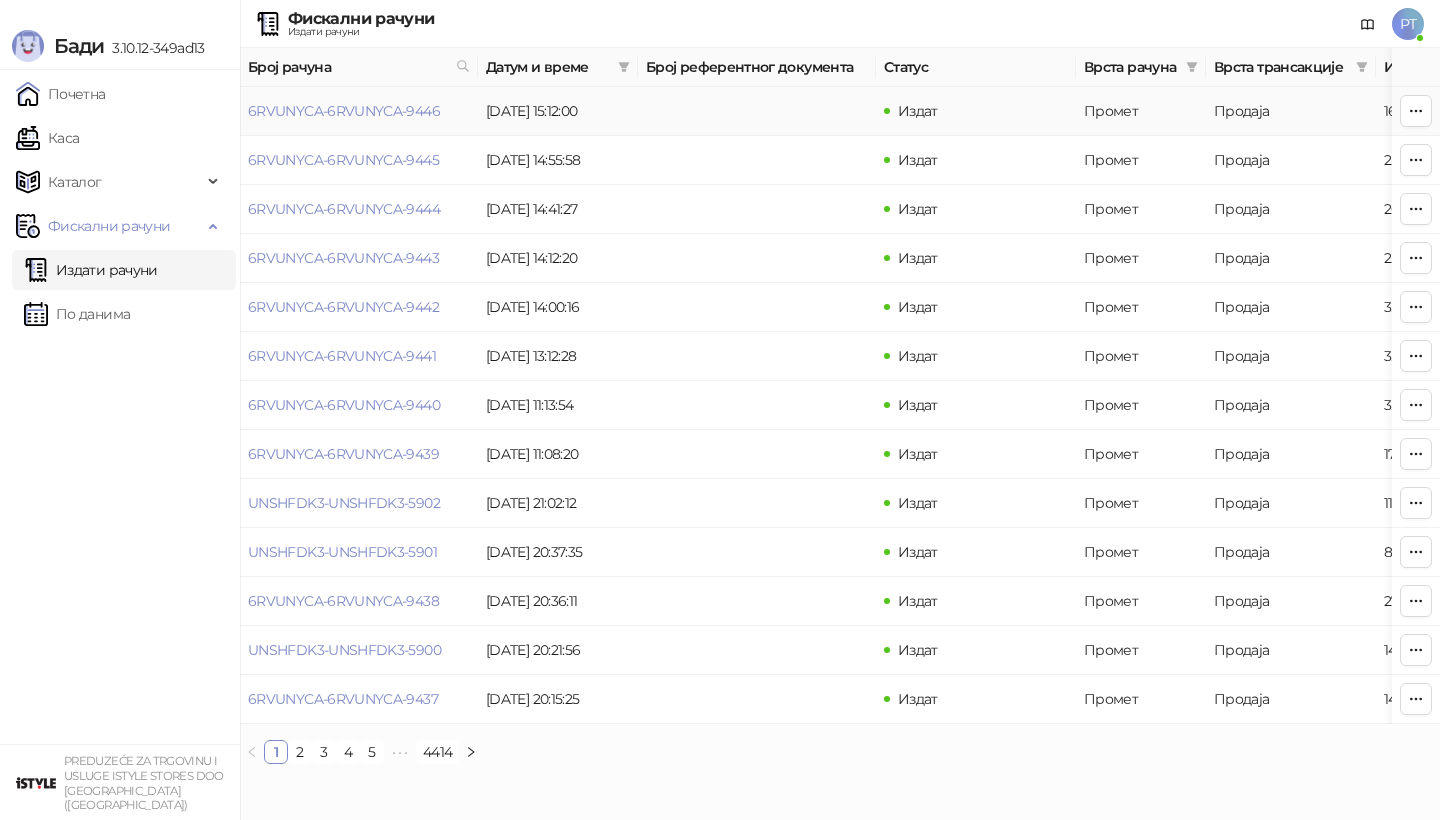 click on "6RVUNYCA-6RVUNYCA-9446" at bounding box center [359, 111] 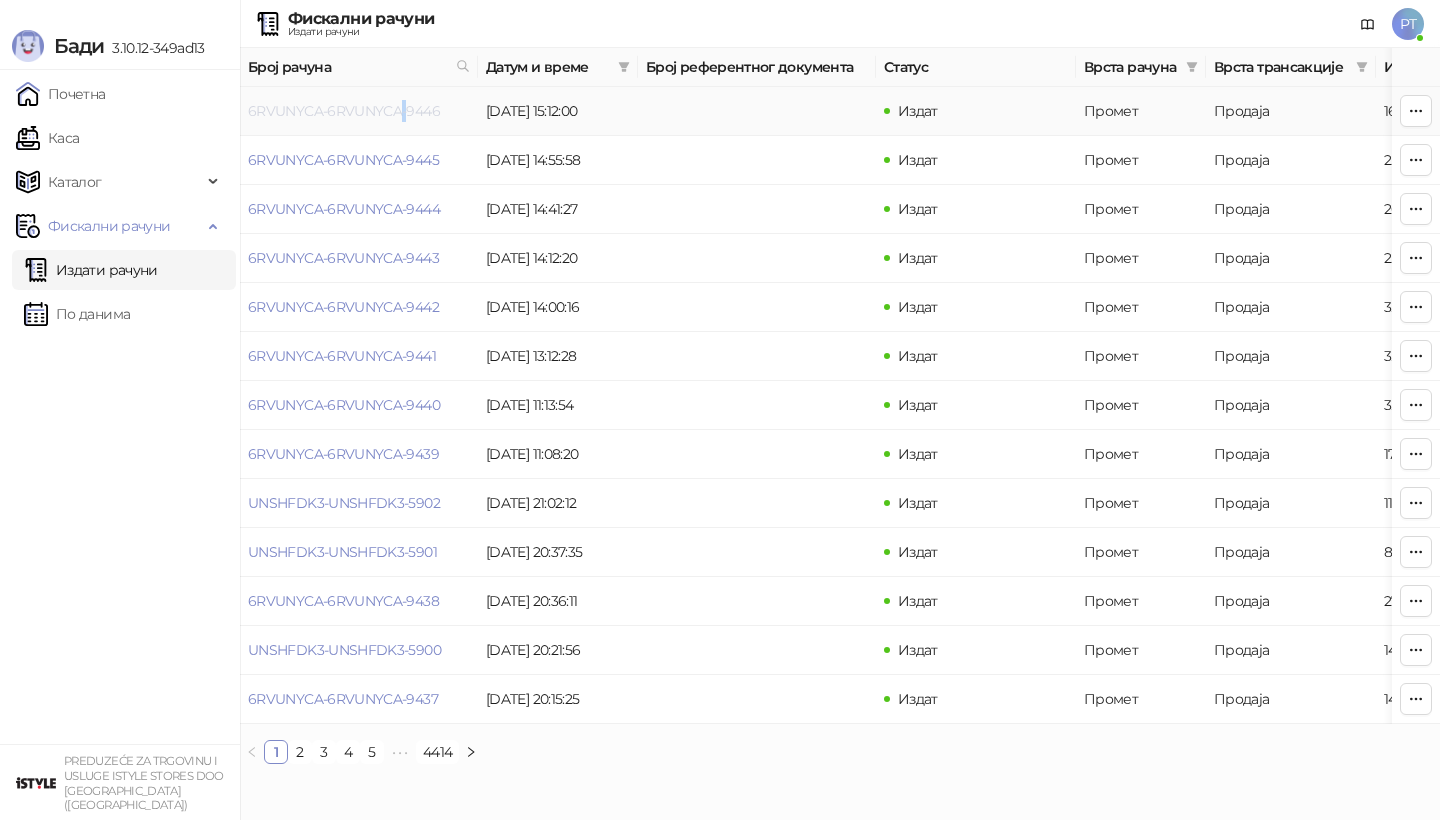 click on "6RVUNYCA-6RVUNYCA-9446" at bounding box center [344, 111] 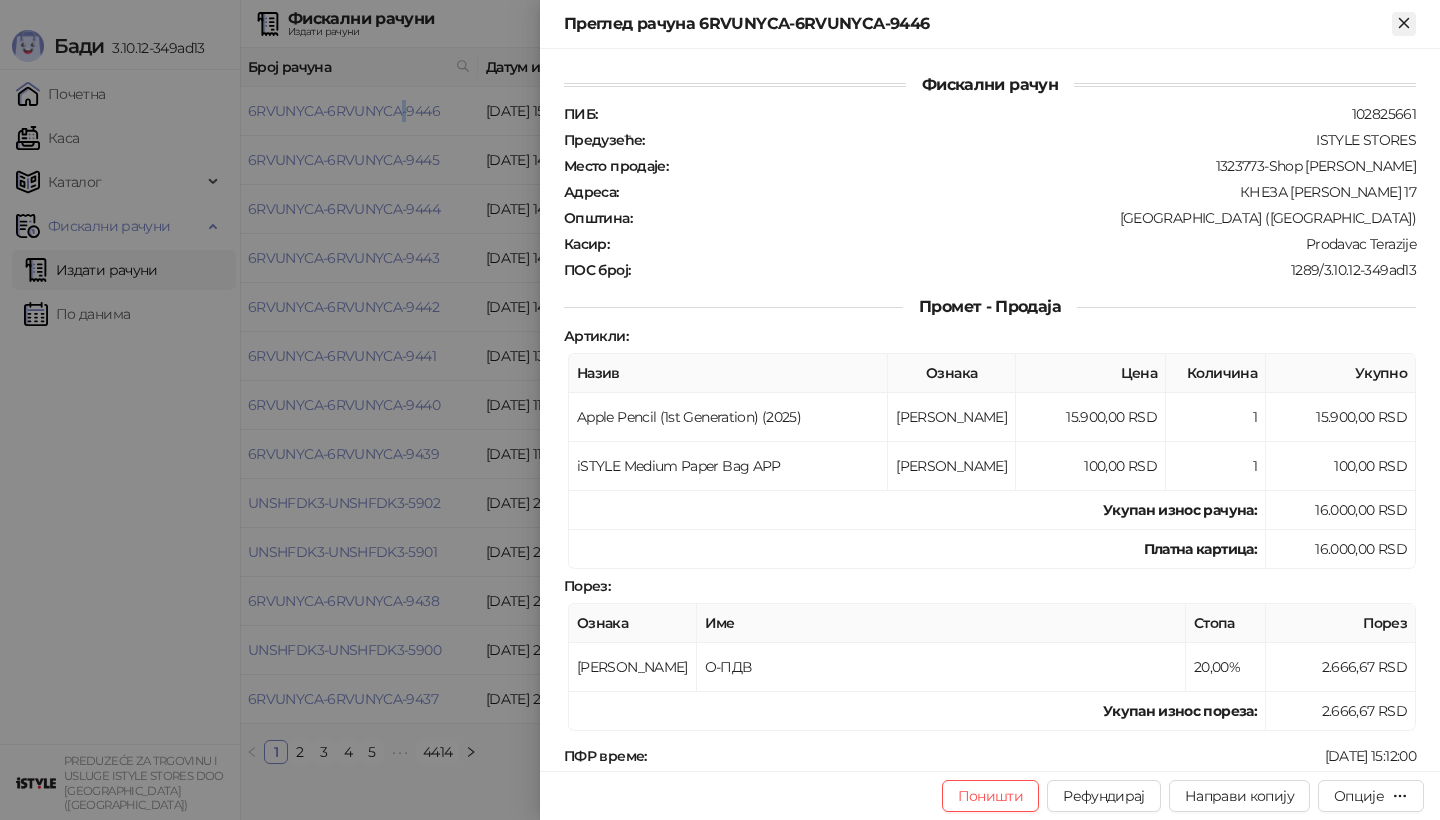 click 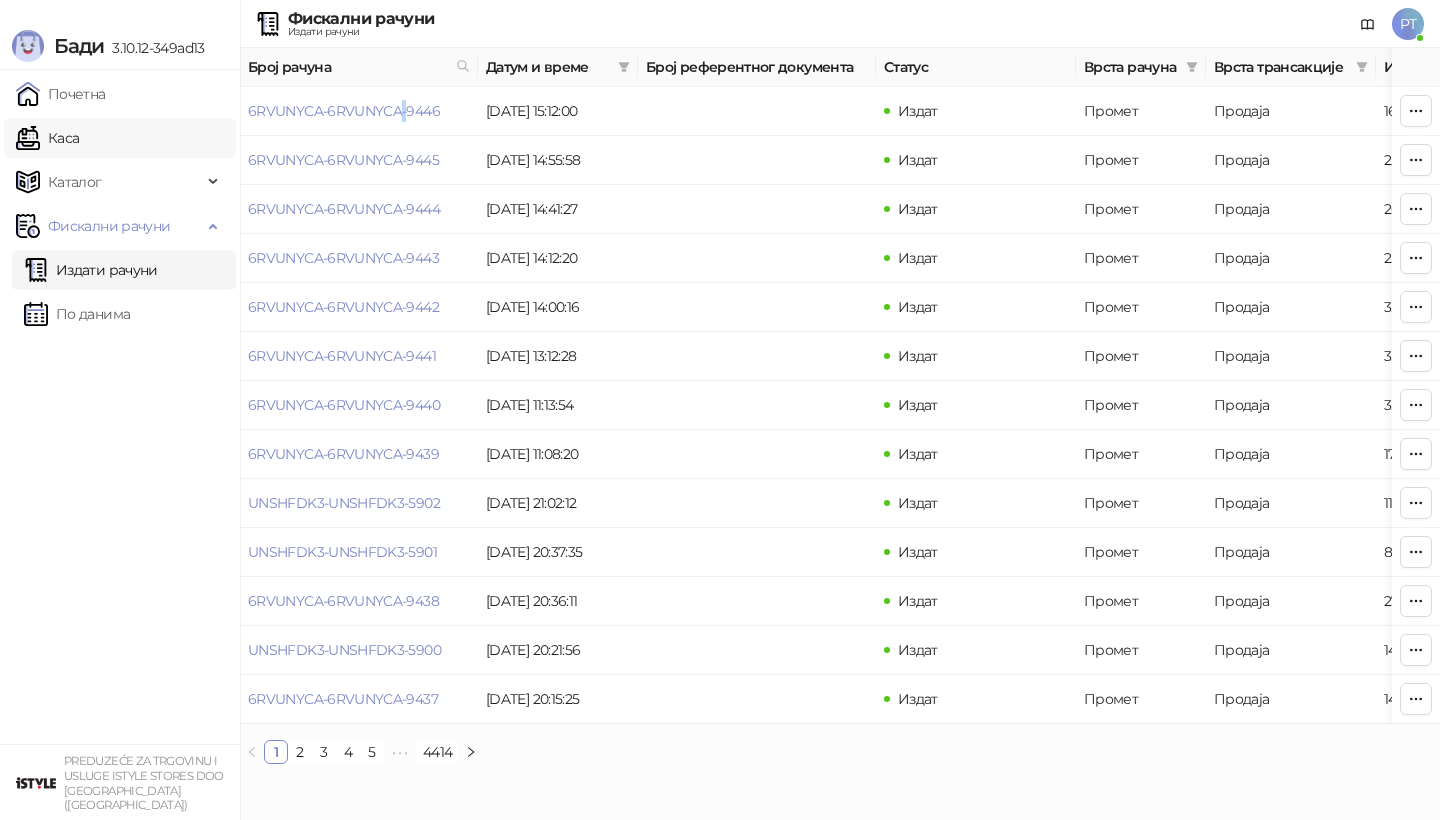 click on "Каса" at bounding box center (47, 138) 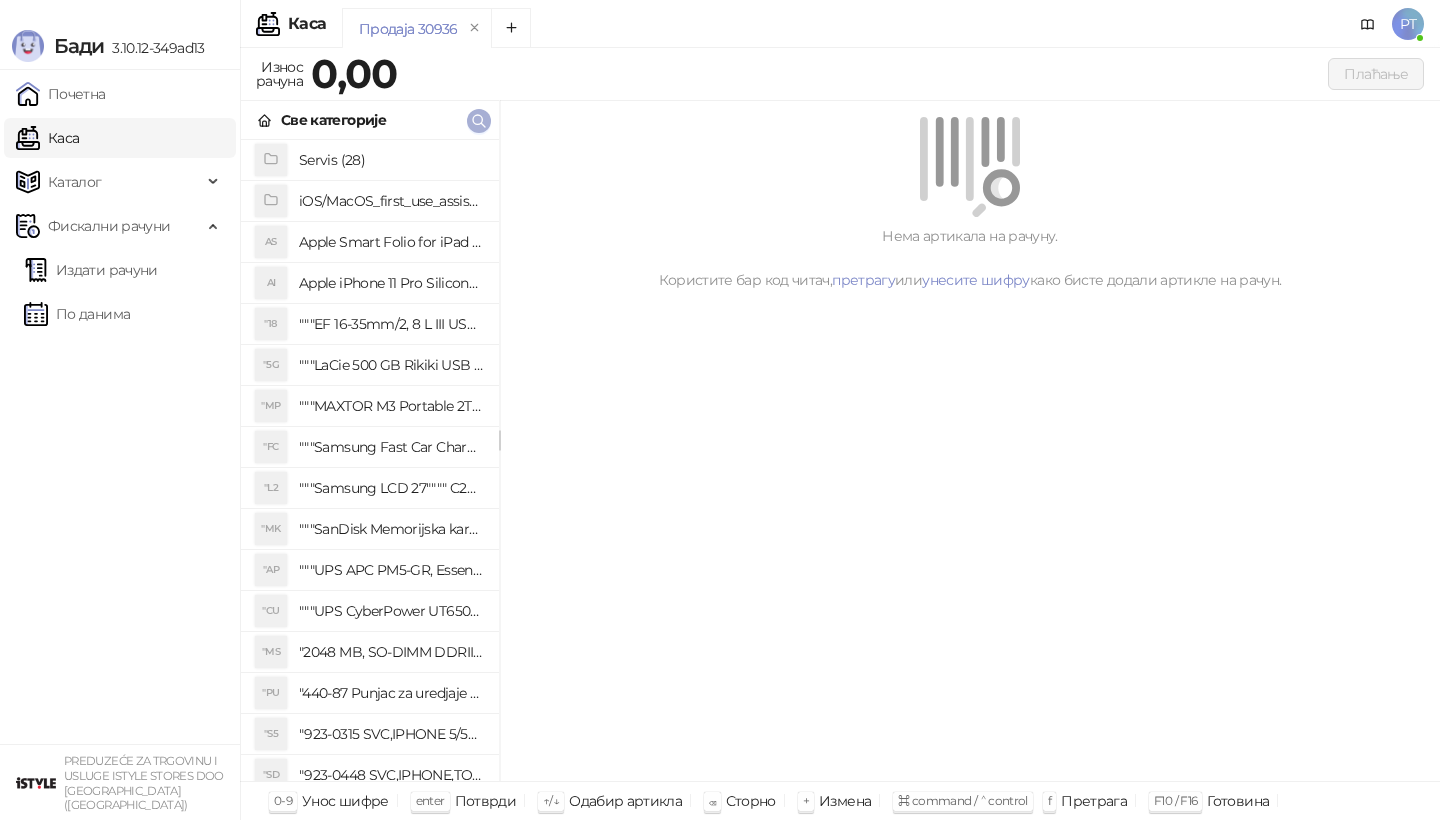 click at bounding box center (479, 121) 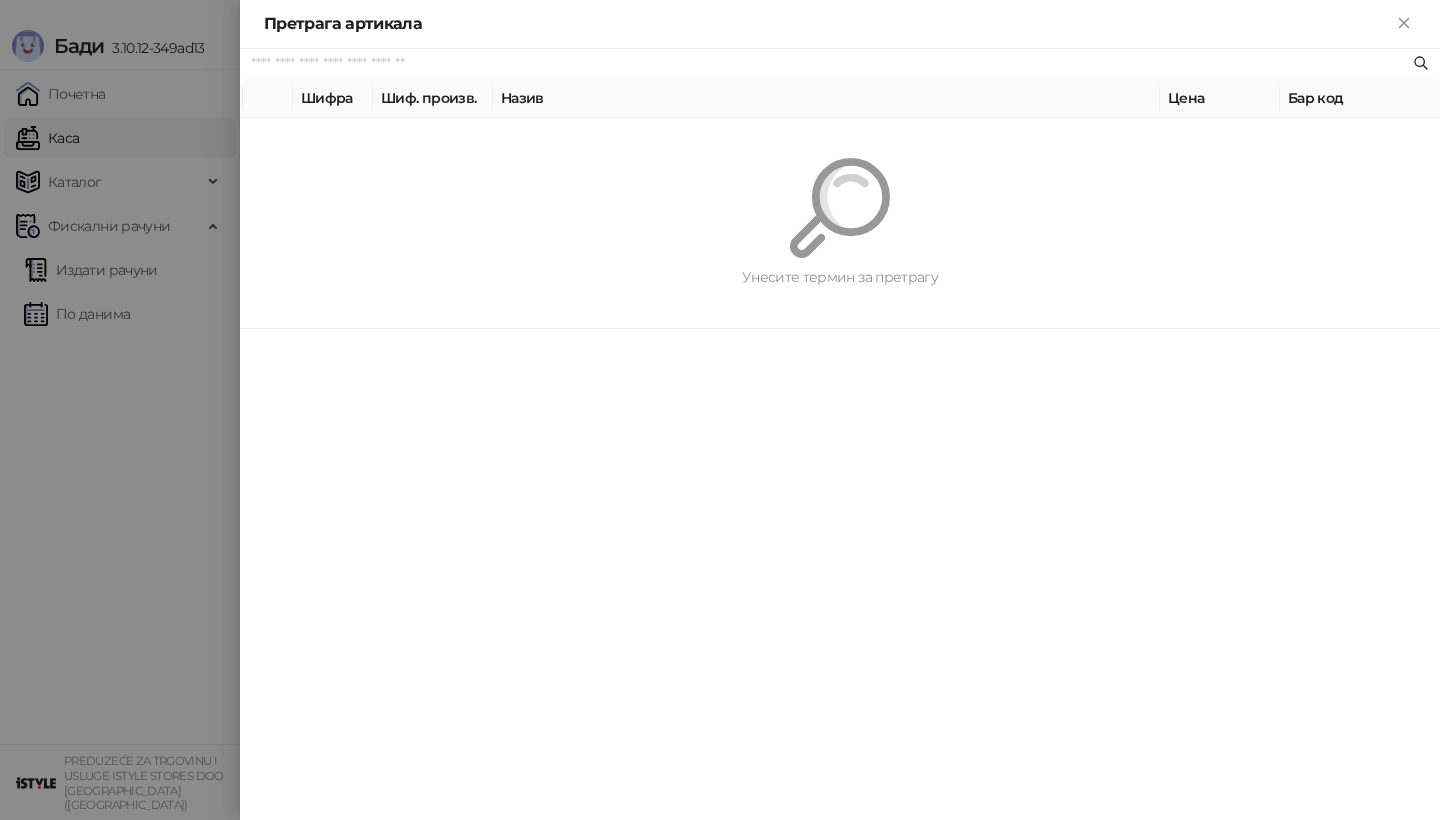 paste on "*********" 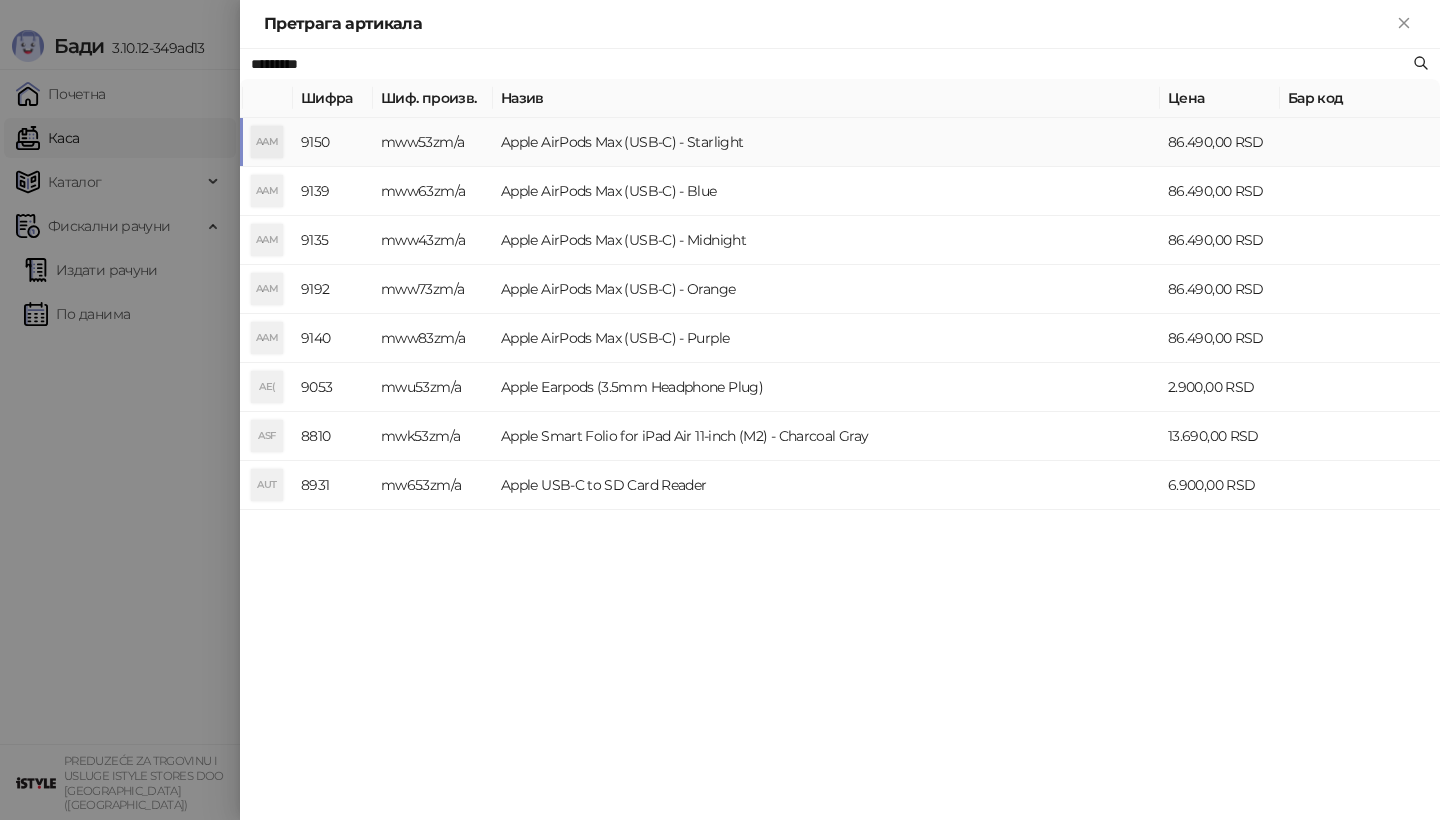 click on "AAM" at bounding box center [267, 142] 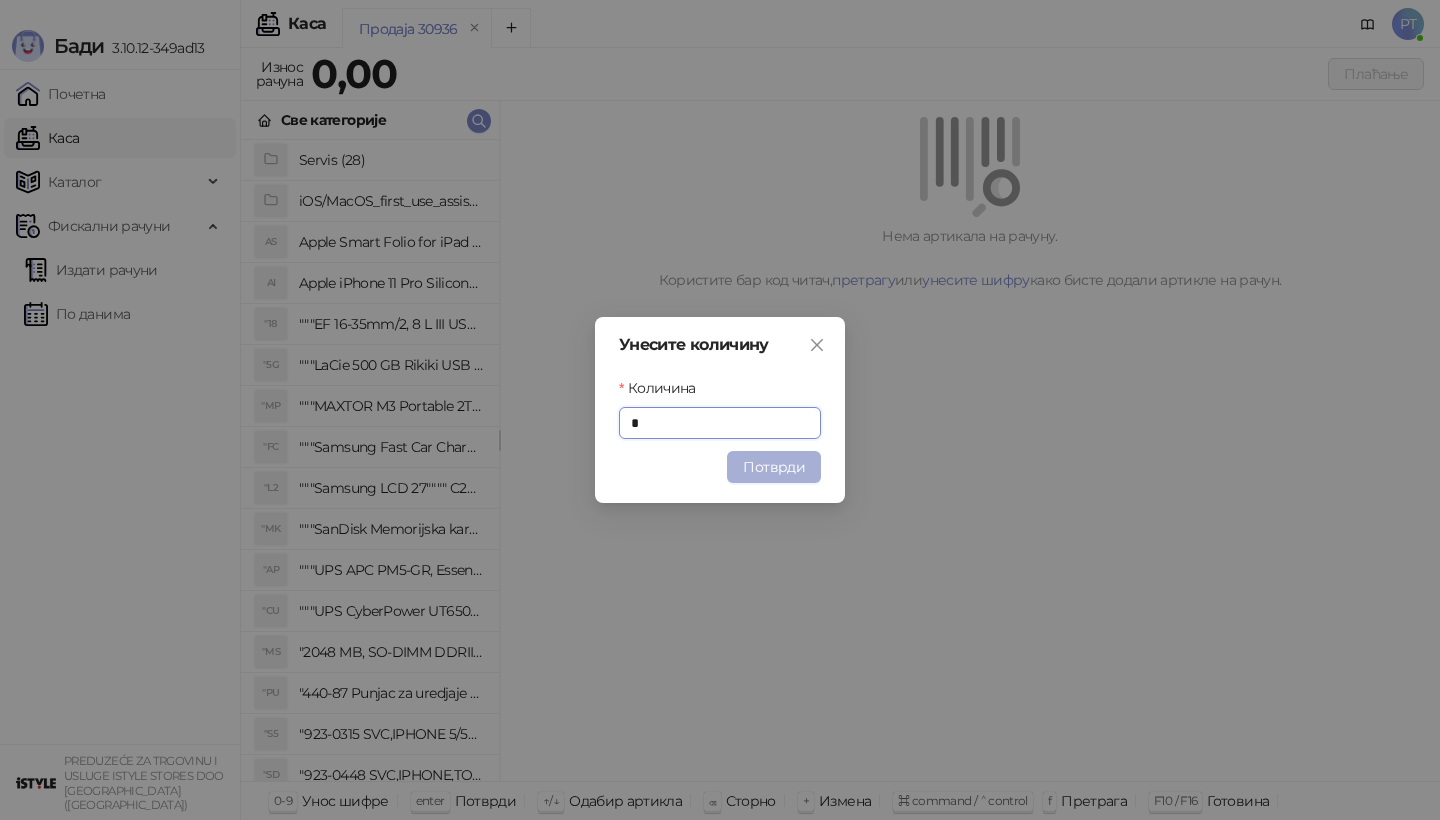 click on "Потврди" at bounding box center [774, 467] 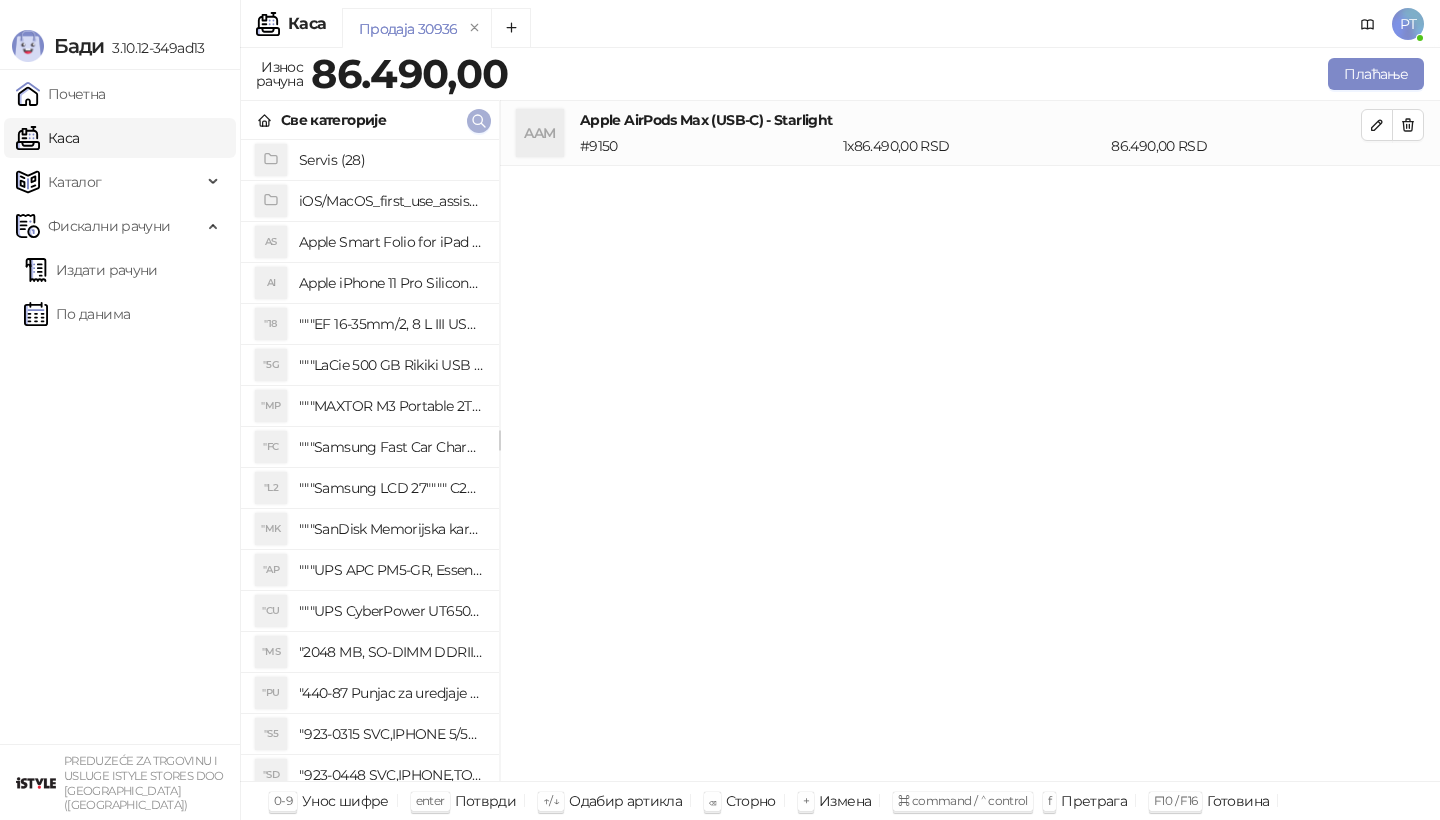 click 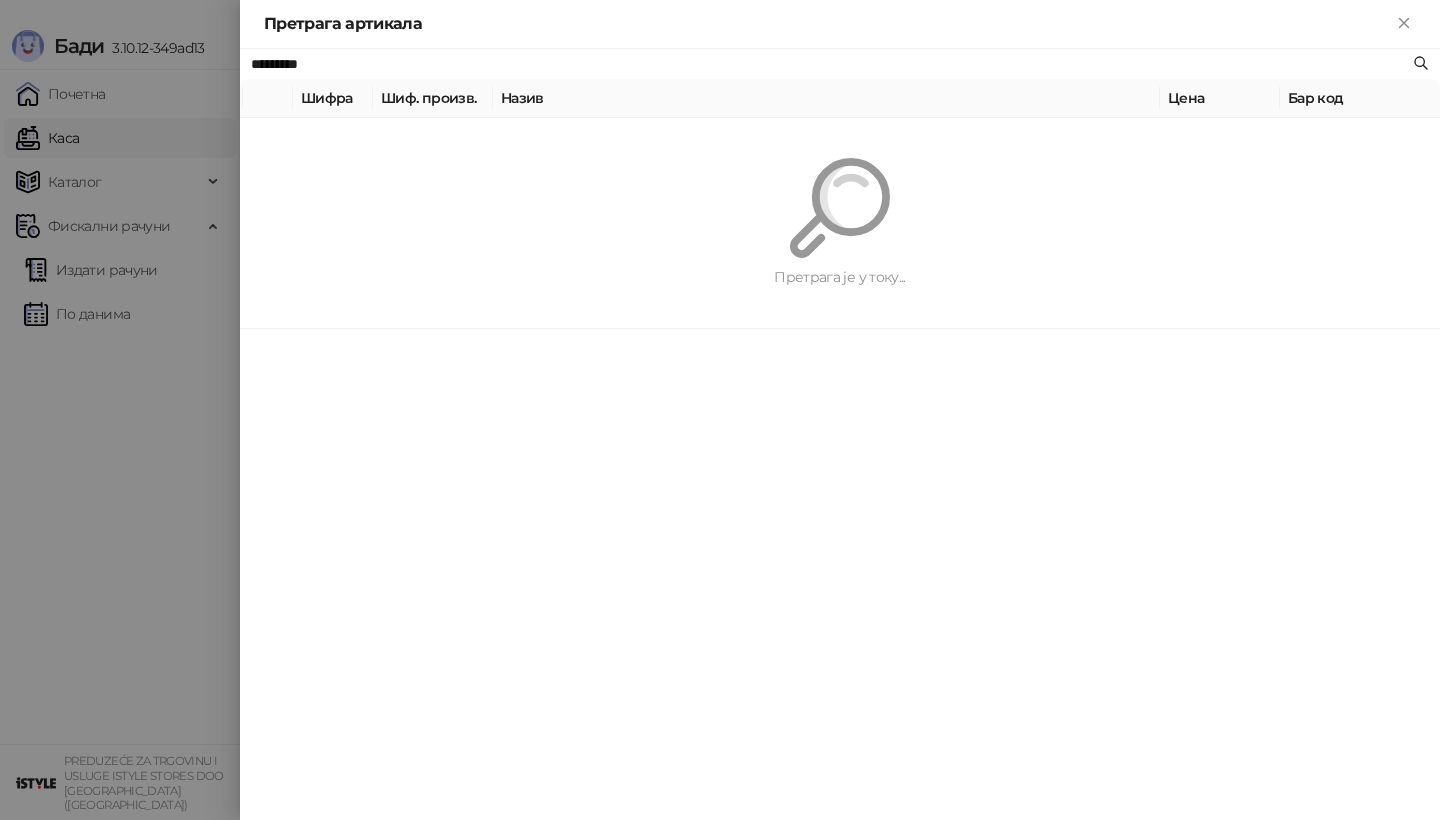 paste on "**********" 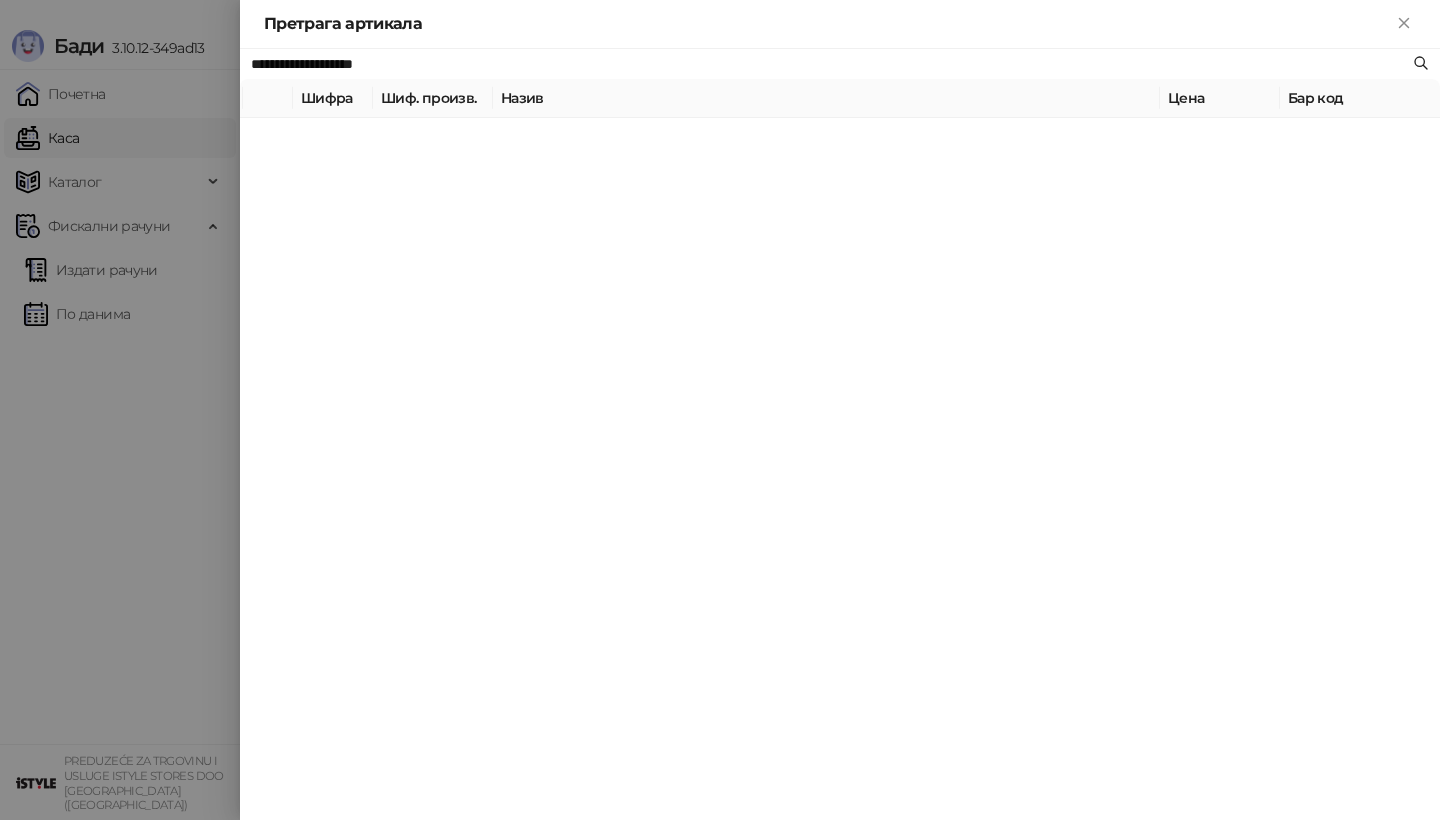 type on "**********" 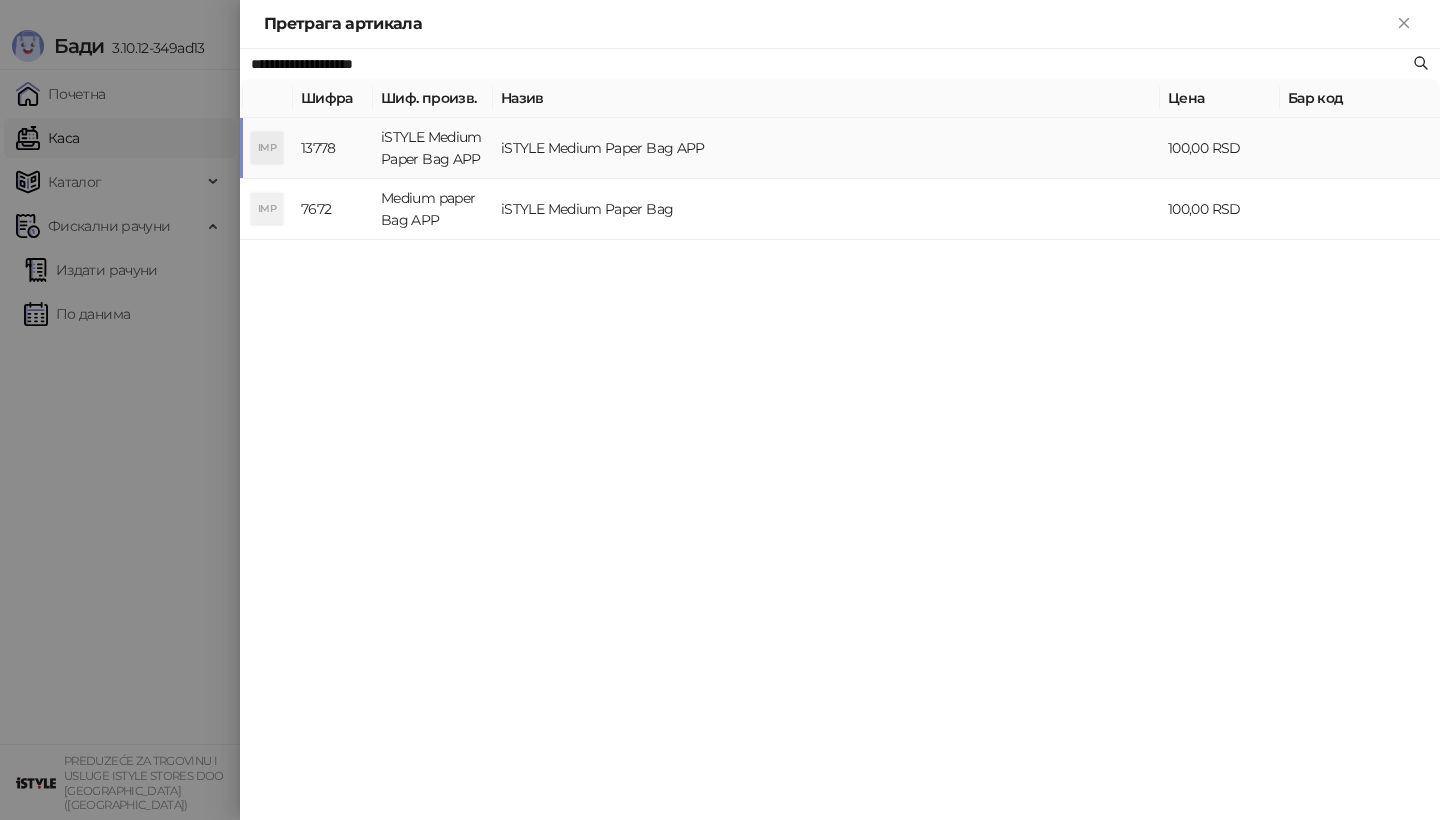 click on "IMP" at bounding box center [267, 148] 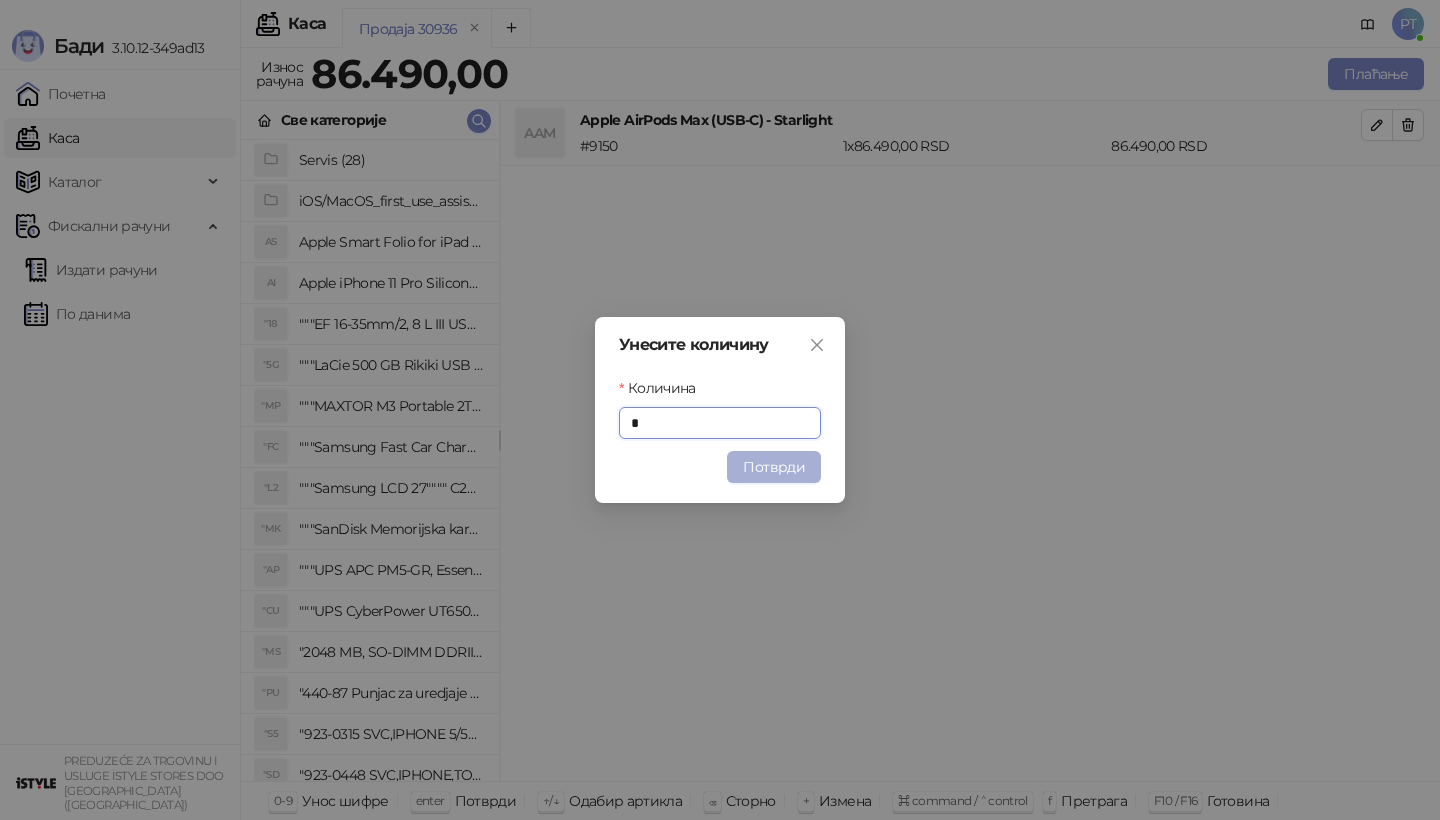 click on "Потврди" at bounding box center (774, 467) 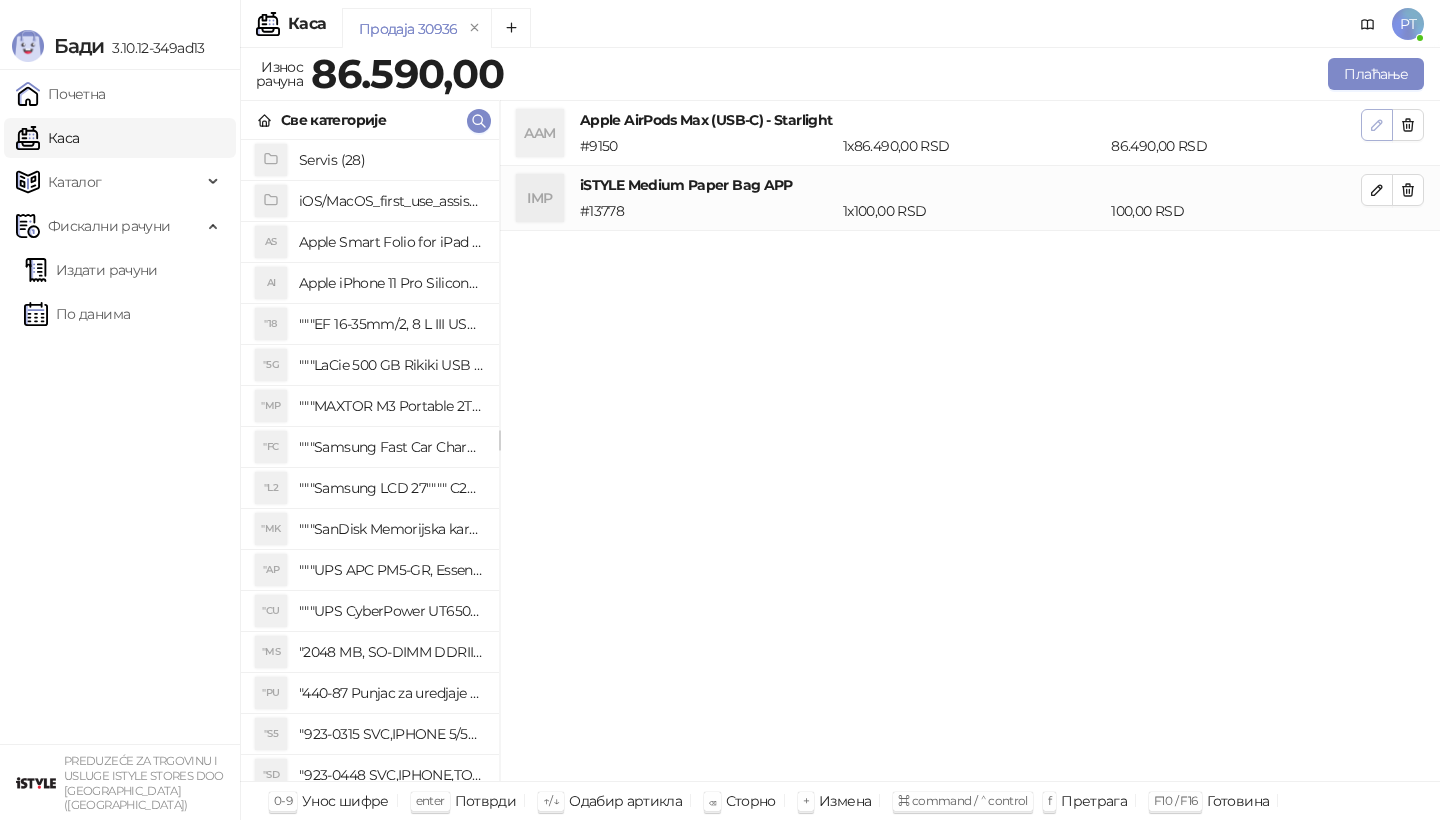 click at bounding box center [1377, 124] 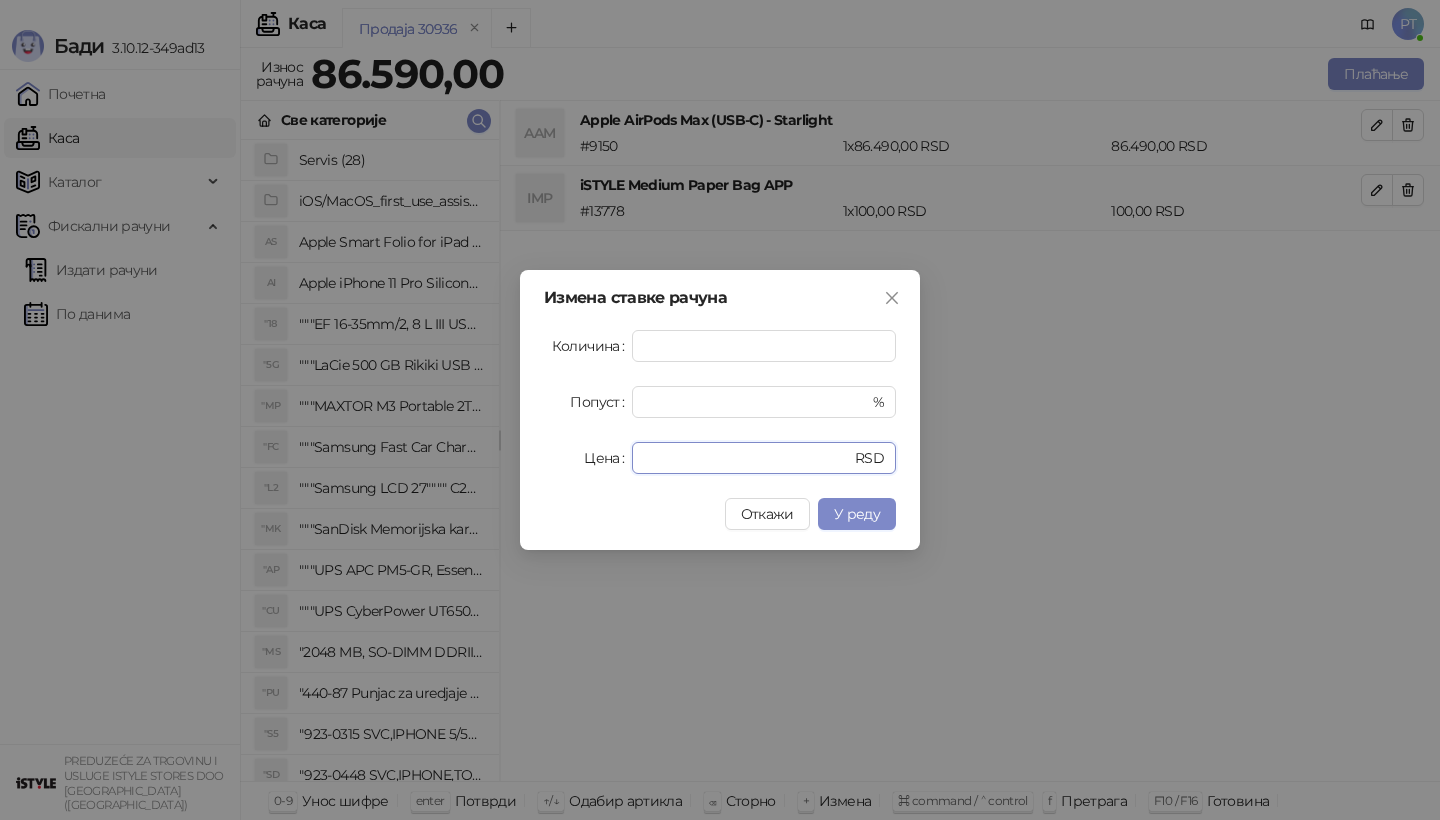 drag, startPoint x: 693, startPoint y: 455, endPoint x: 546, endPoint y: 455, distance: 147 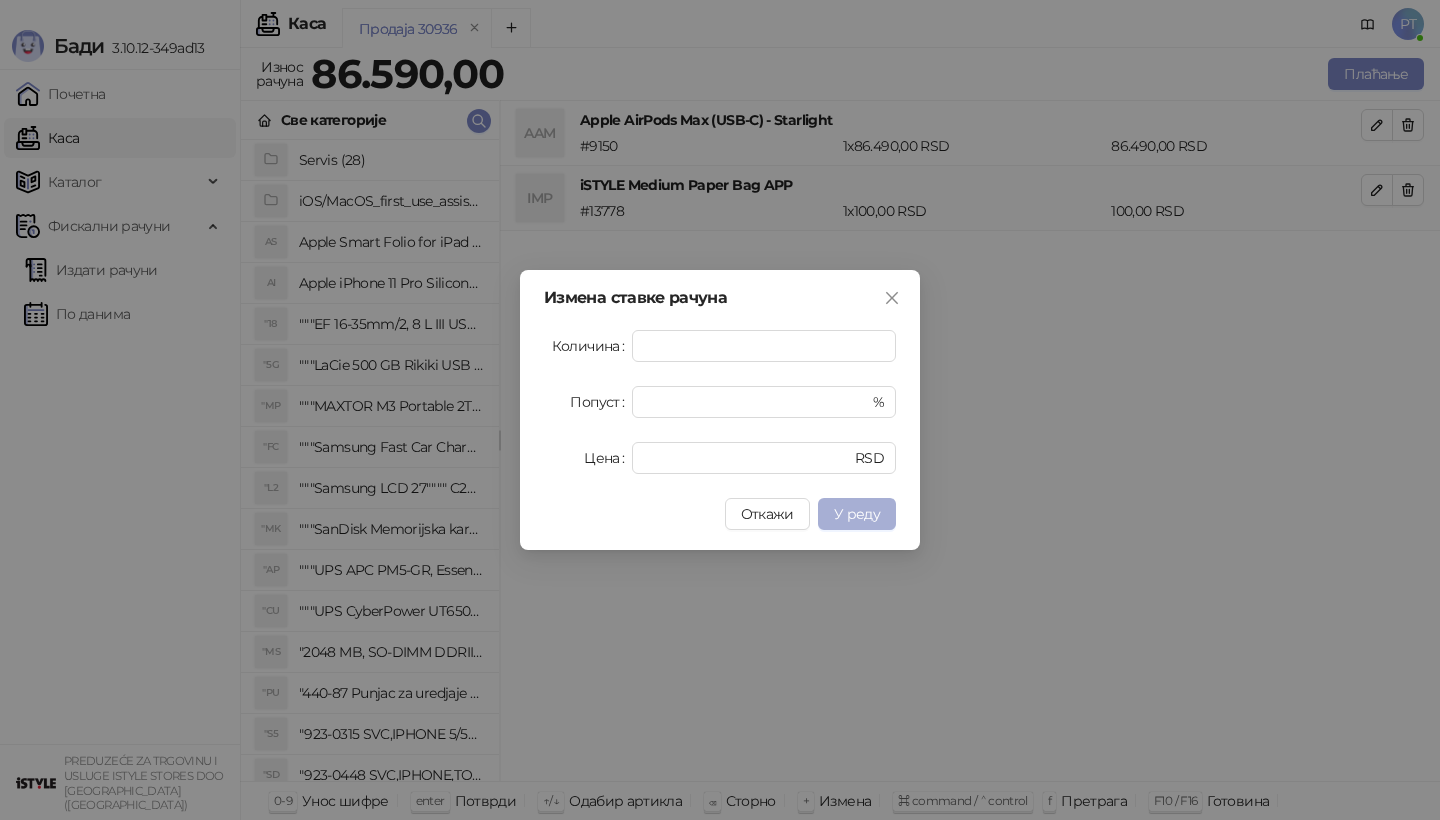 type on "*****" 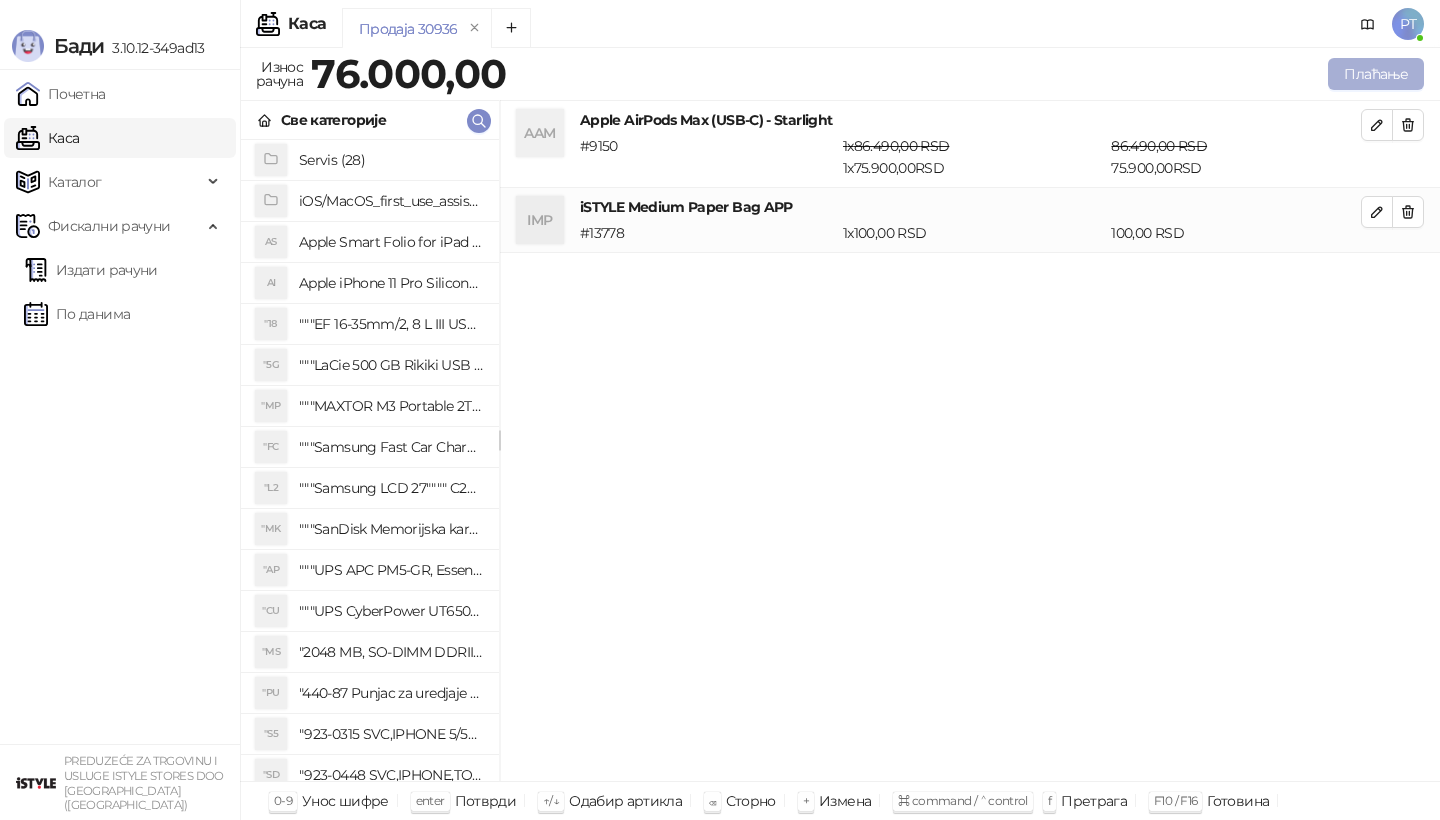 click on "Плаћање" at bounding box center [1376, 74] 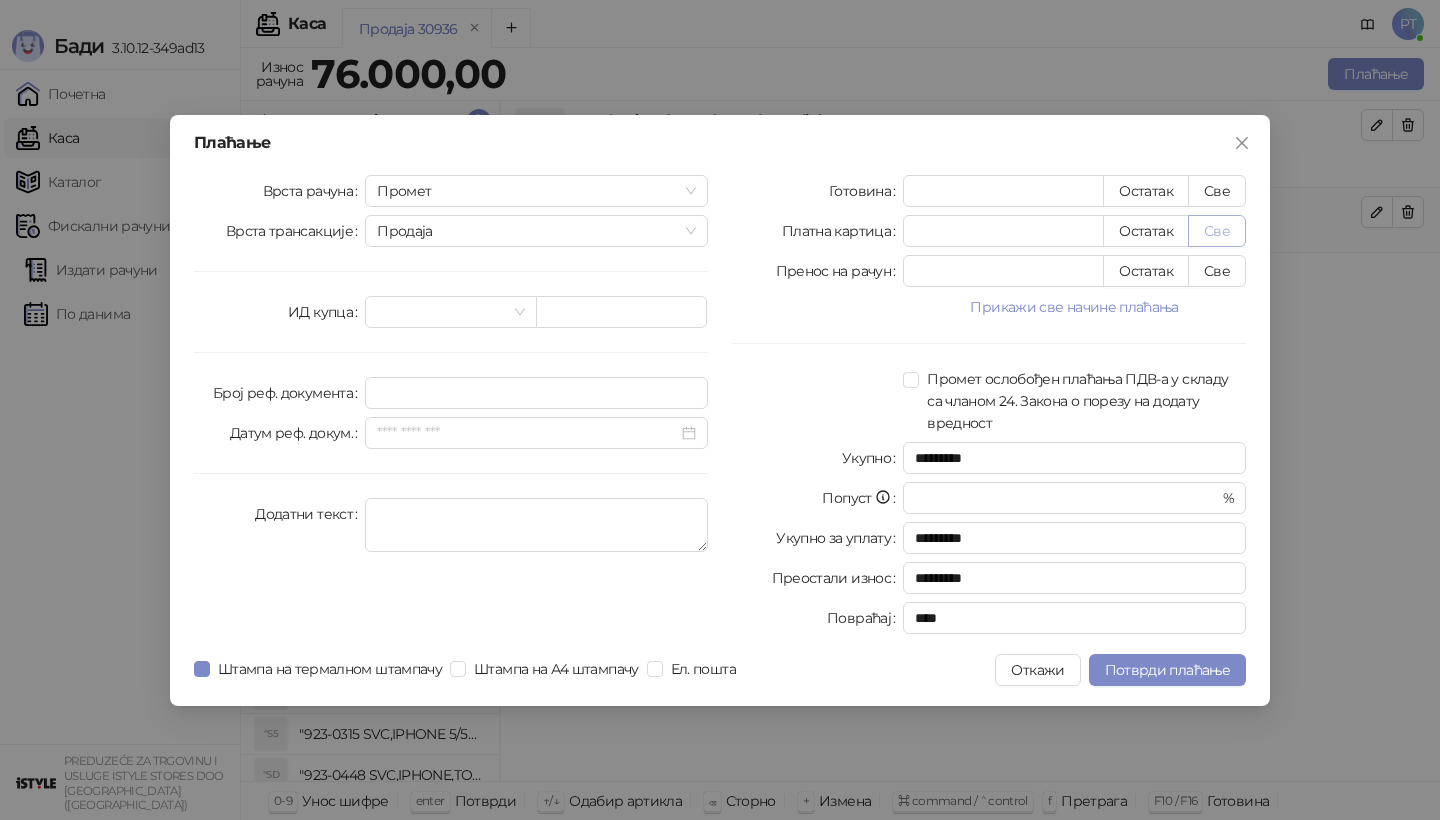 click on "Све" at bounding box center [1217, 231] 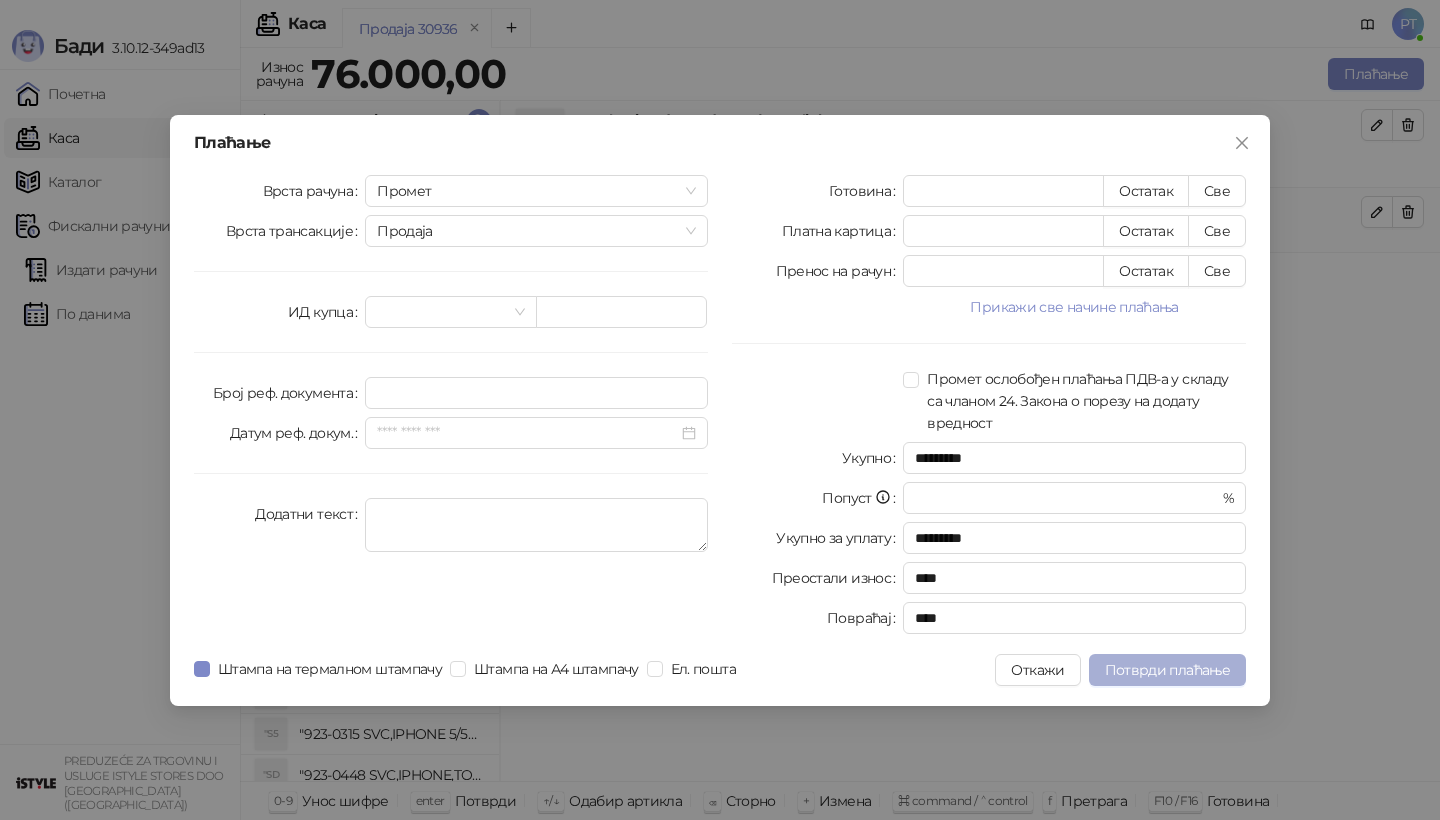 click on "Потврди плаћање" at bounding box center (1167, 670) 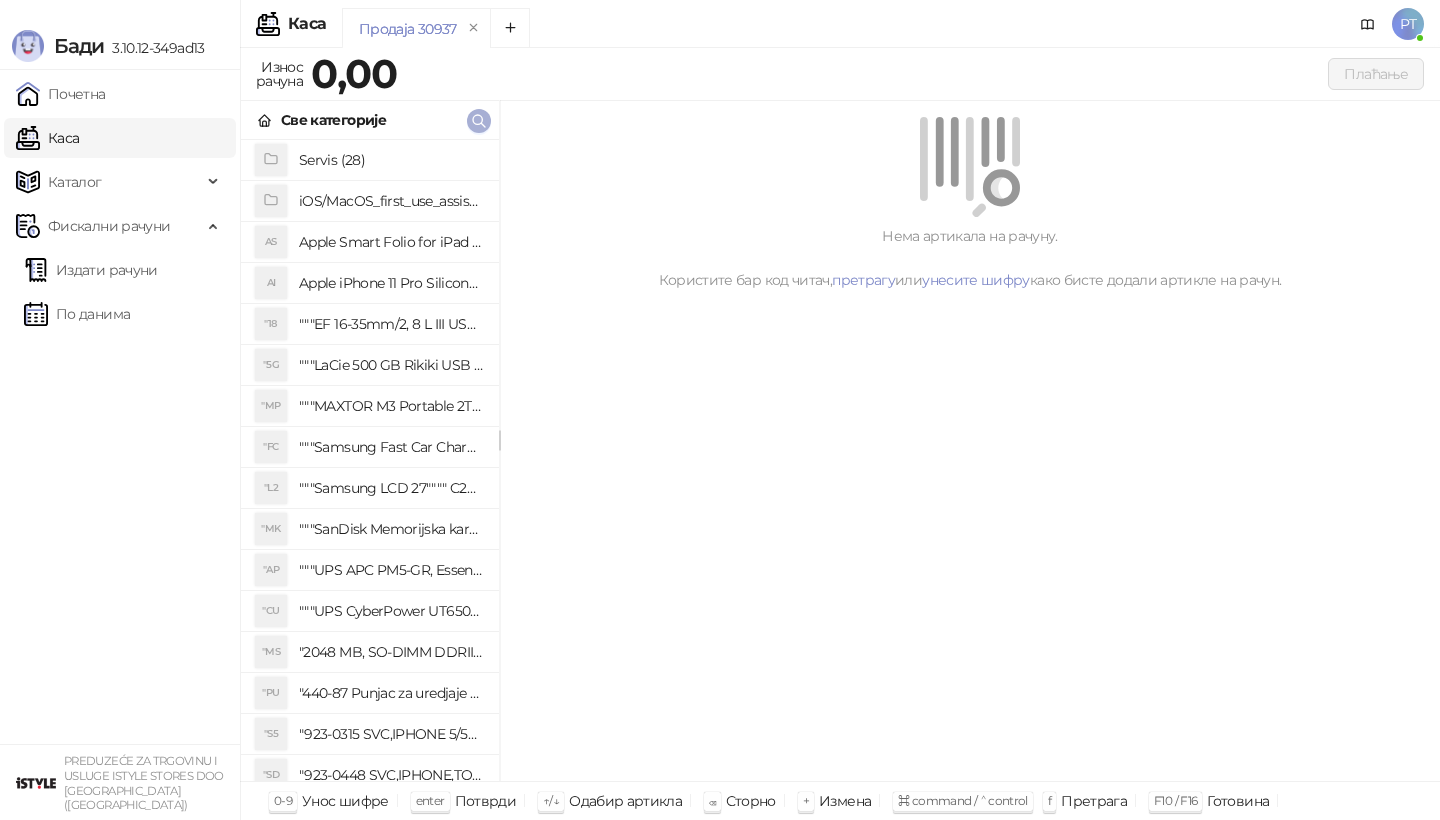 click 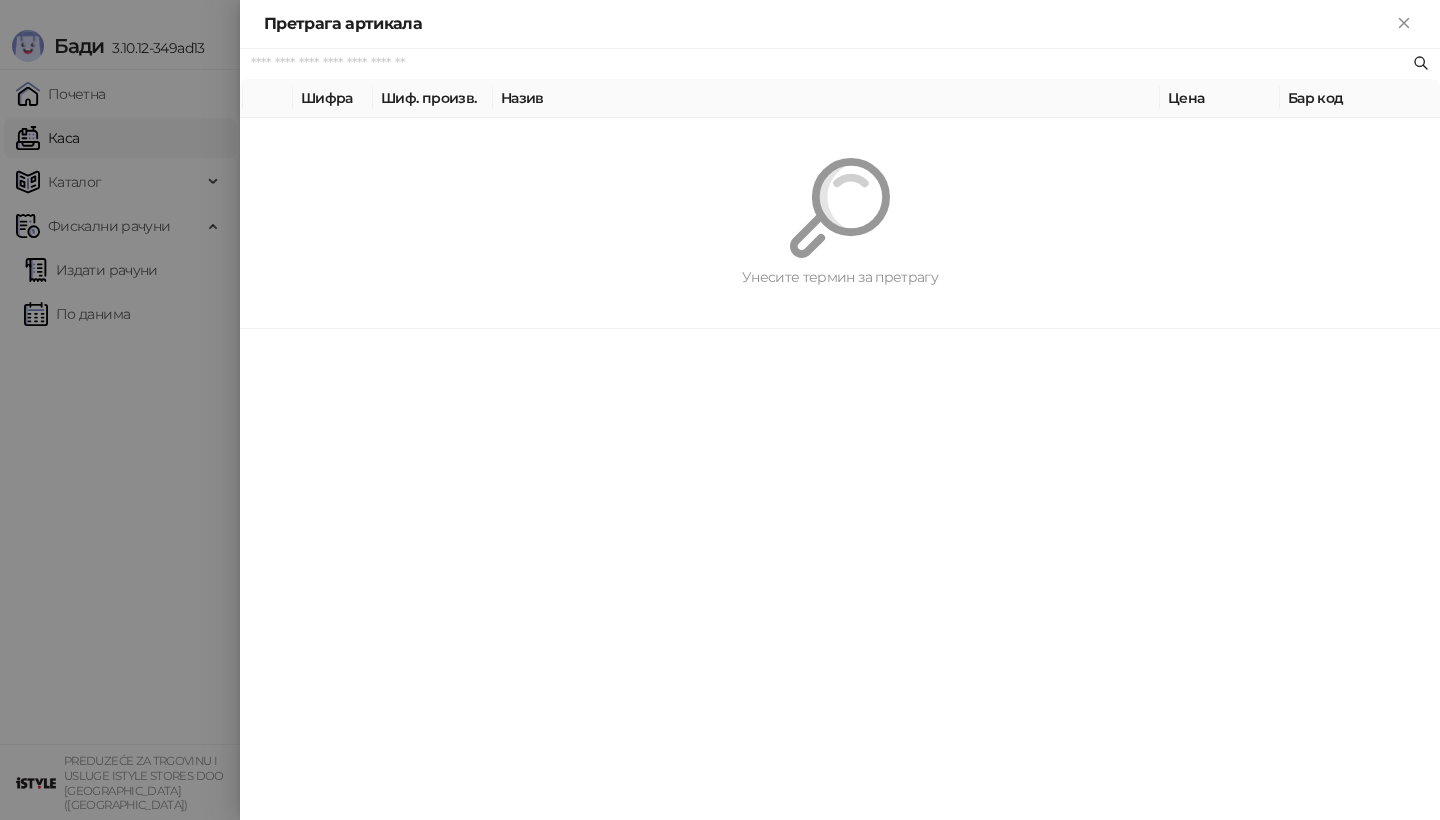 paste on "*********" 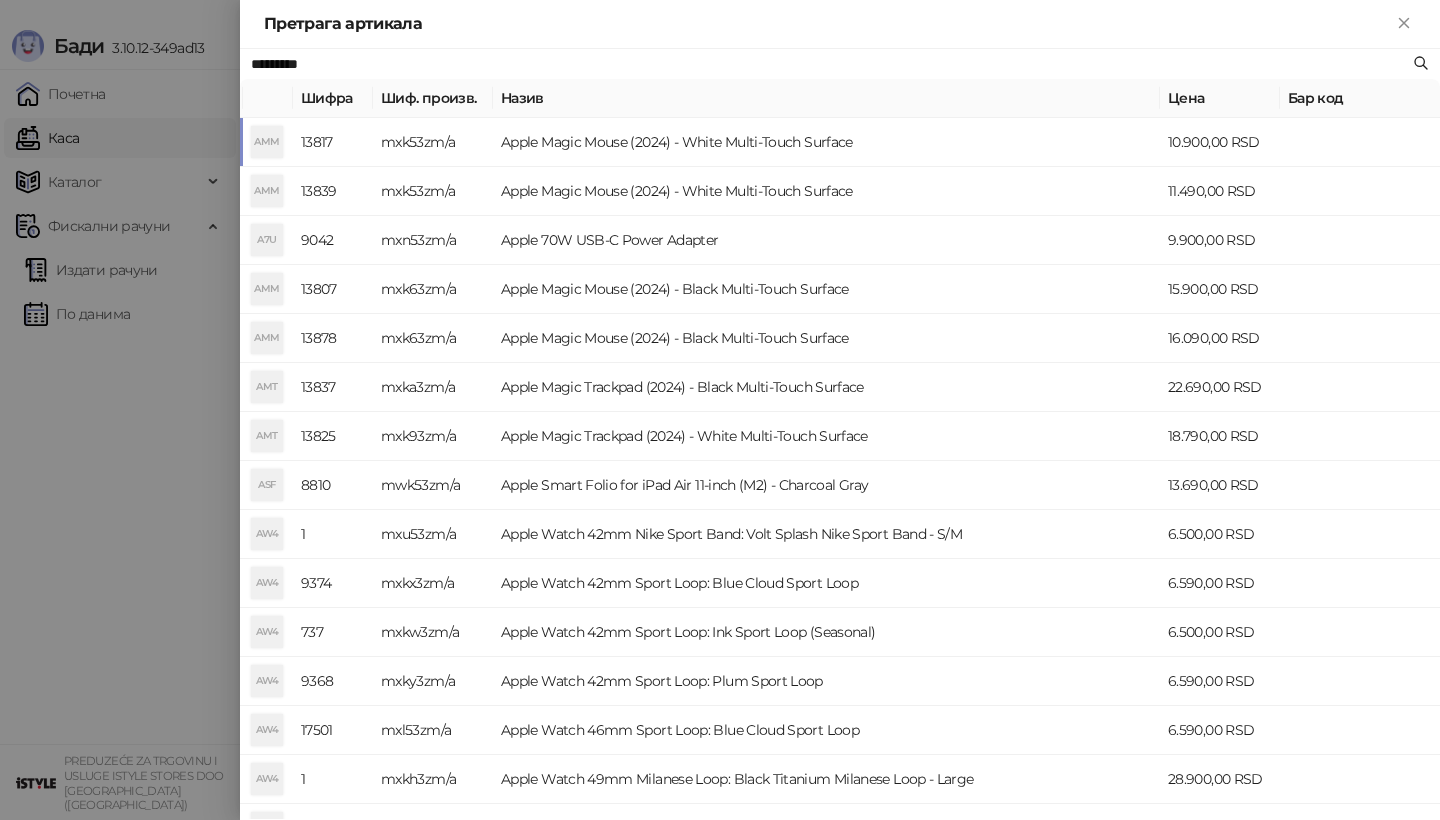 type on "*********" 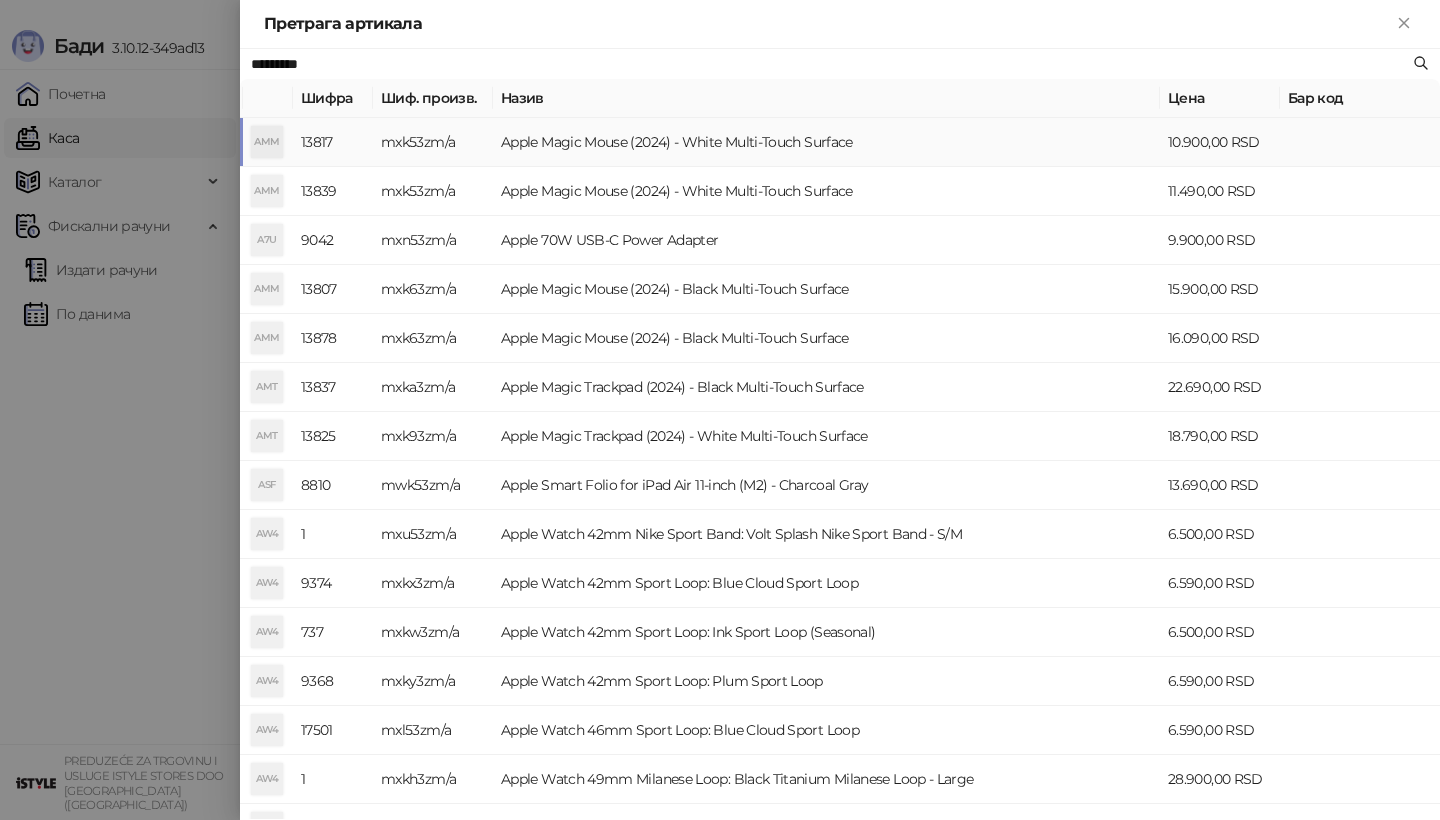 click on "AMM" at bounding box center [267, 142] 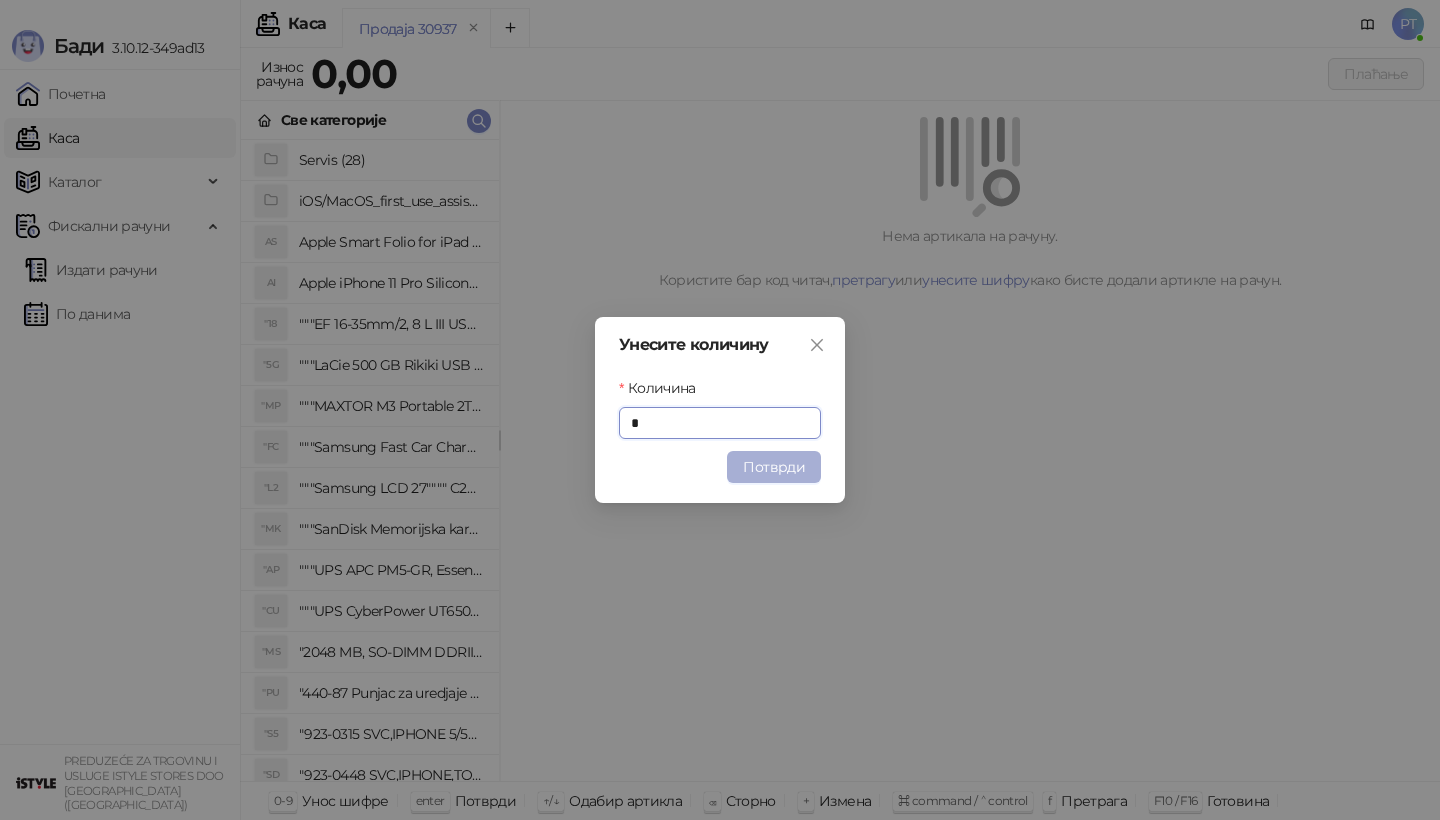 click on "Потврди" at bounding box center (774, 467) 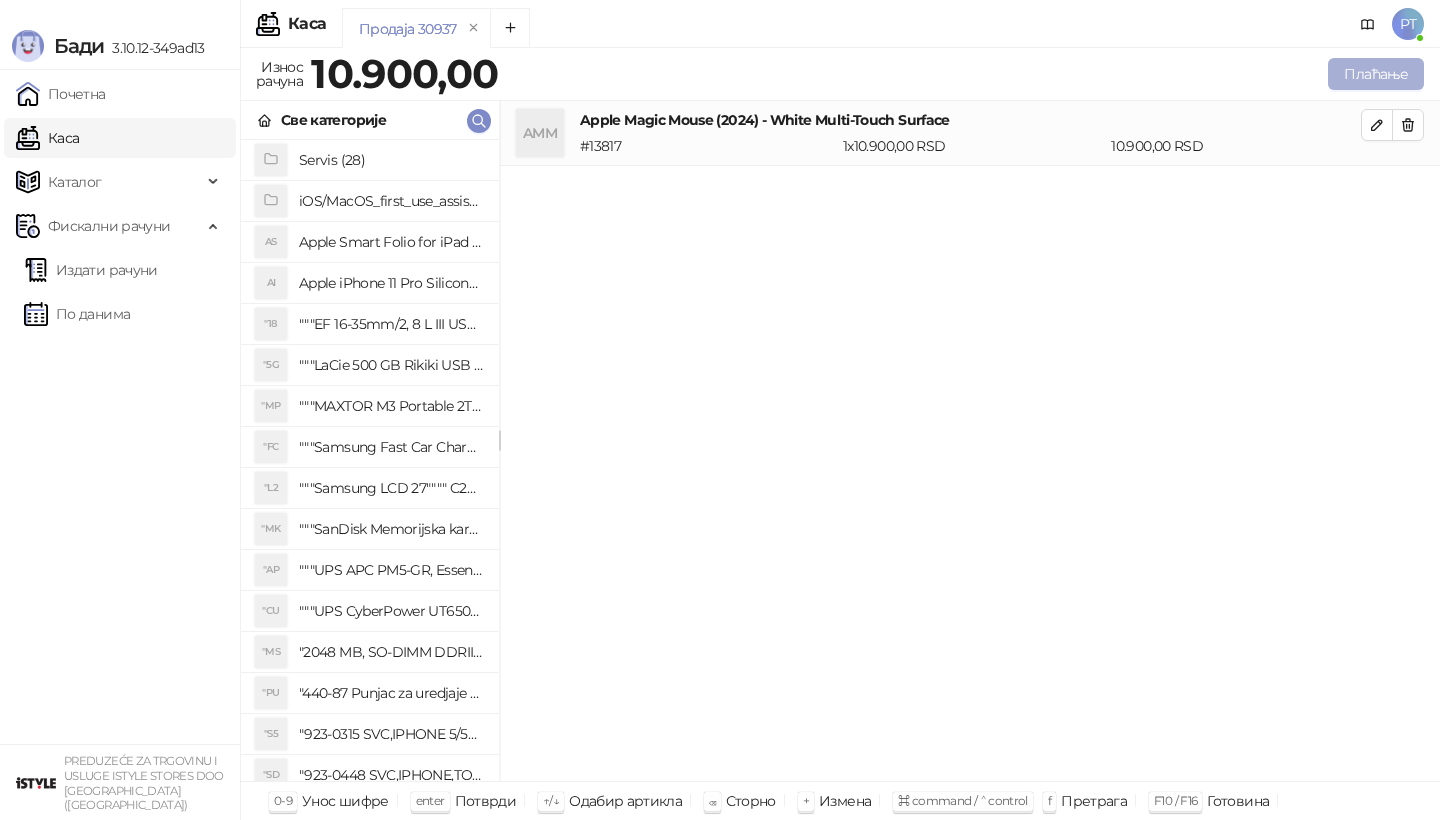 click on "Плаћање" at bounding box center [1376, 74] 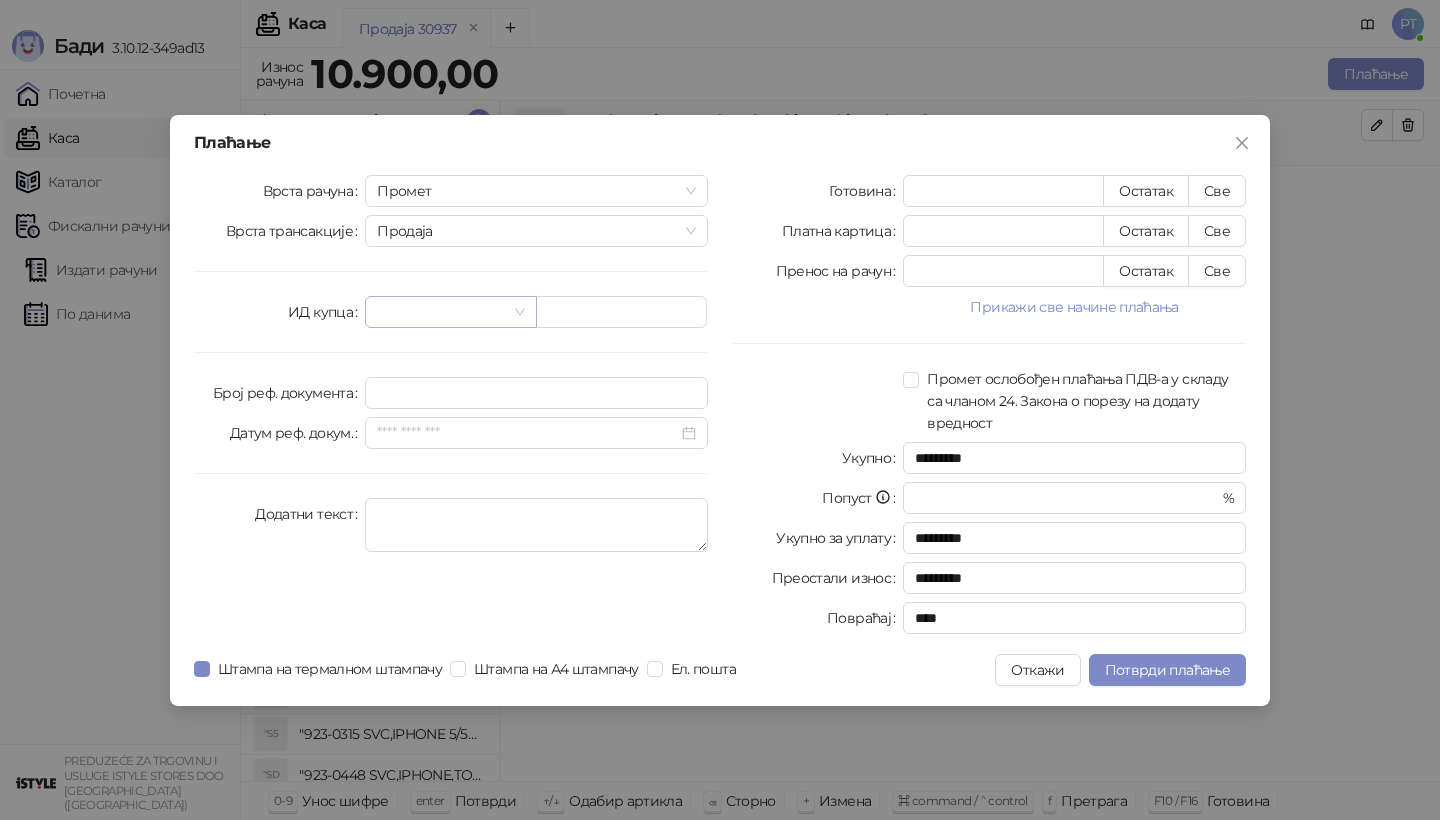 click at bounding box center (450, 312) 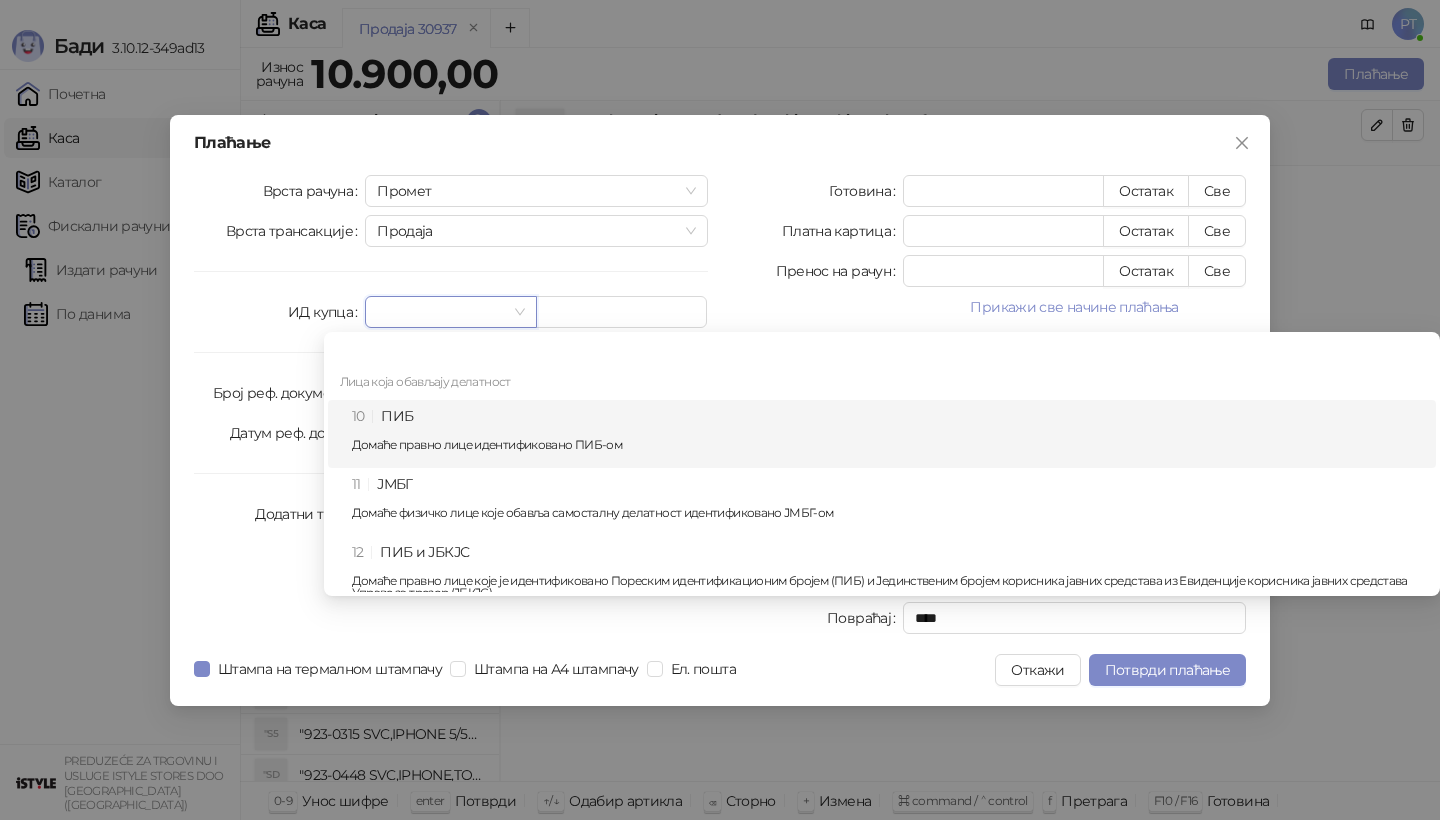 click on "10 ПИБ Домаће правно лице идентификовано ПИБ-ом" at bounding box center [888, 434] 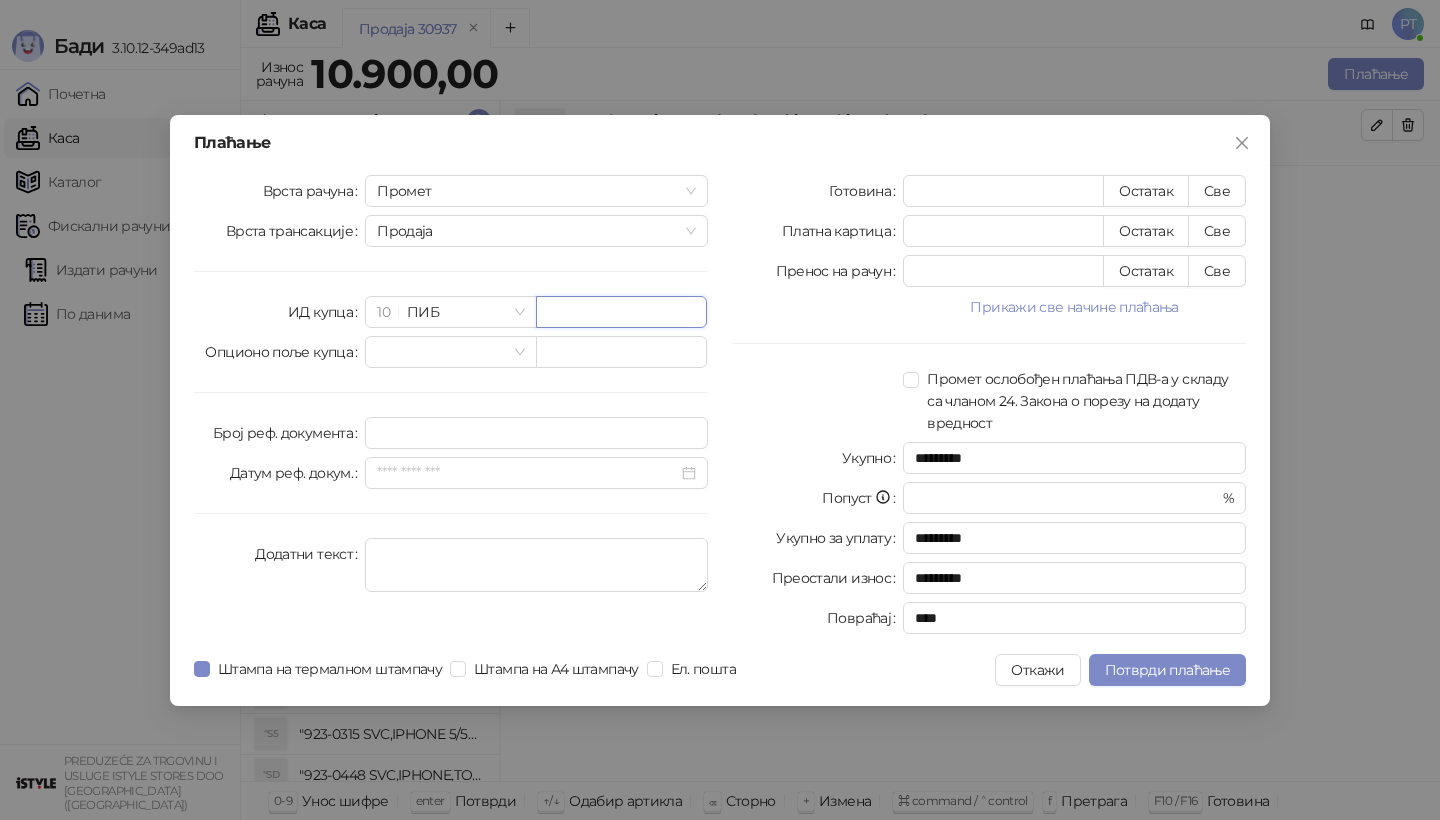 paste on "*********" 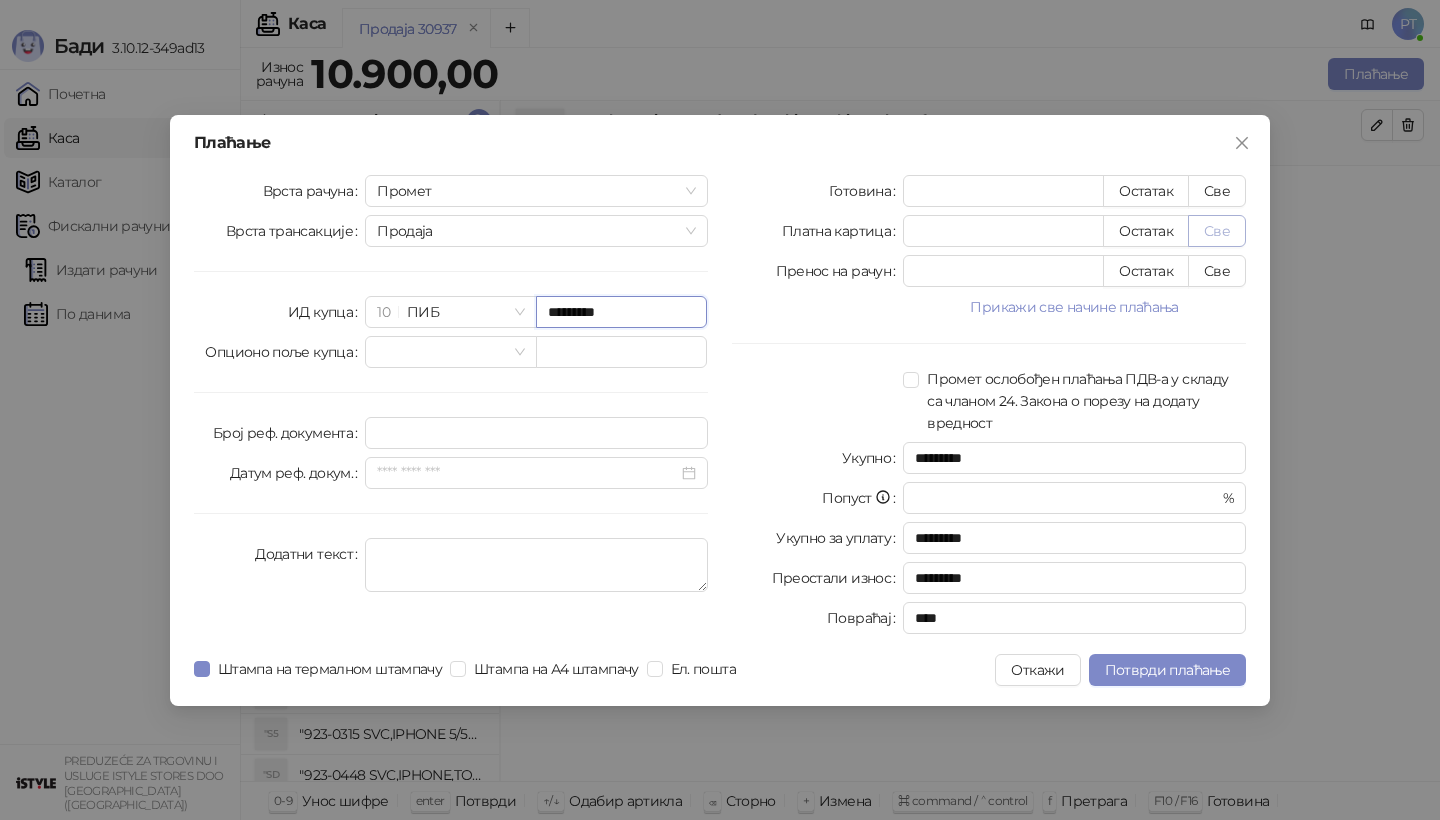 type on "*********" 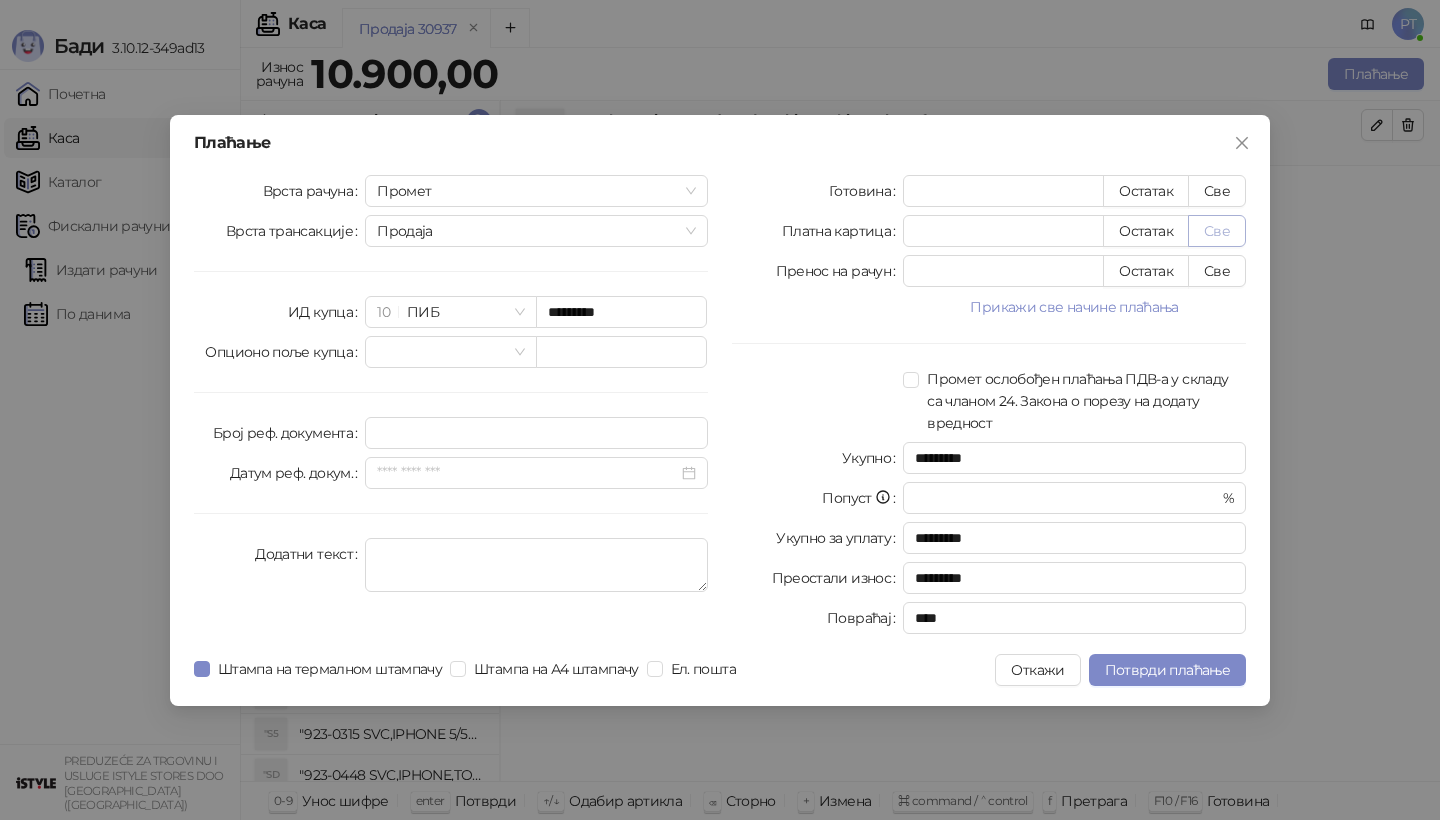 click on "Све" at bounding box center [1217, 231] 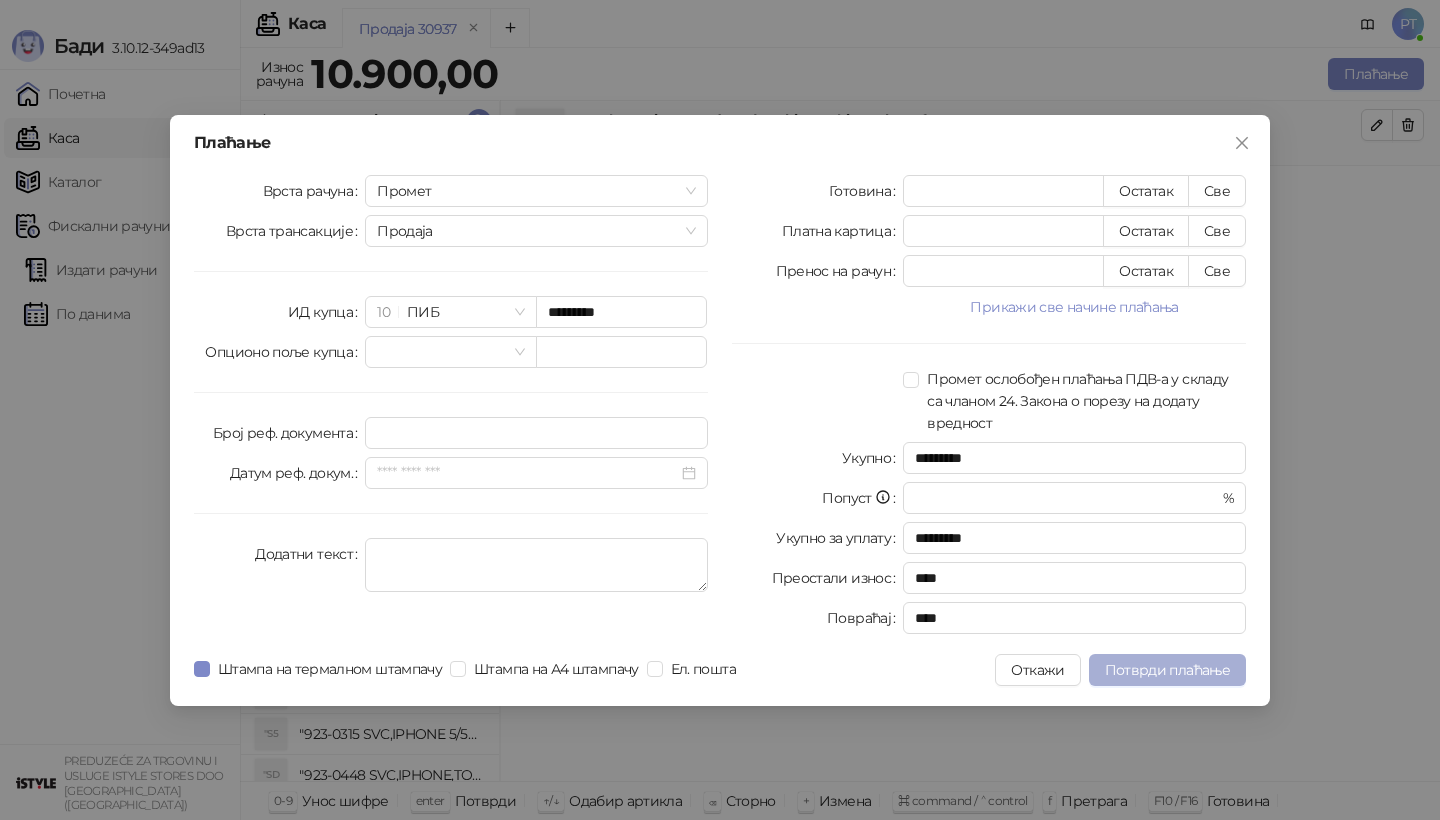 click on "Потврди плаћање" at bounding box center [1167, 670] 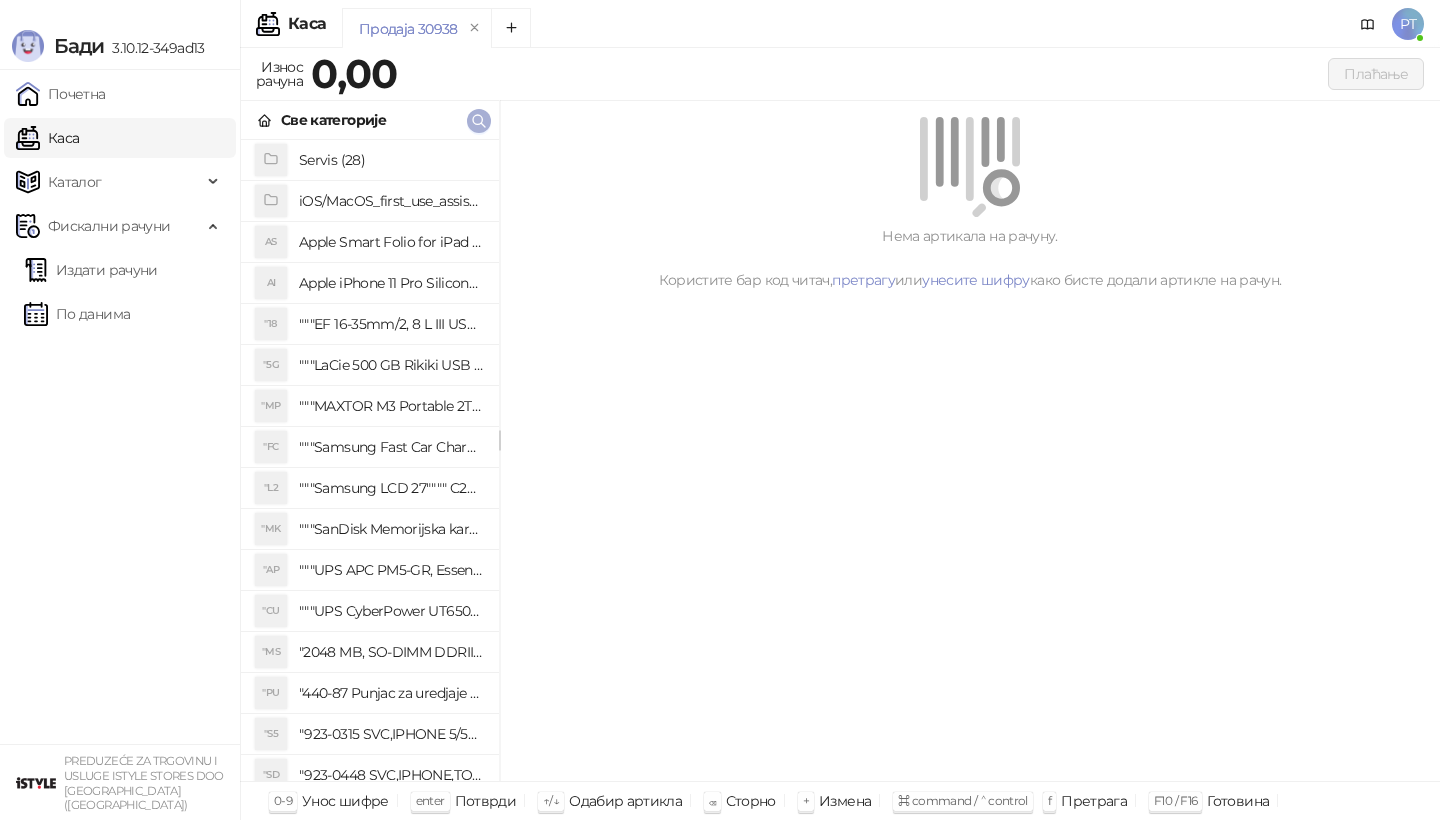 click 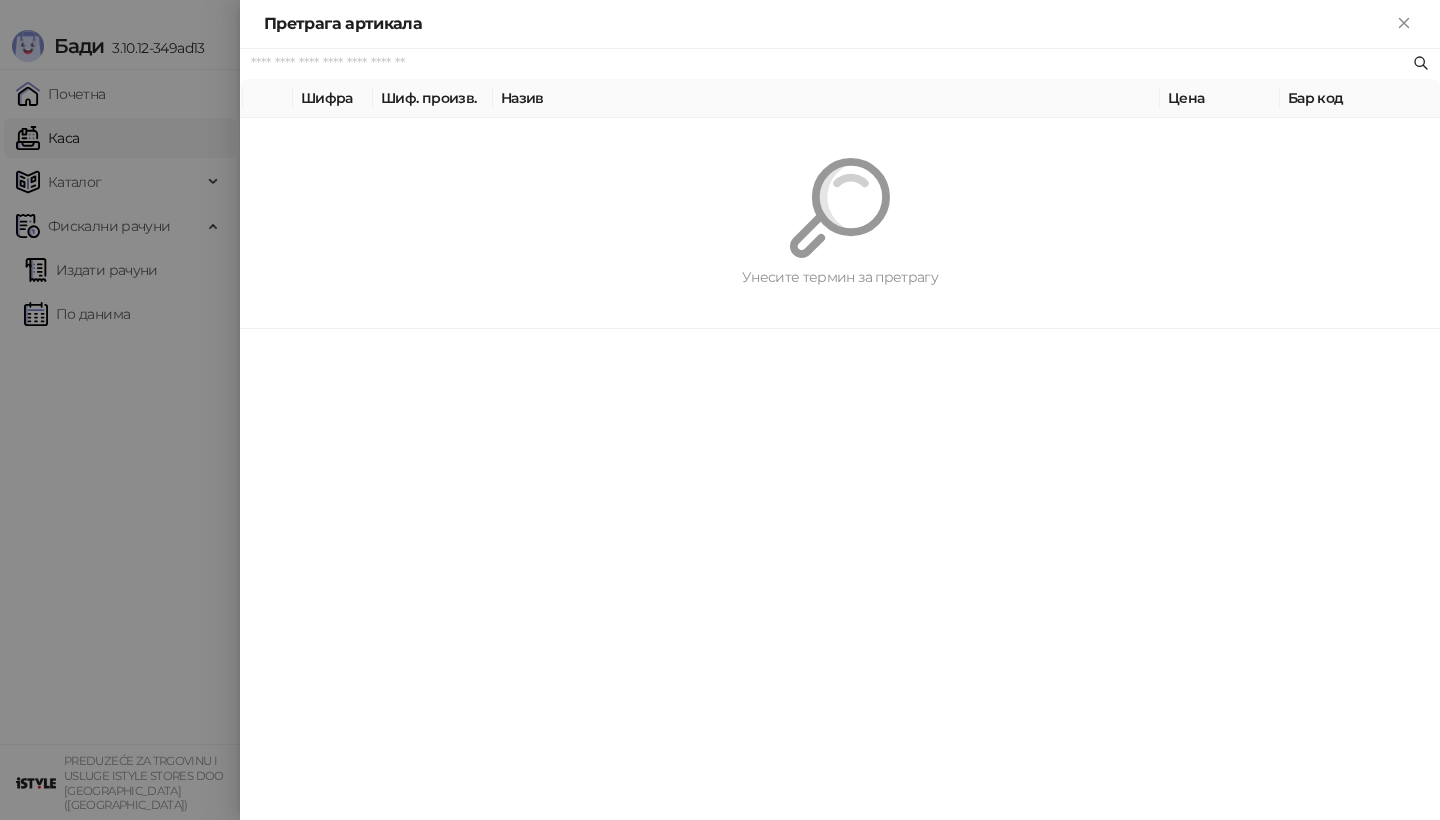 paste on "*********" 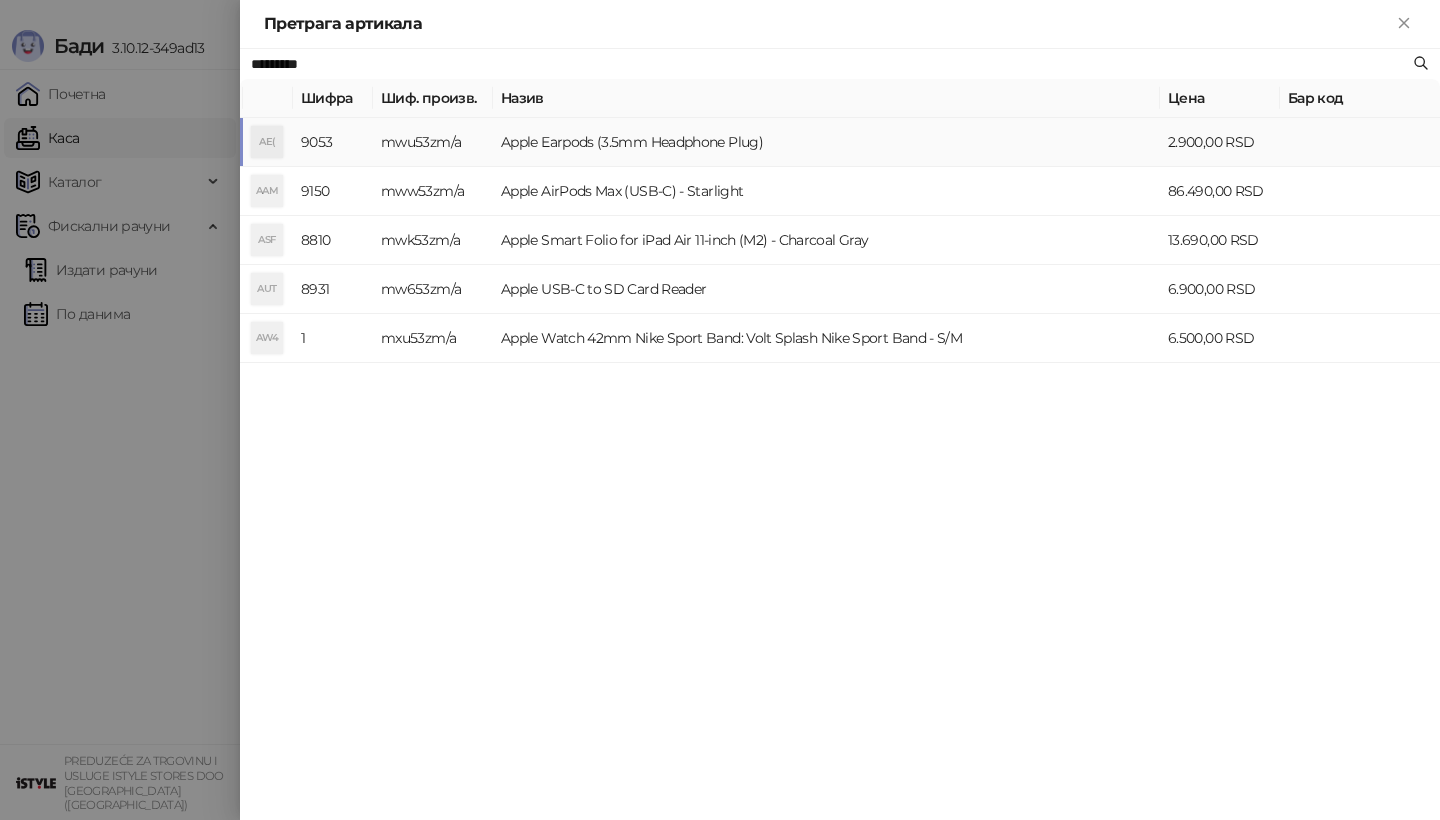 click on "AE(" at bounding box center [267, 142] 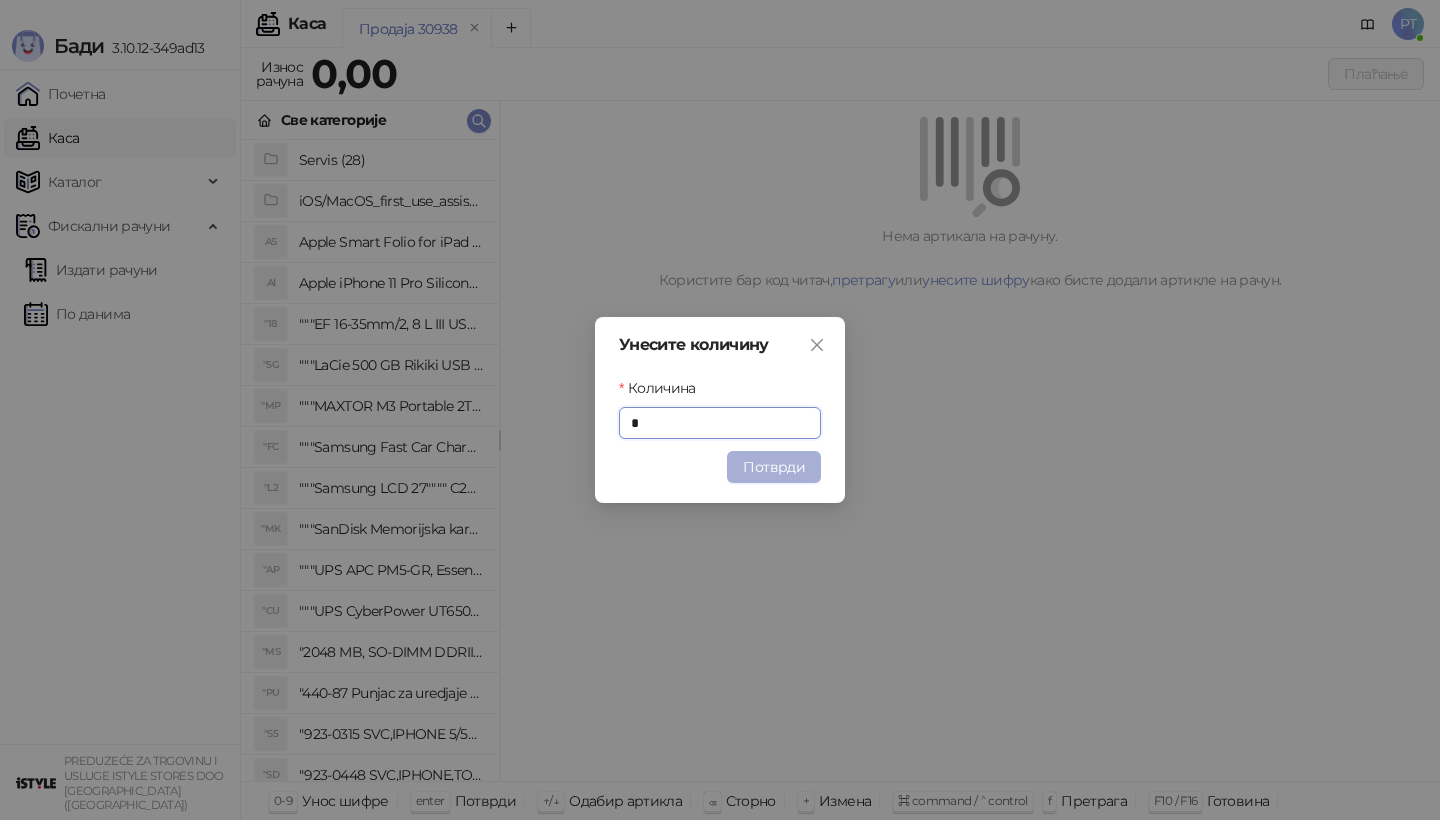 click on "Потврди" at bounding box center (774, 467) 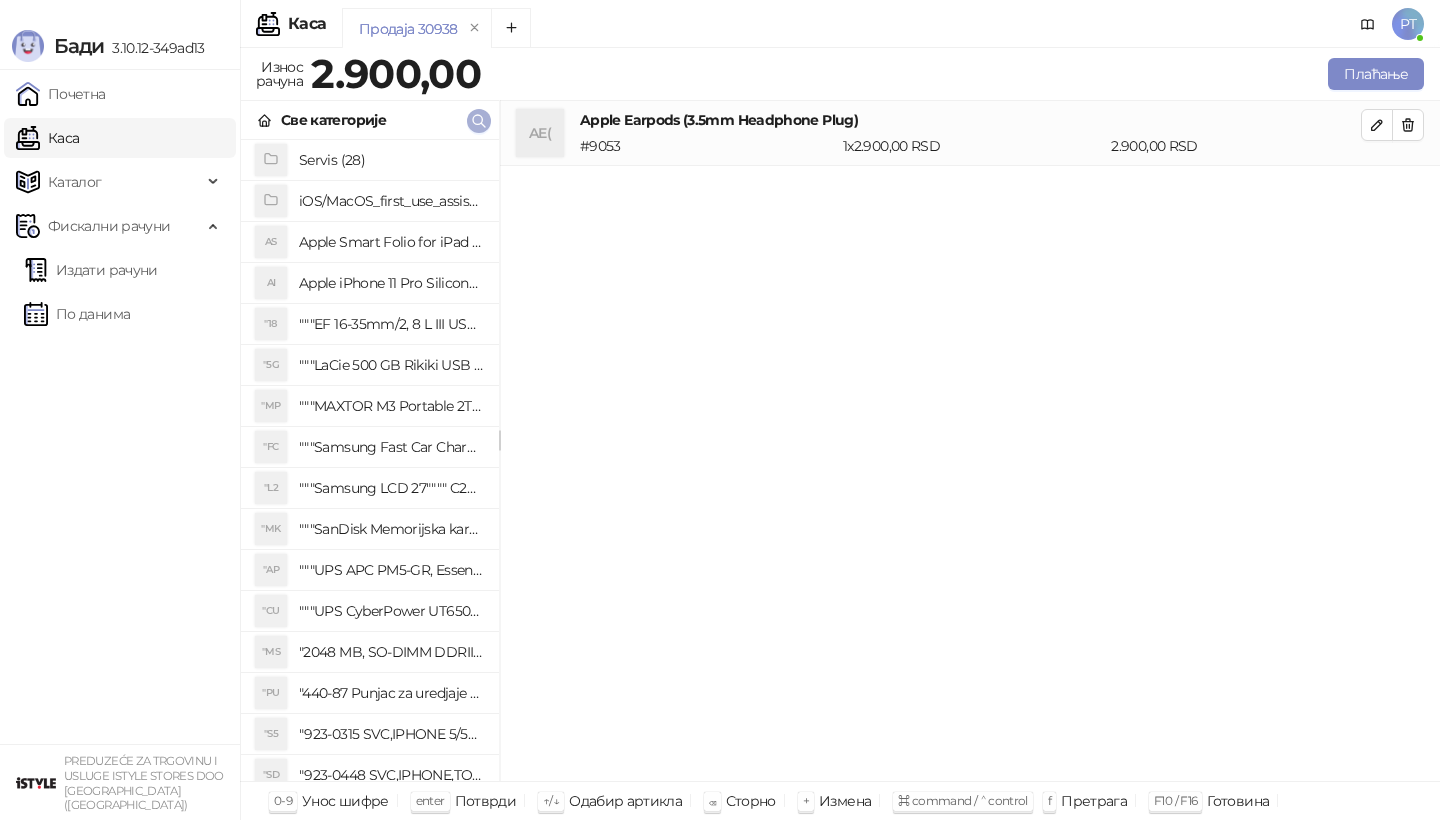 click 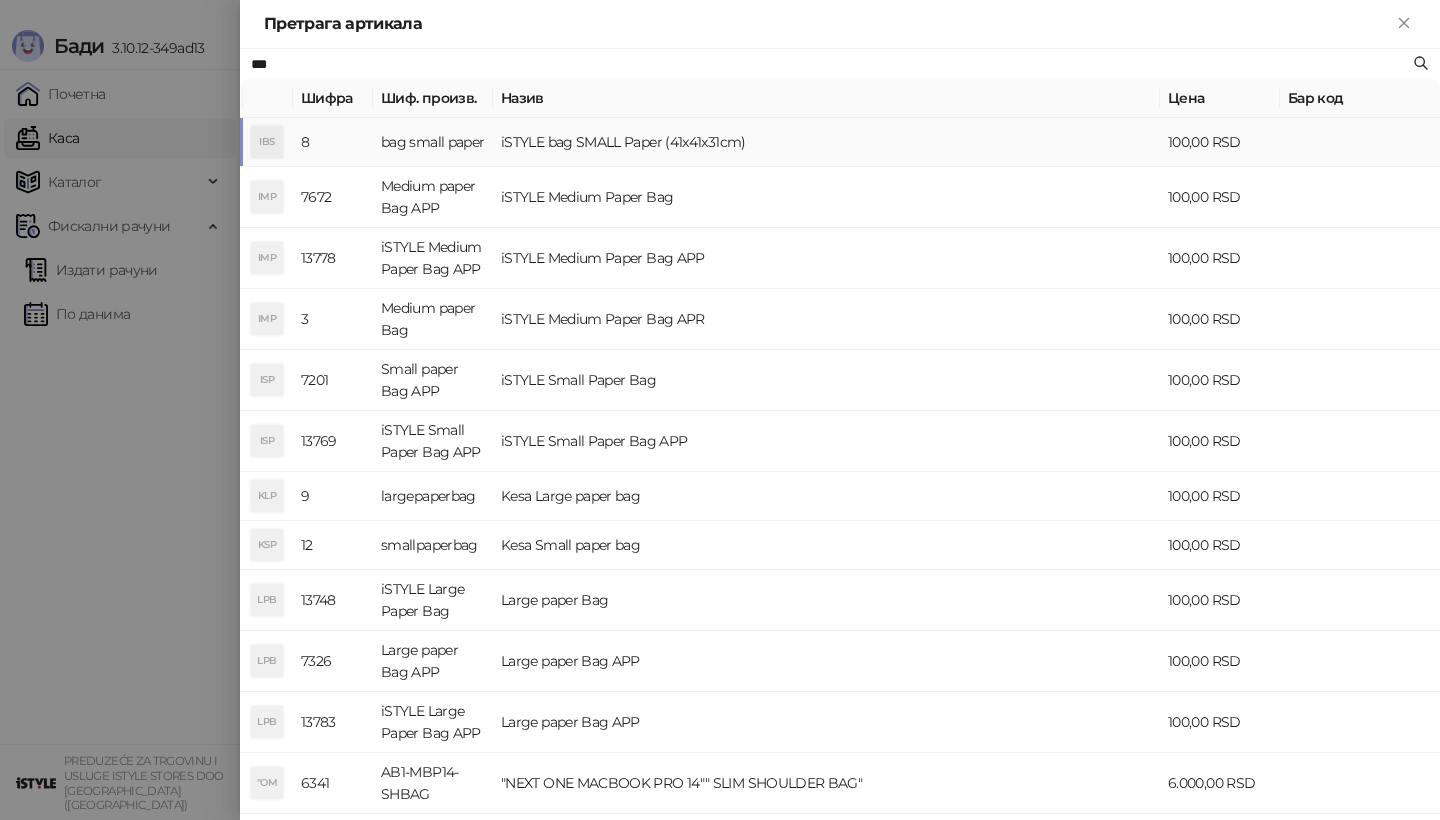 type on "***" 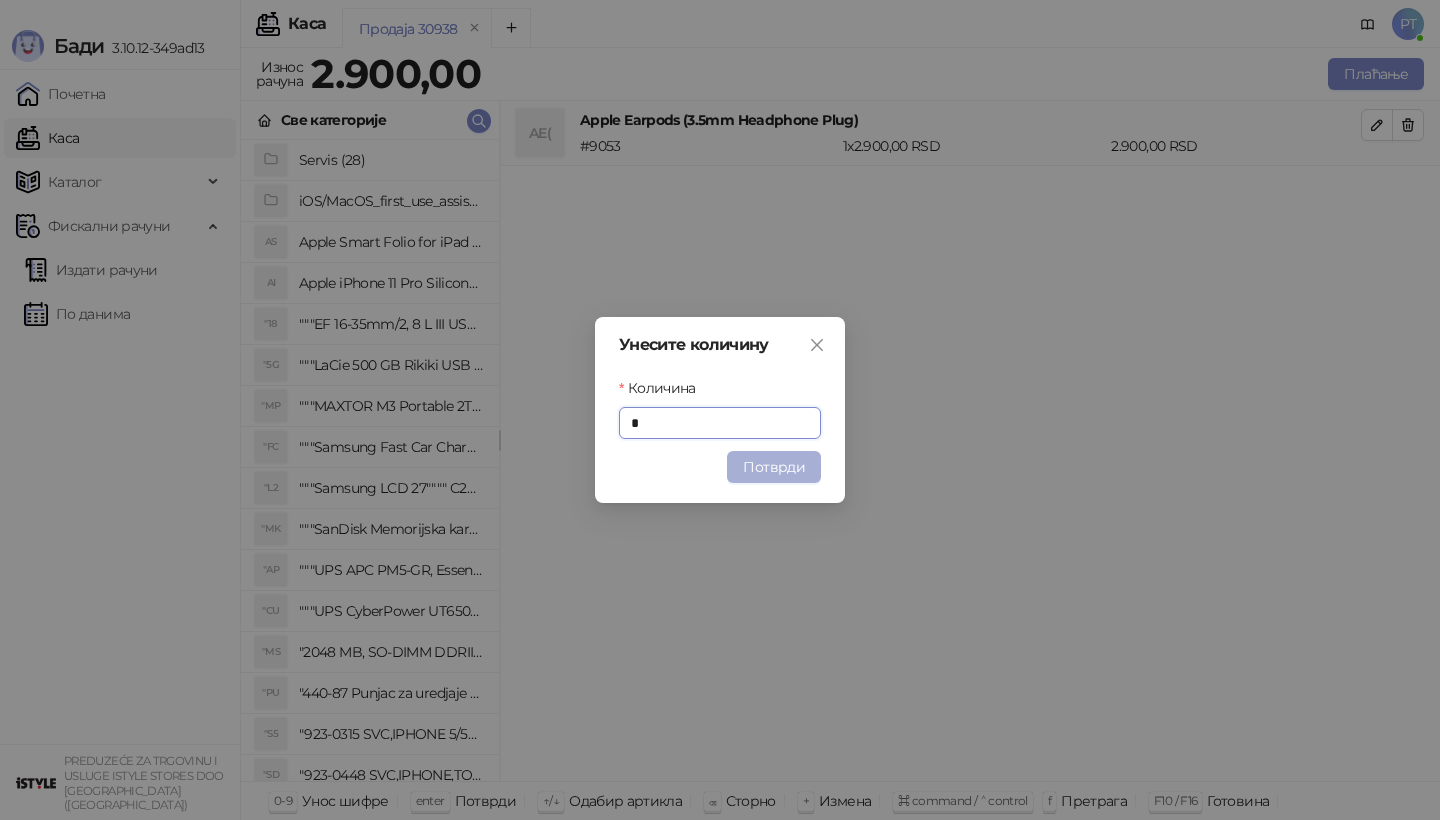 click on "Потврди" at bounding box center (774, 467) 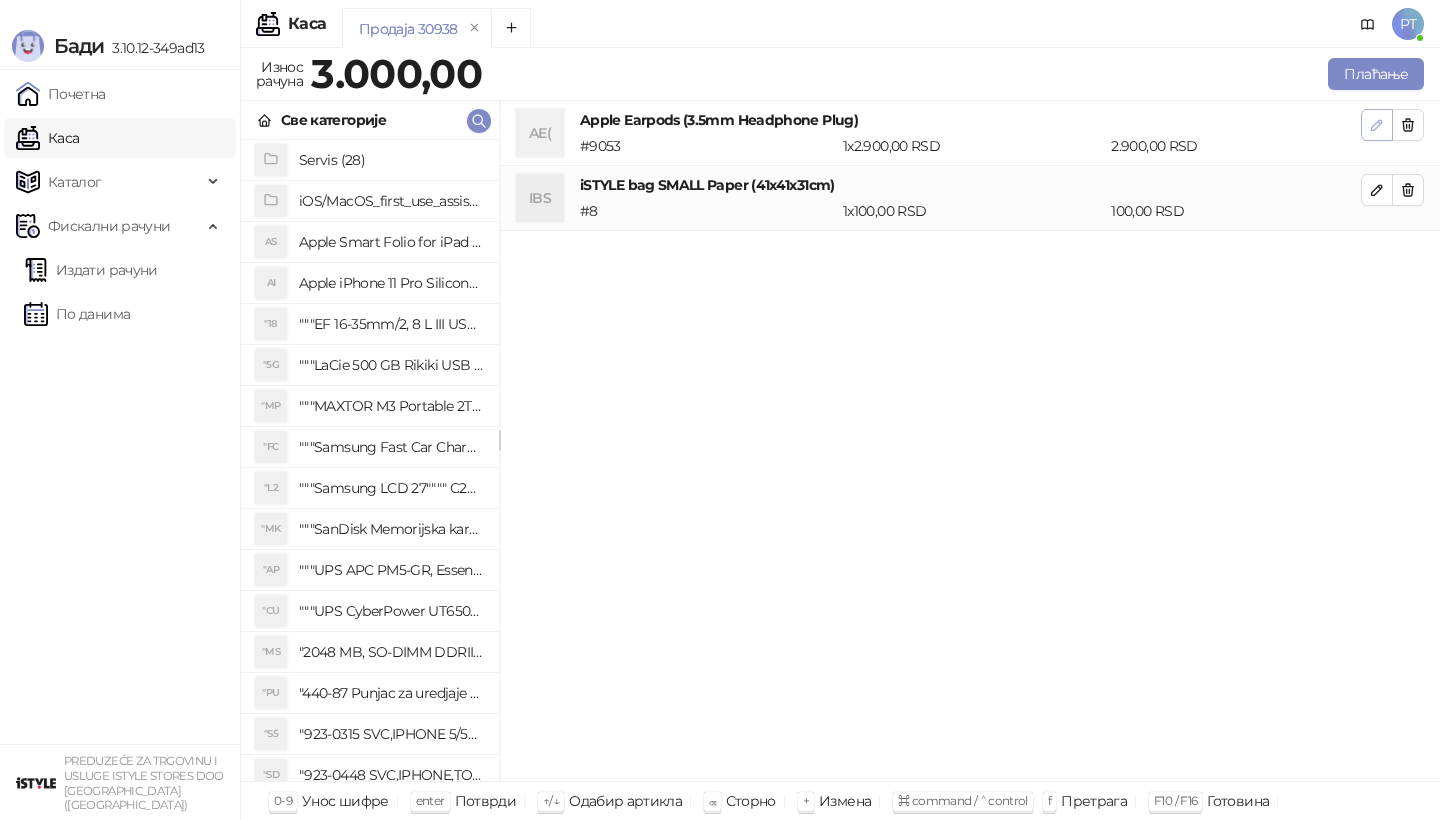 click at bounding box center (1377, 125) 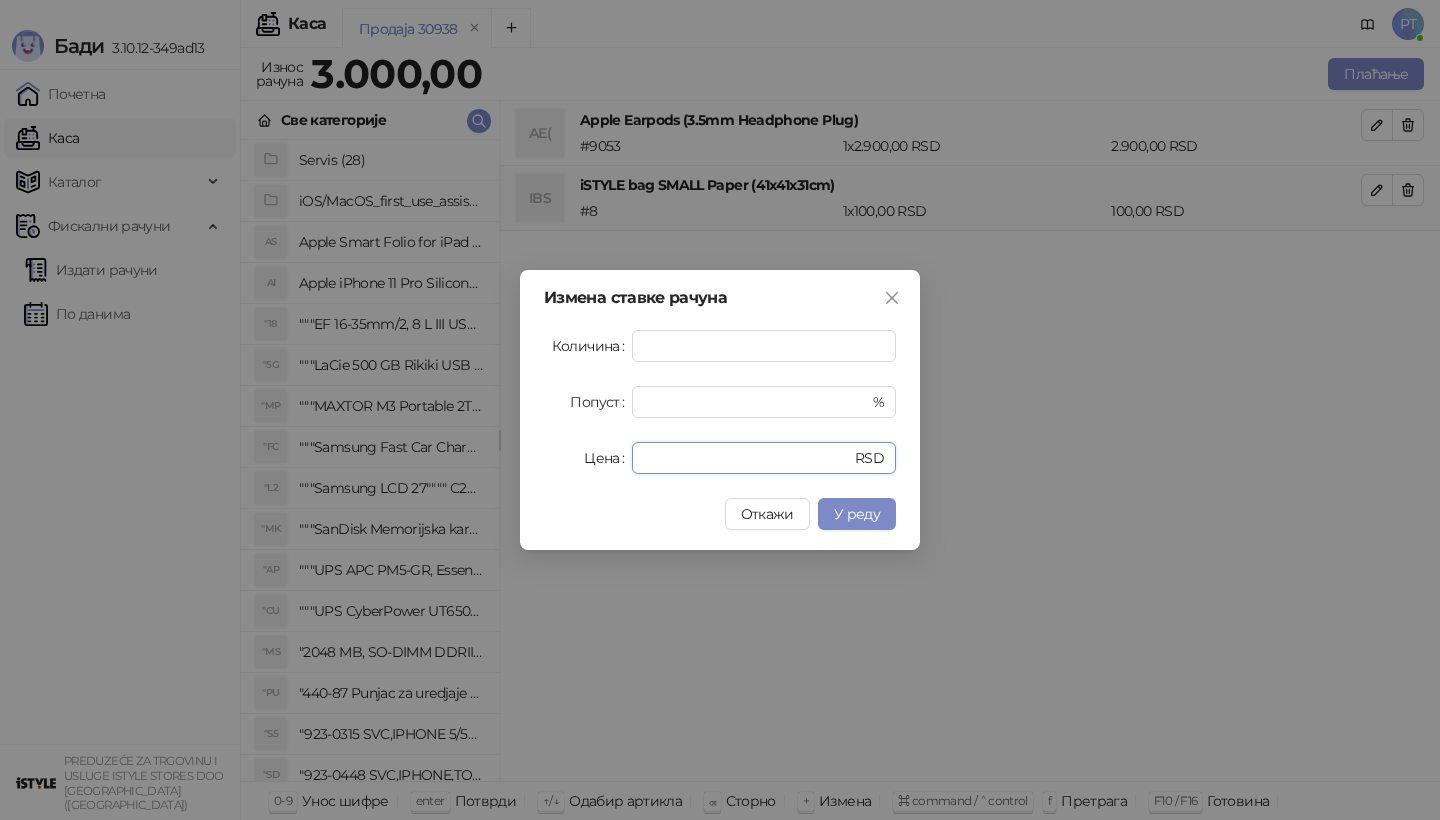 drag, startPoint x: 690, startPoint y: 448, endPoint x: 491, endPoint y: 448, distance: 199 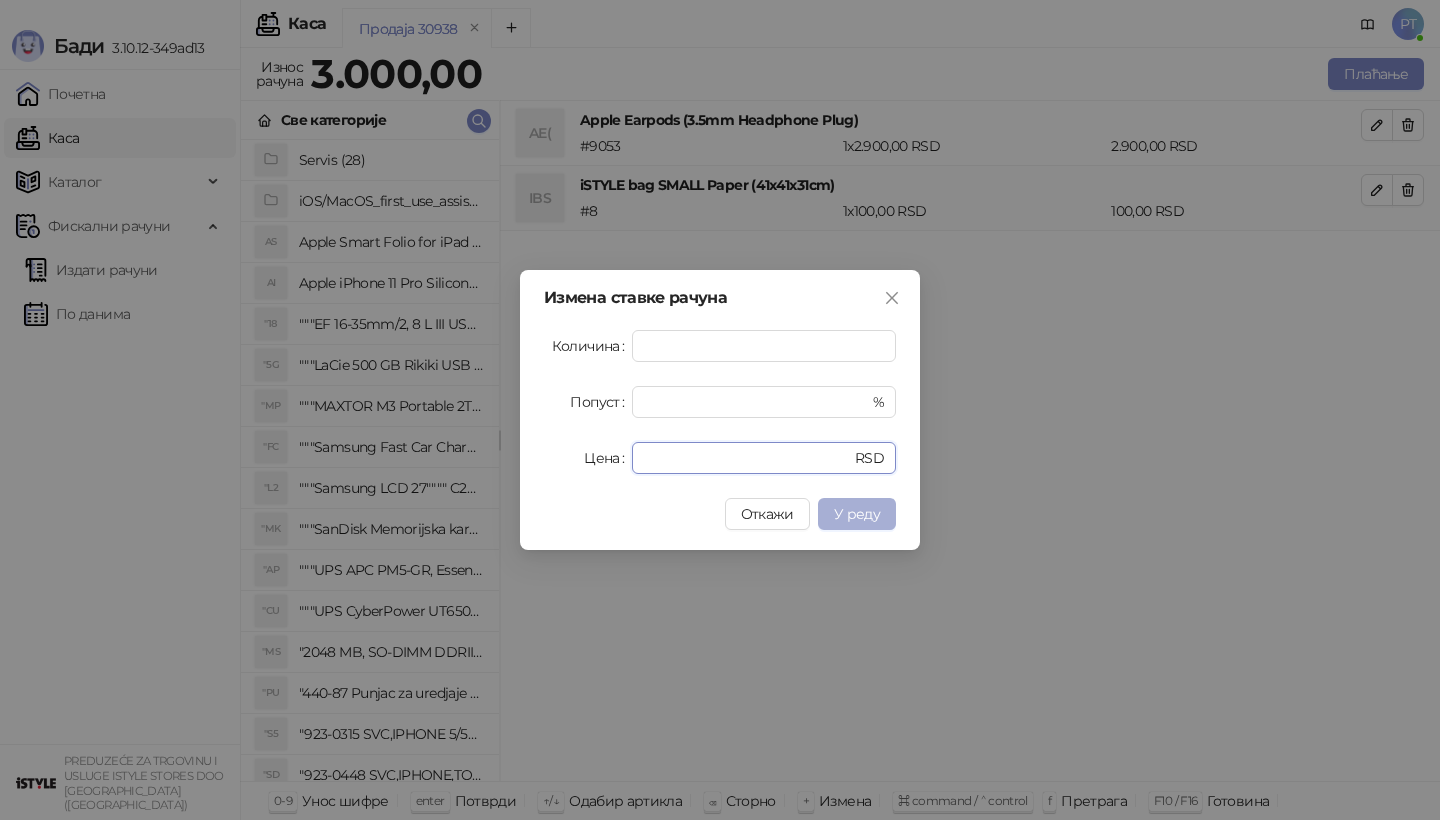 type on "****" 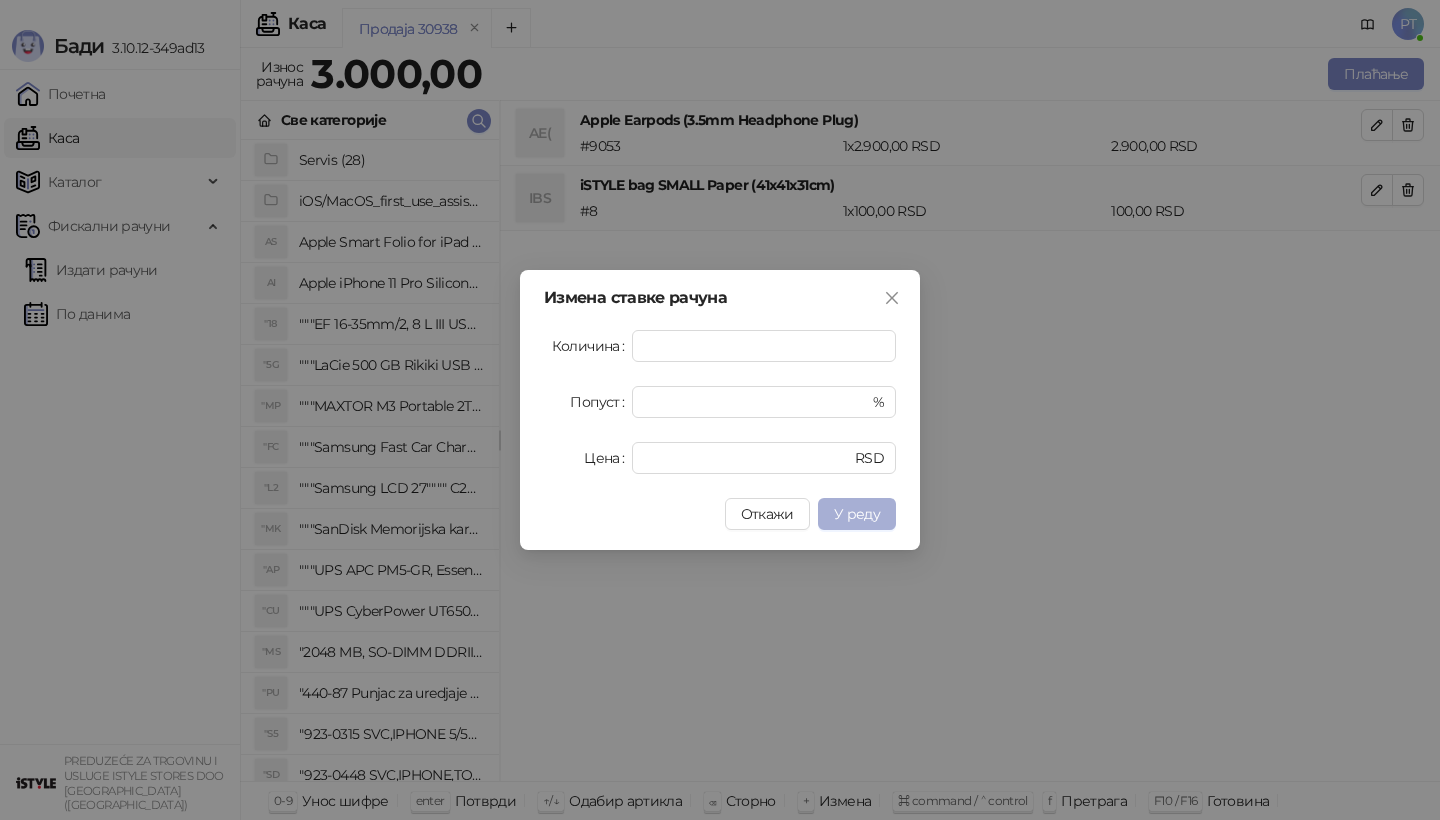 click on "У реду" at bounding box center (857, 514) 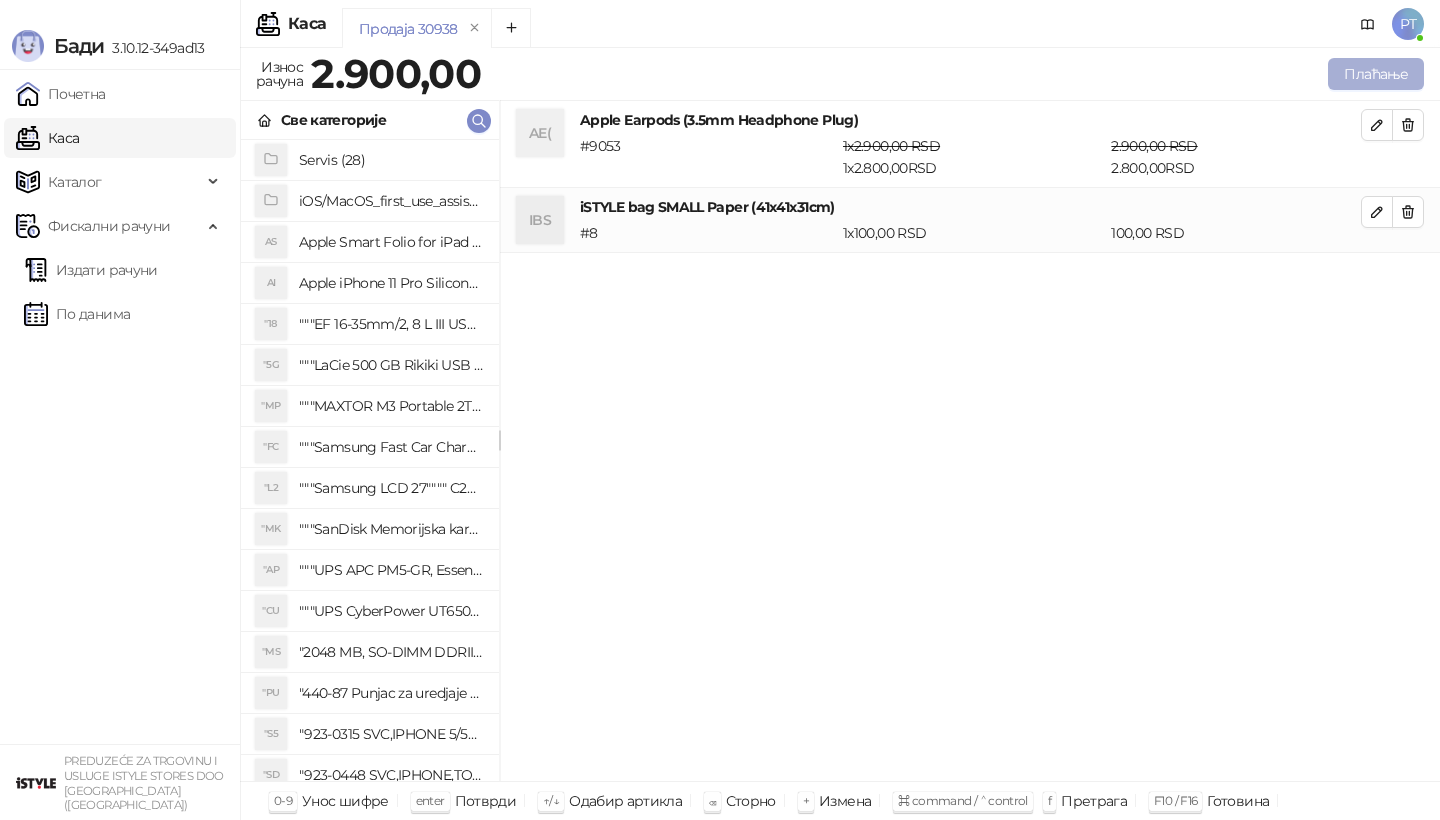 click on "Плаћање" at bounding box center [1376, 74] 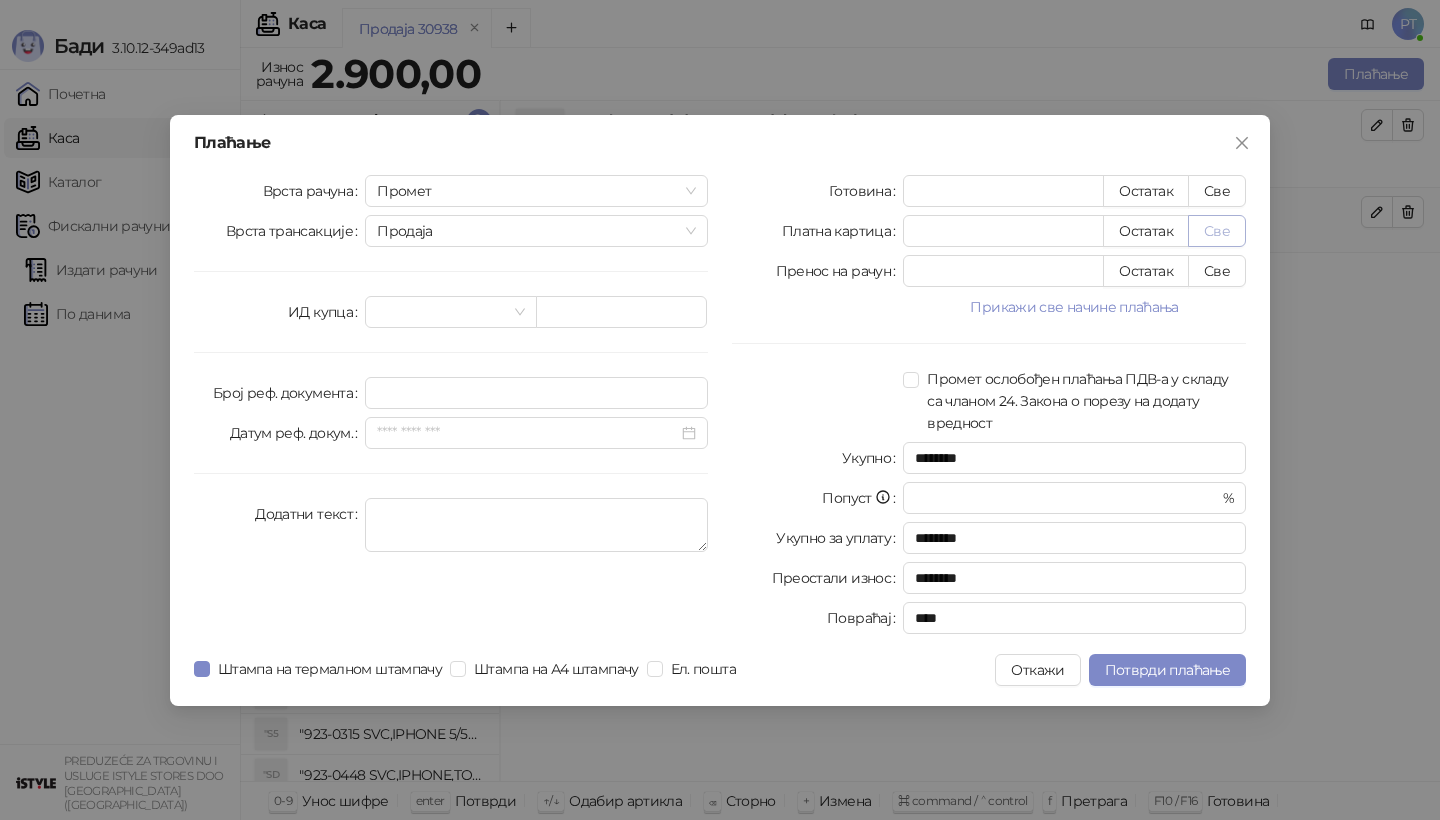 click on "Све" at bounding box center [1217, 231] 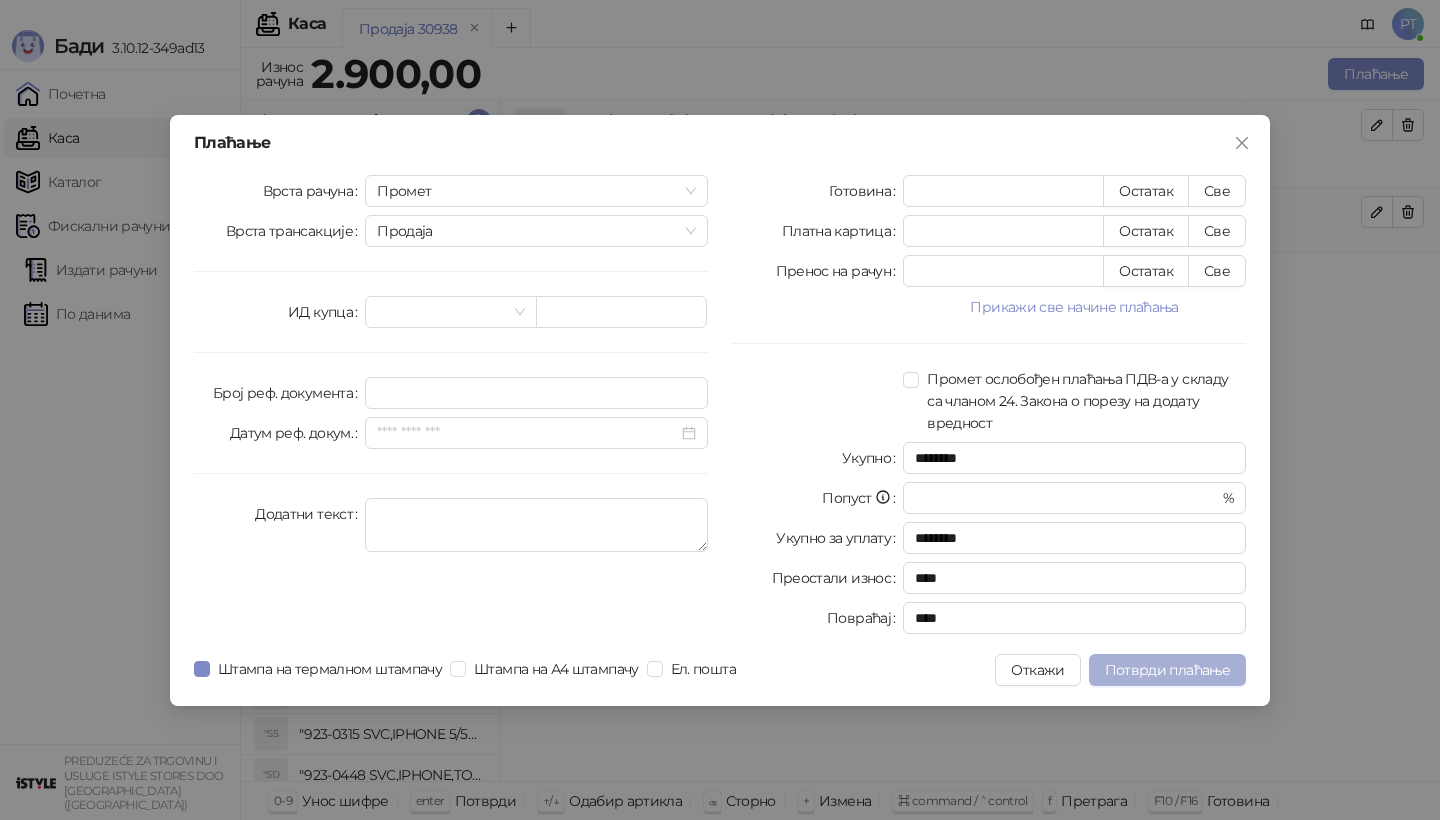click on "Потврди плаћање" at bounding box center [1167, 670] 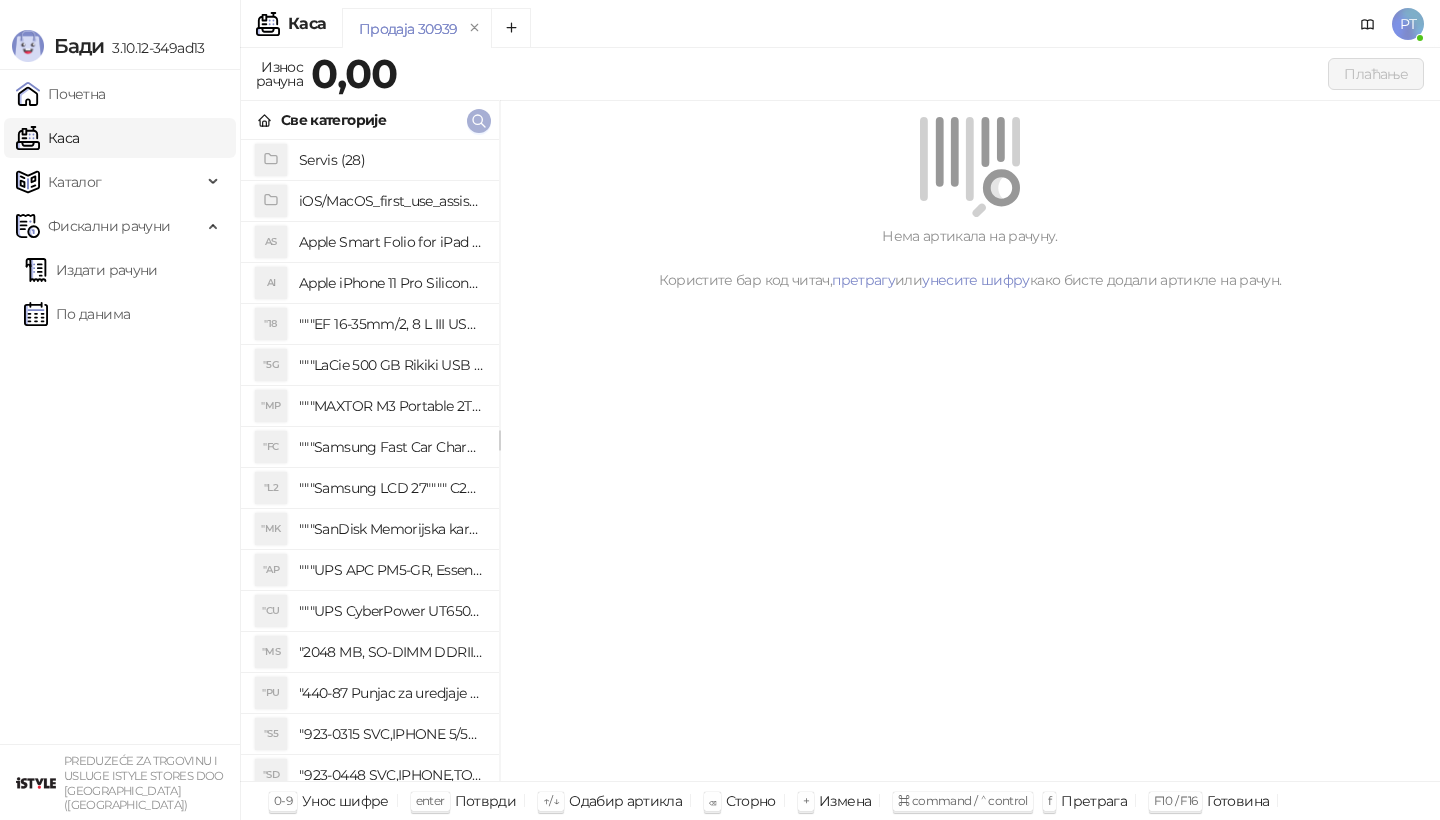 click at bounding box center (479, 120) 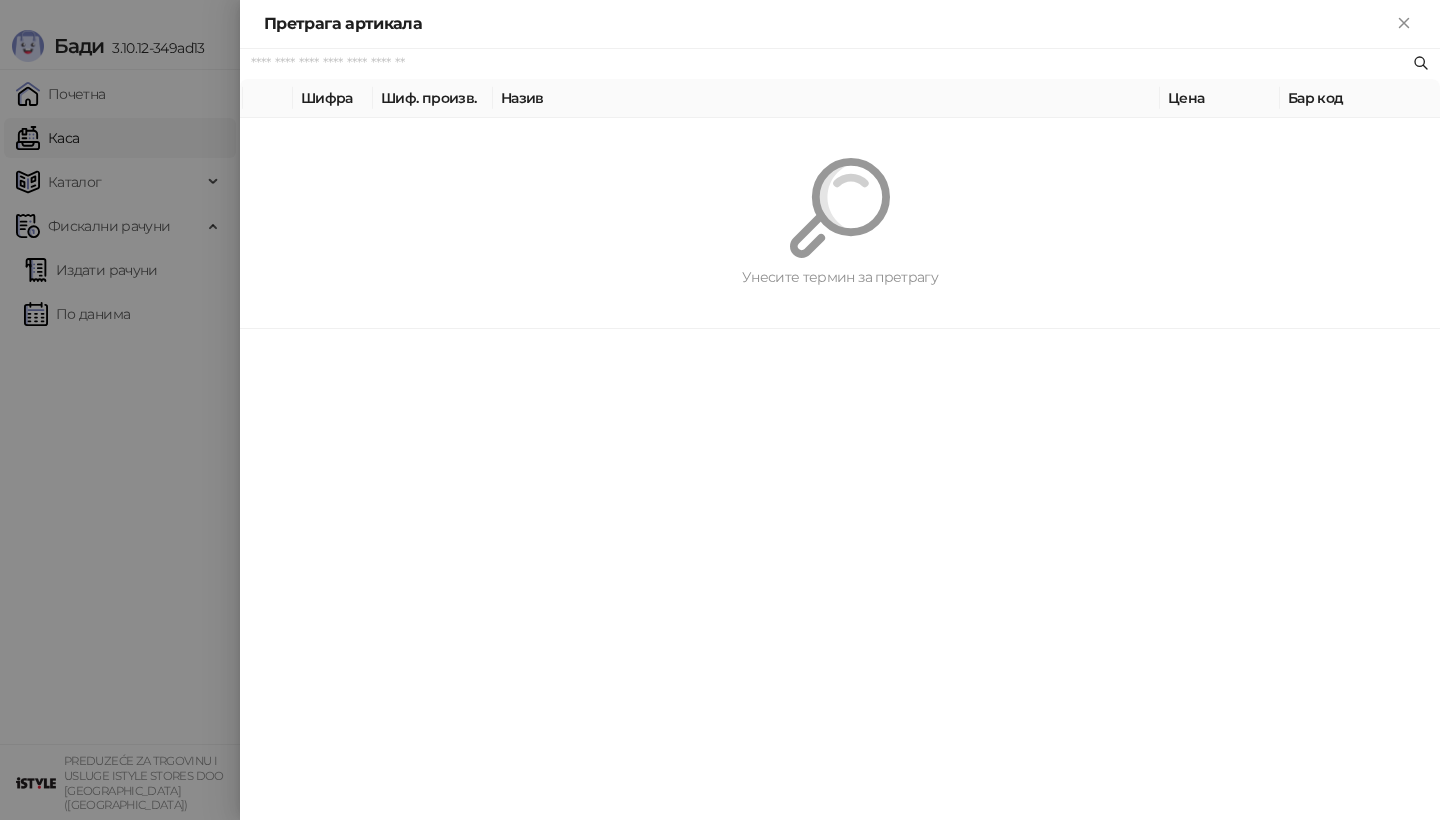 paste on "**********" 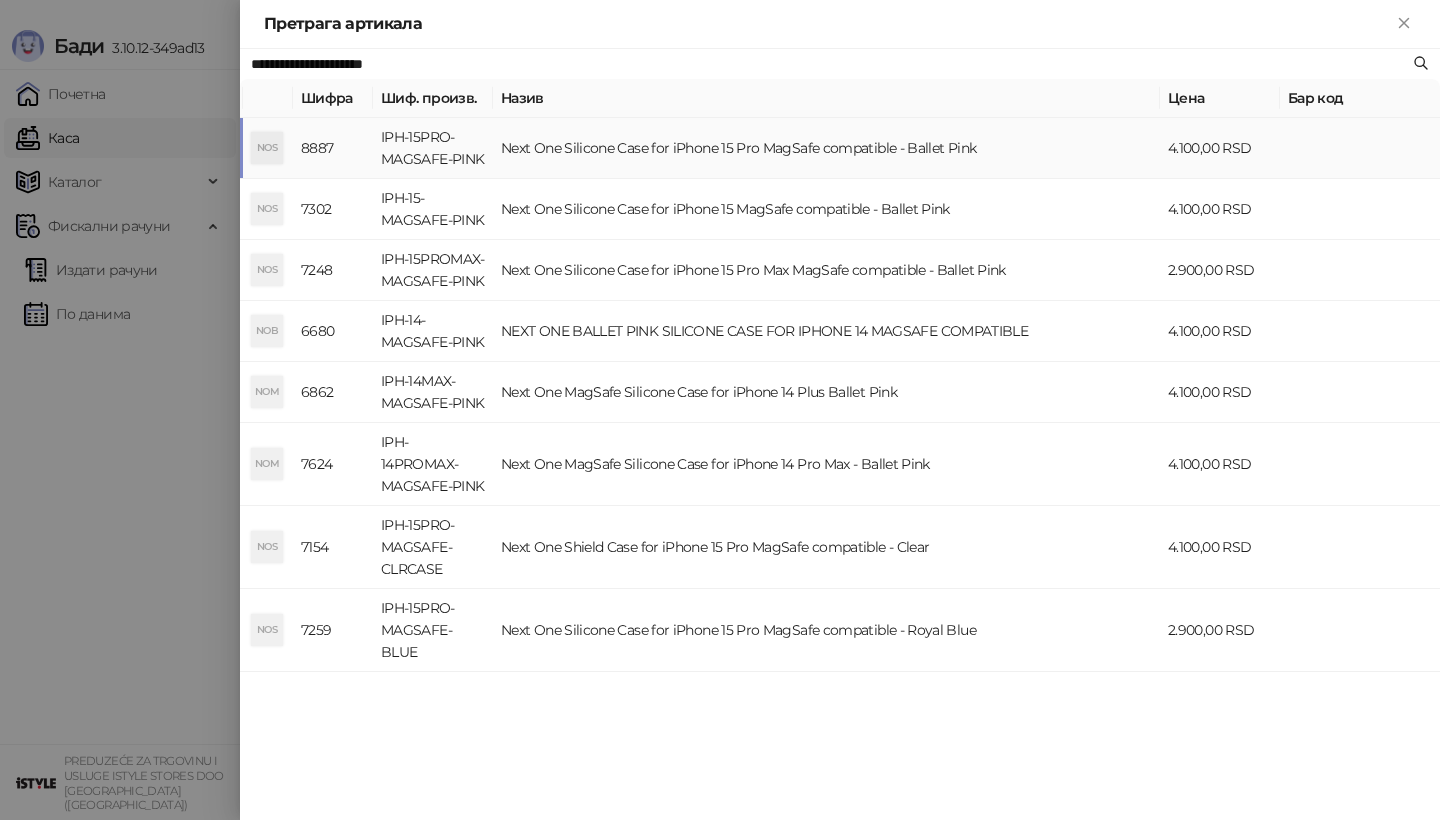 click on "NOS" at bounding box center (267, 148) 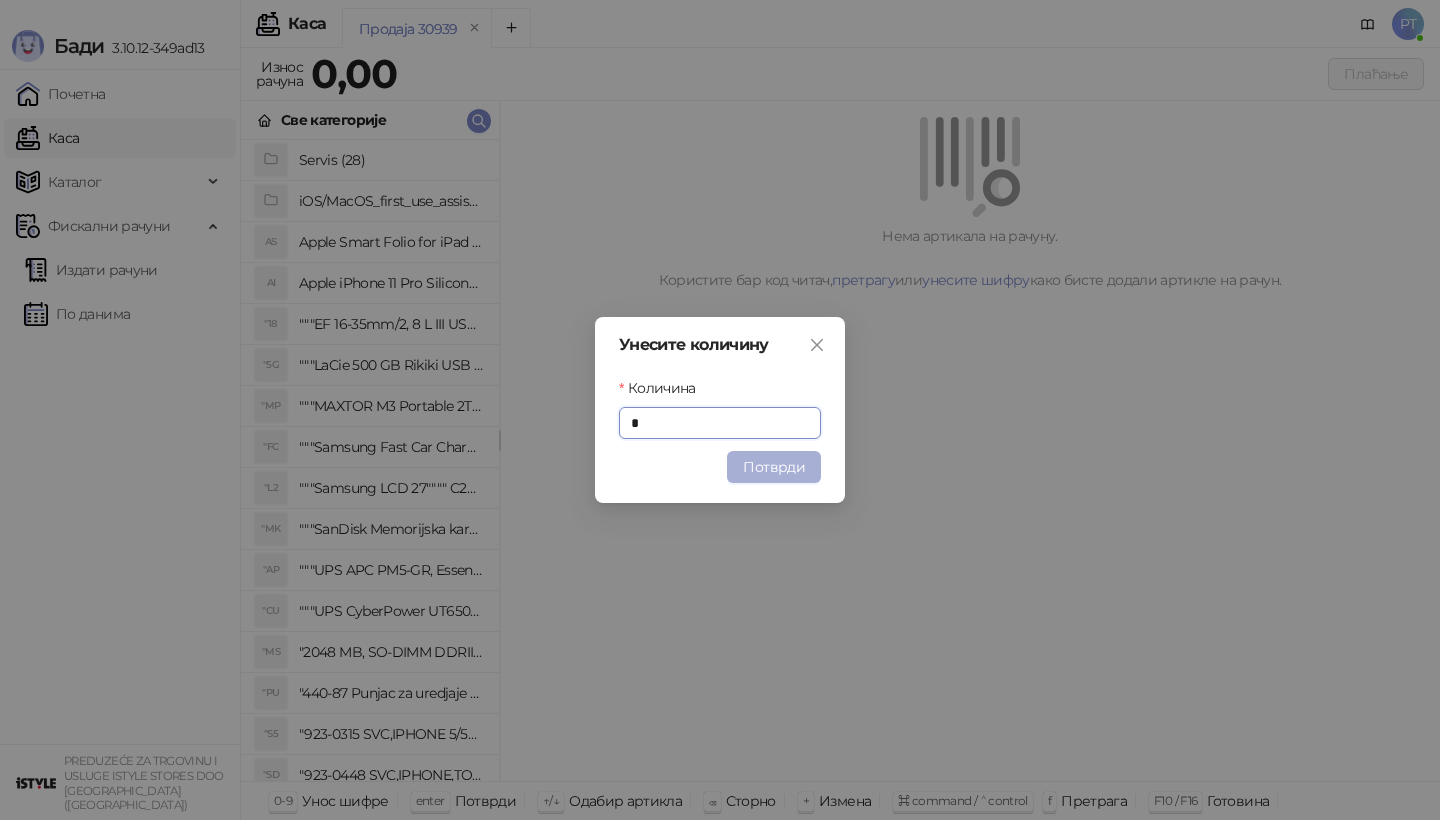 click on "Потврди" at bounding box center [774, 467] 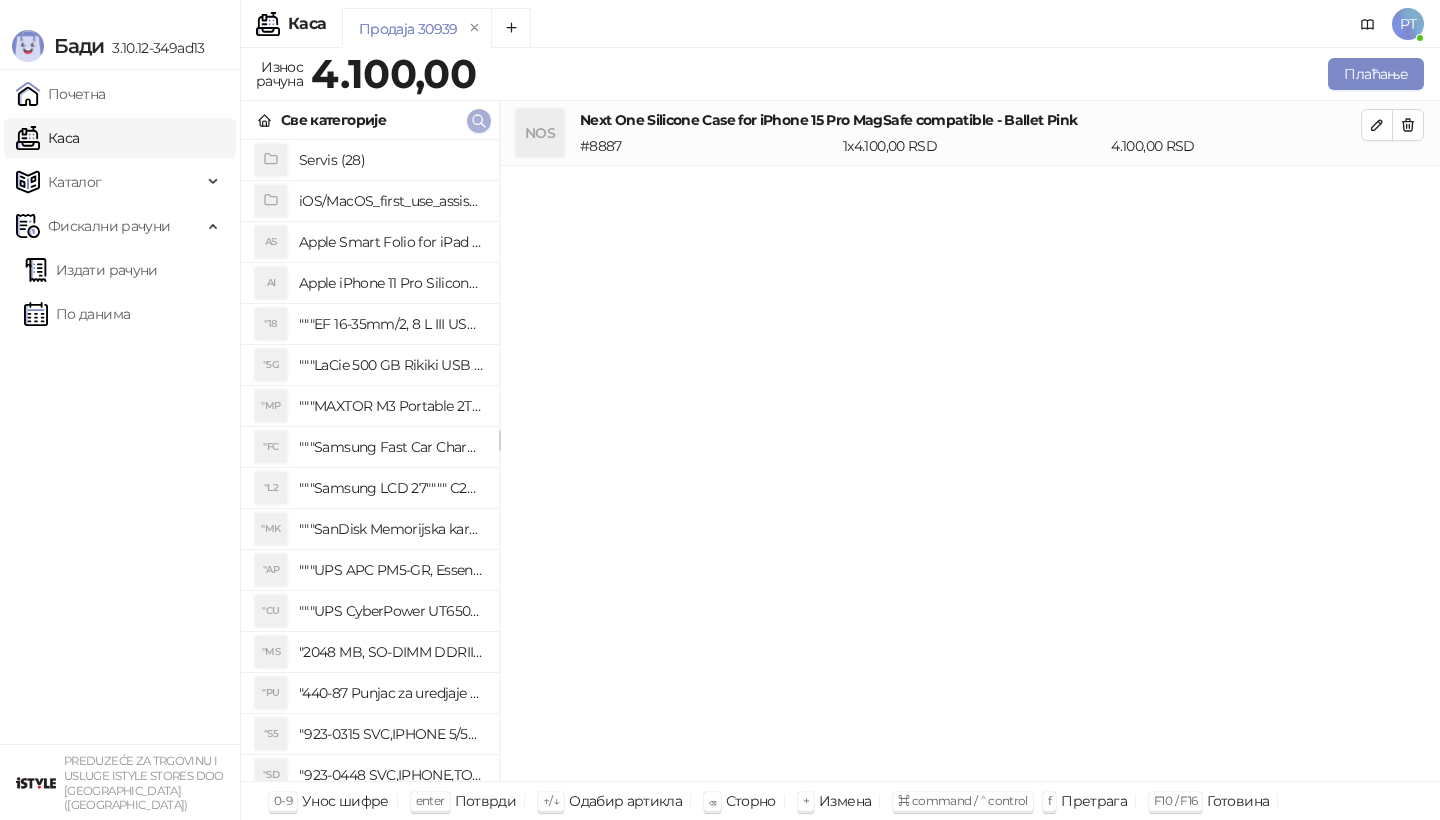 click 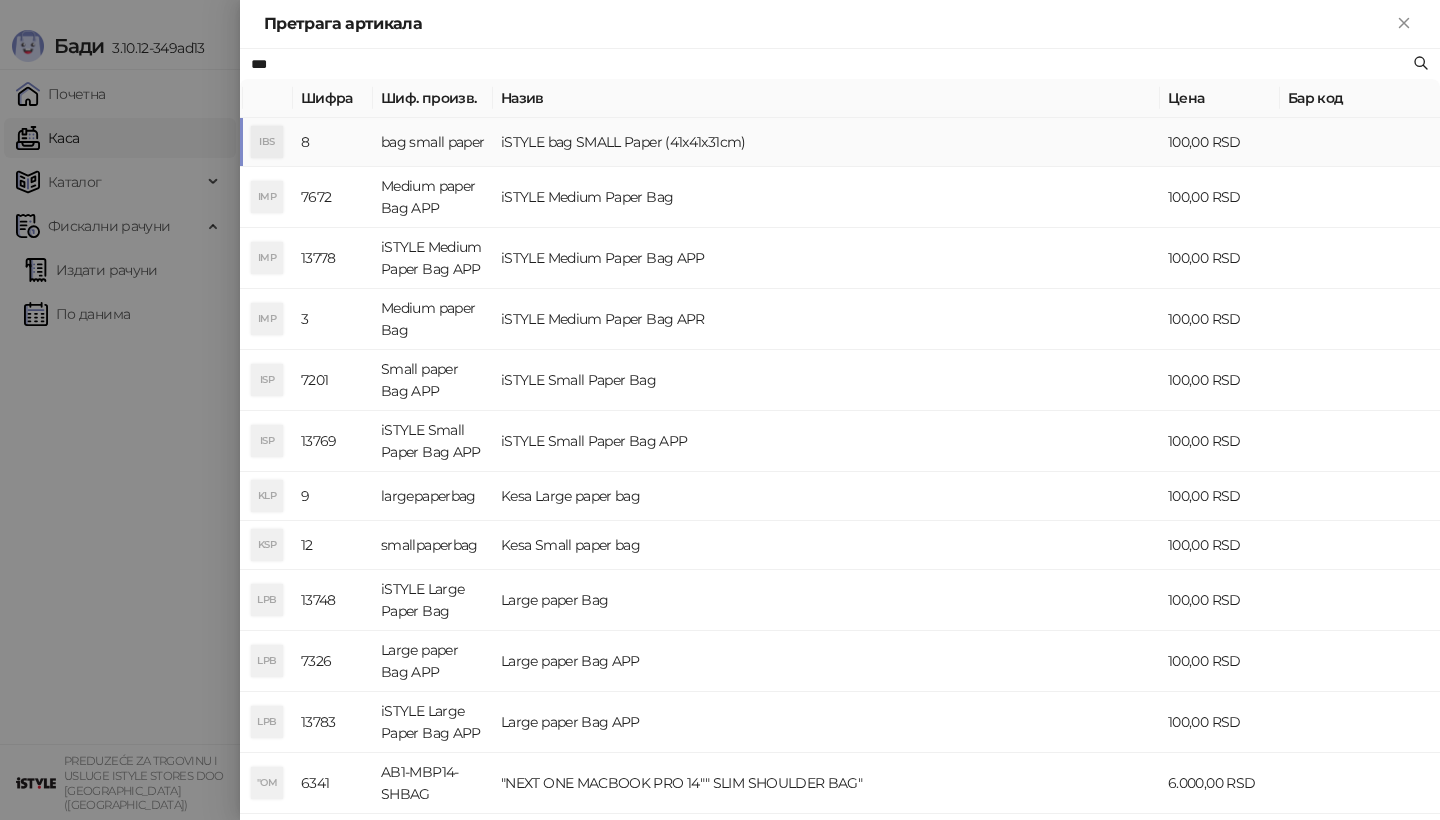 type on "***" 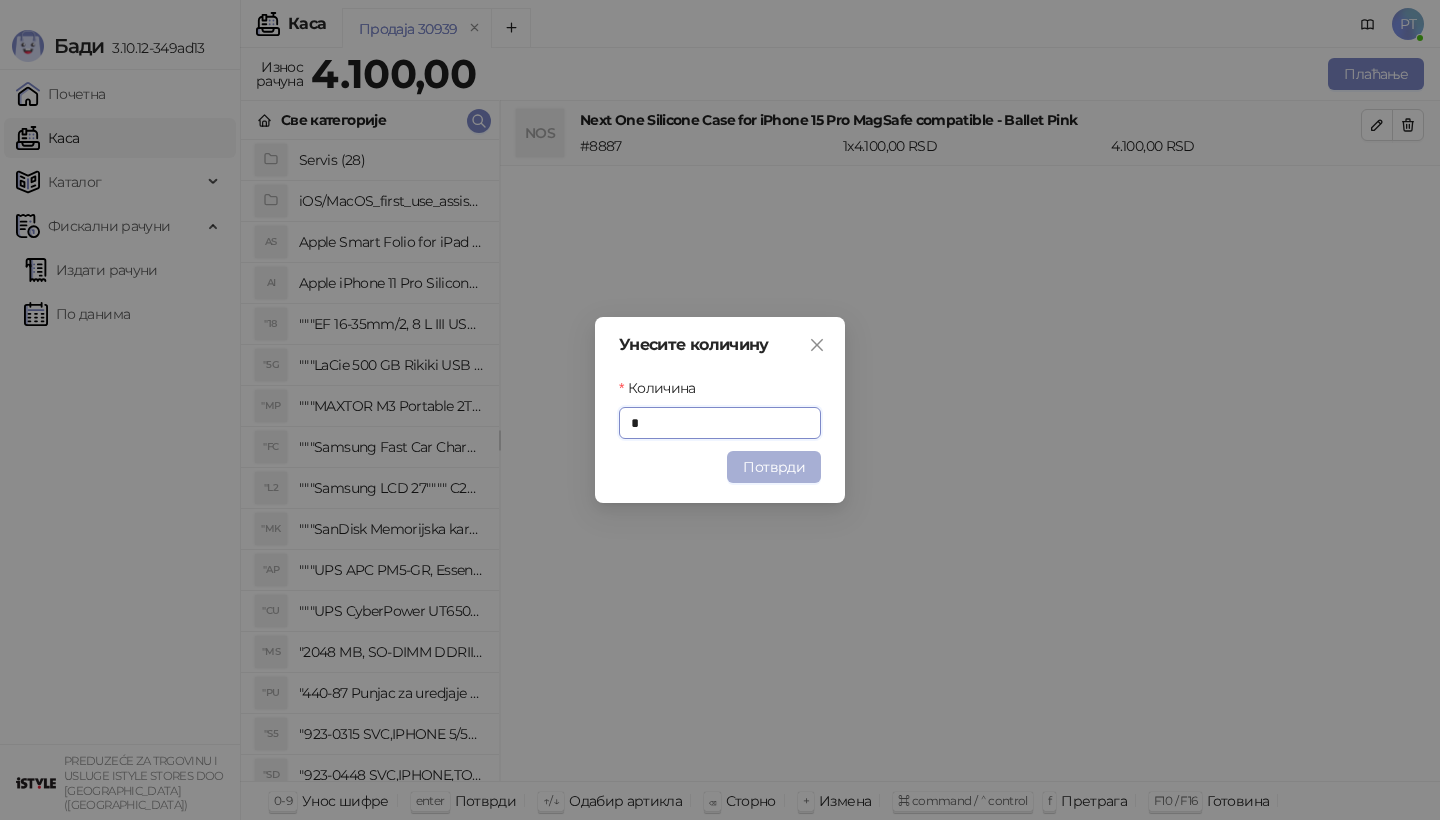 click on "Потврди" at bounding box center [774, 467] 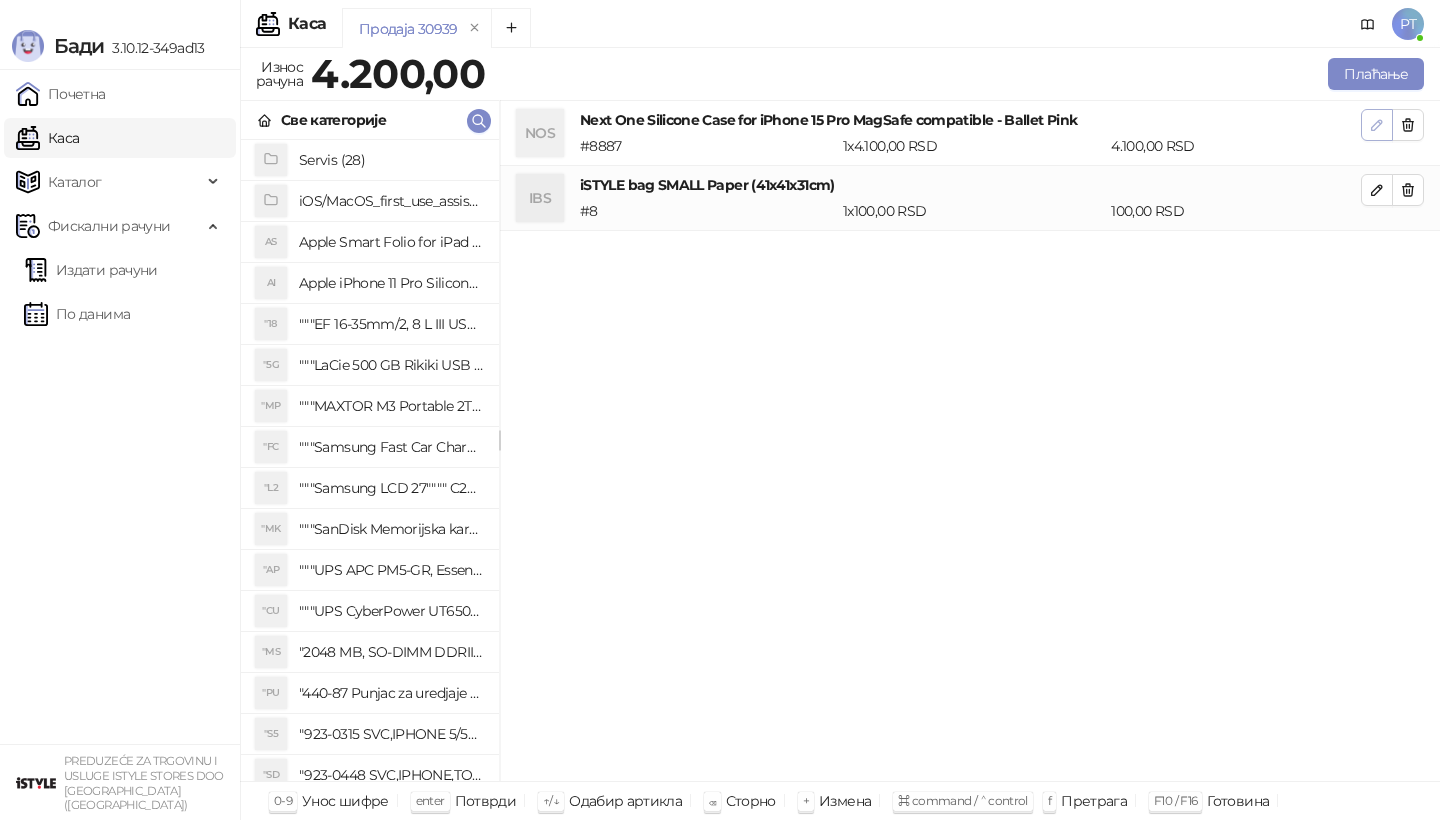 click at bounding box center [1377, 125] 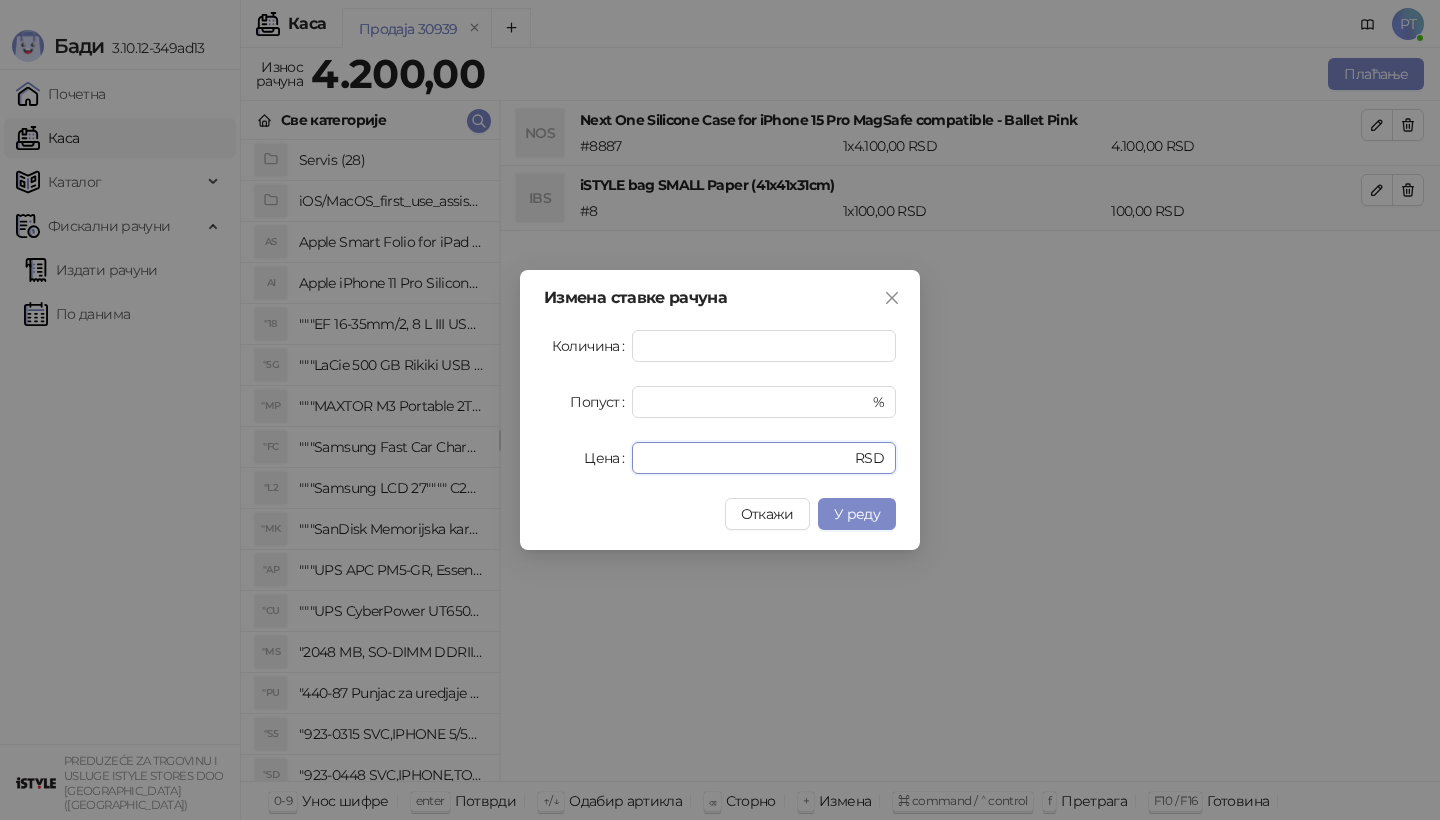 drag, startPoint x: 691, startPoint y: 462, endPoint x: 519, endPoint y: 461, distance: 172.00291 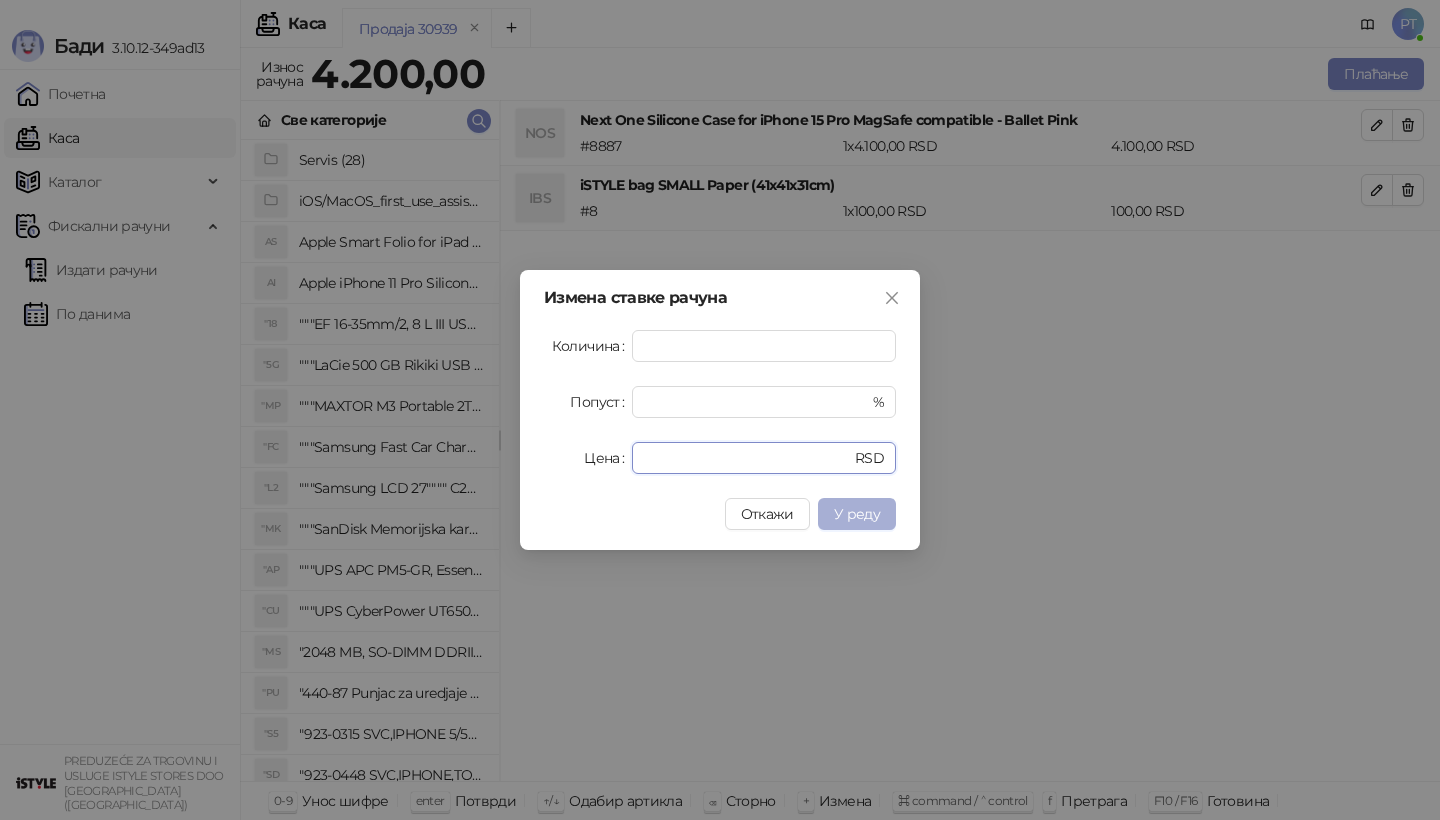 type on "****" 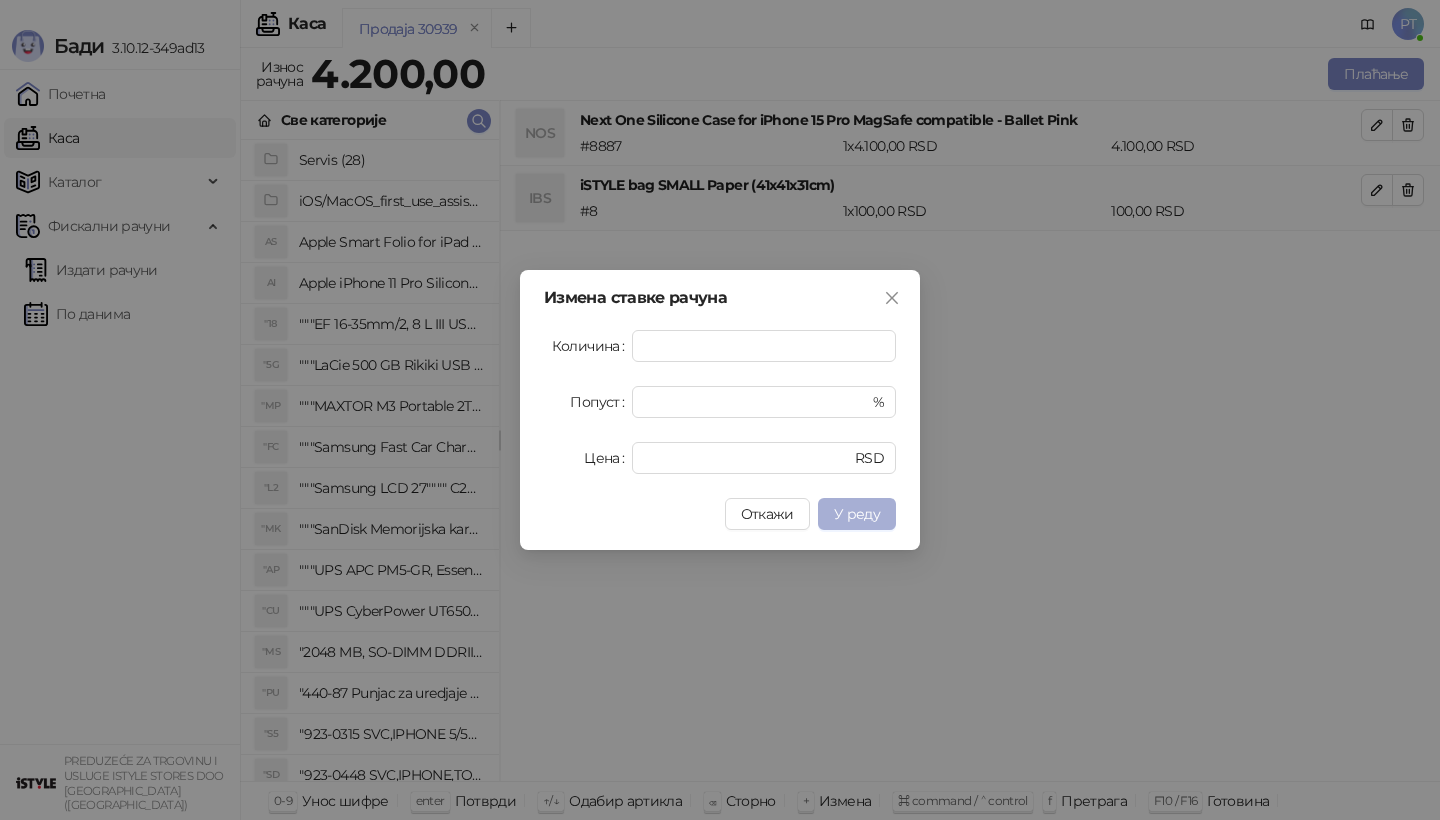 click on "У реду" at bounding box center (857, 514) 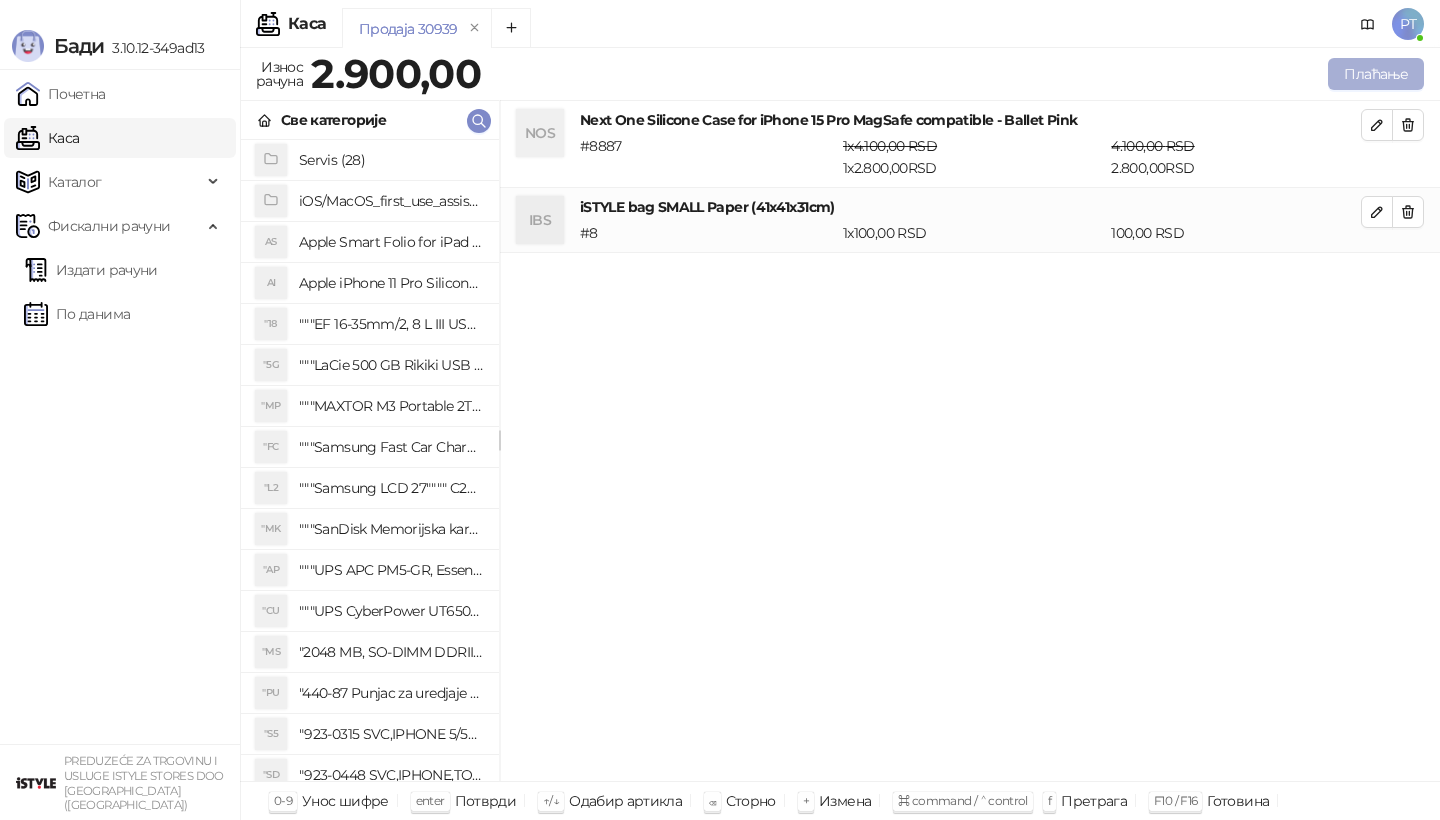 click on "Плаћање" at bounding box center [1376, 74] 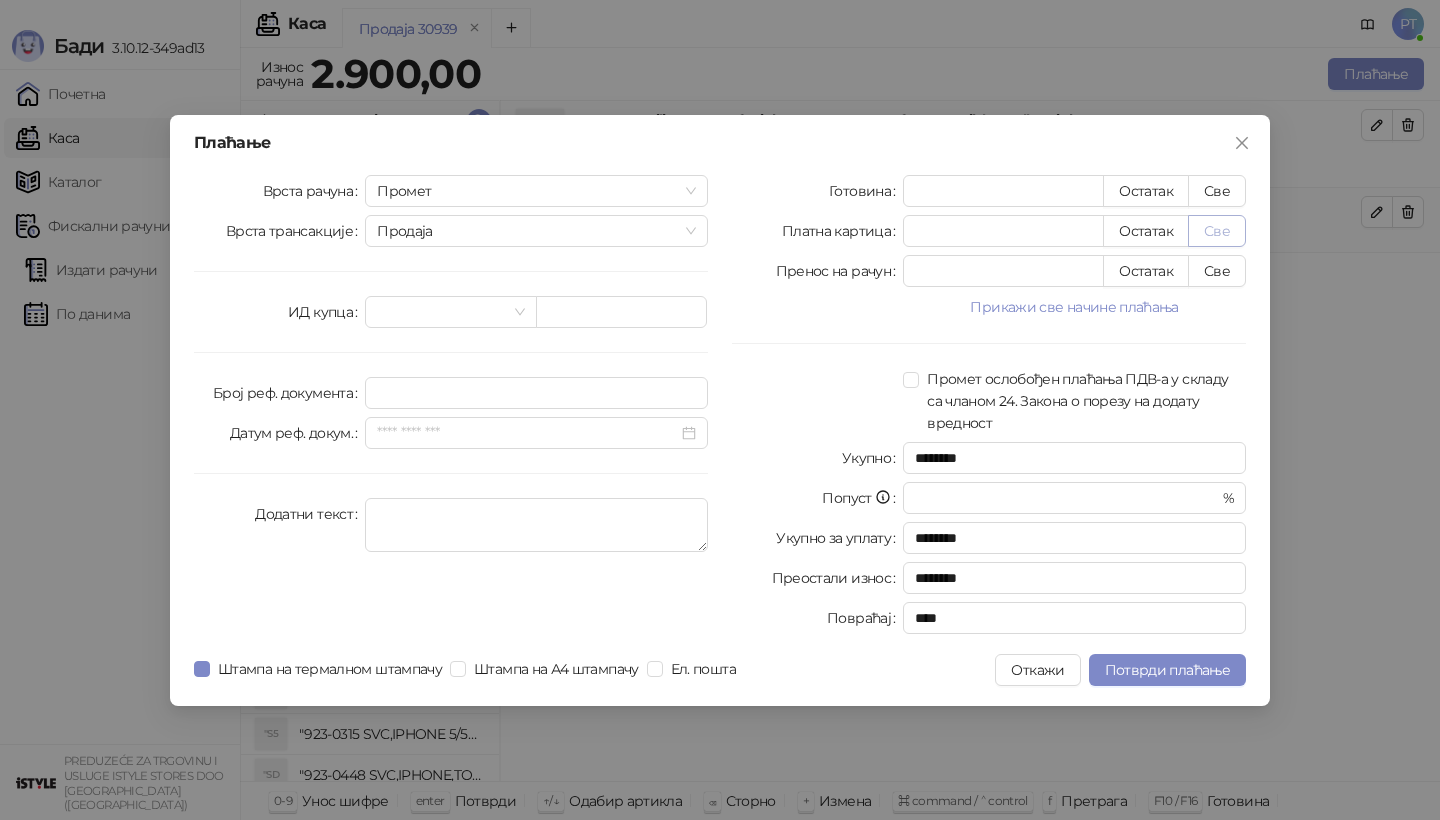 click on "Све" at bounding box center [1217, 231] 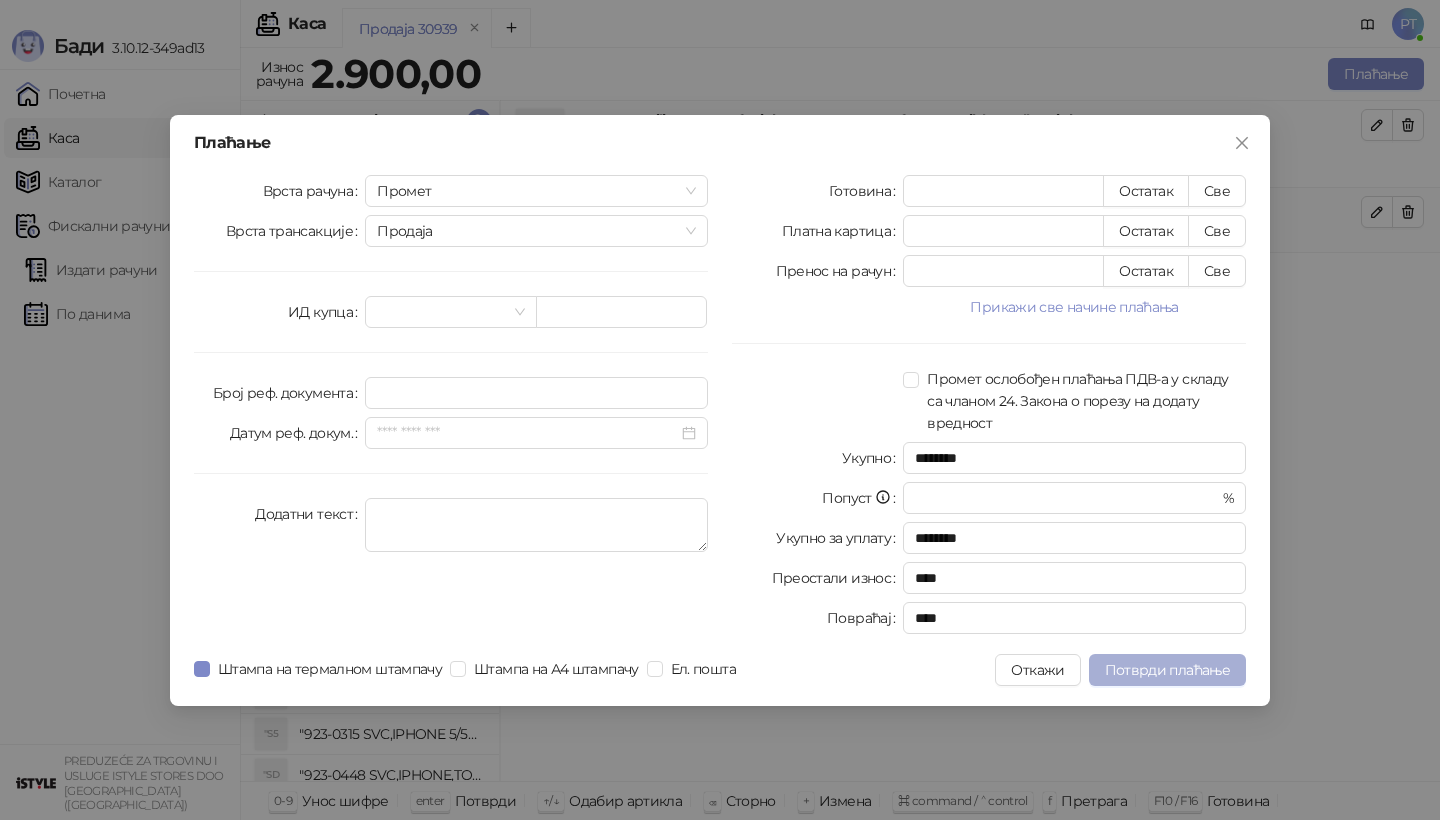 click on "Потврди плаћање" at bounding box center [1167, 670] 